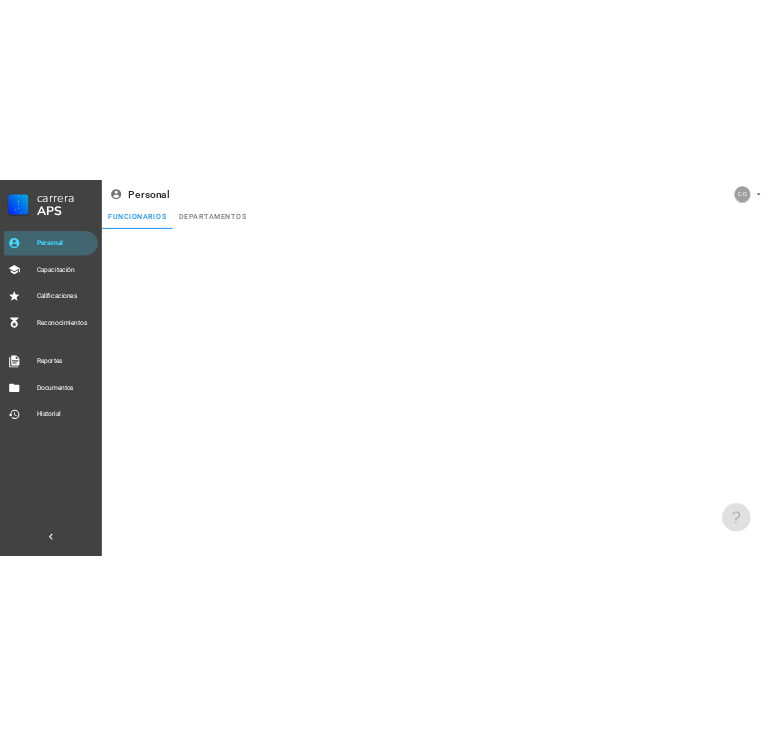 scroll, scrollTop: 0, scrollLeft: 0, axis: both 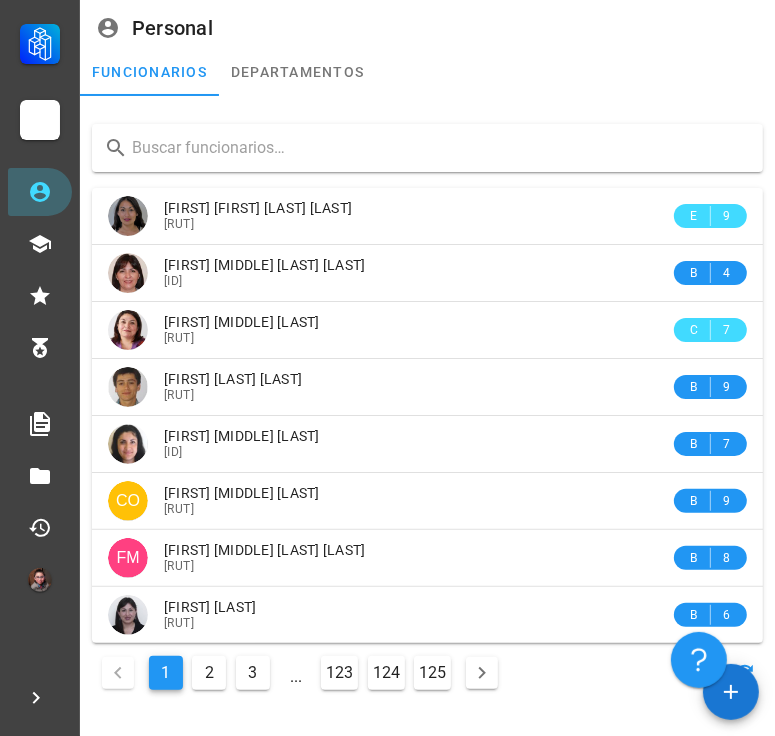 click at bounding box center [439, 148] 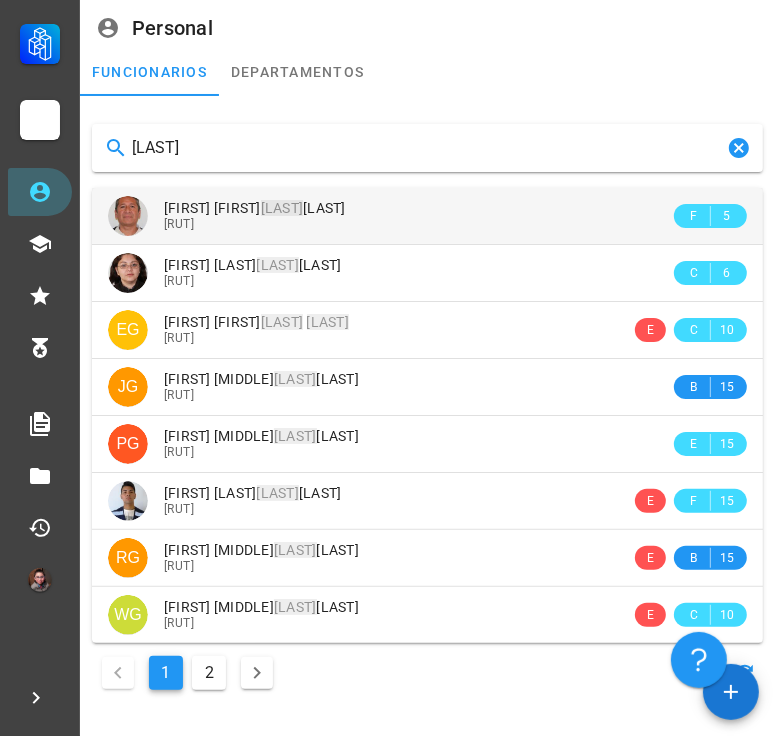 type on "[LAST]" 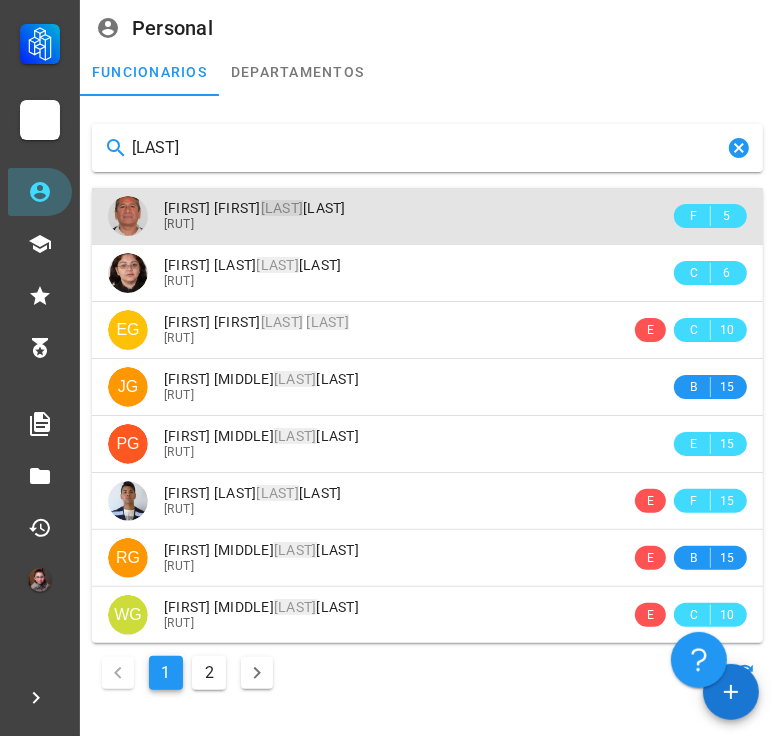 click on "[FIRST] [FIRST] [LAST]" at bounding box center (255, 208) 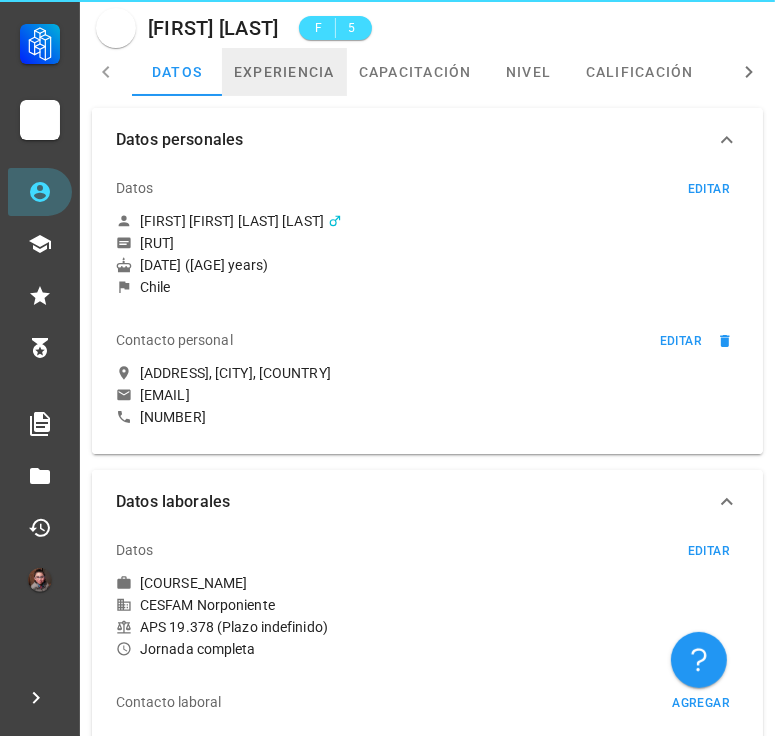 click on "experiencia" at bounding box center (284, 72) 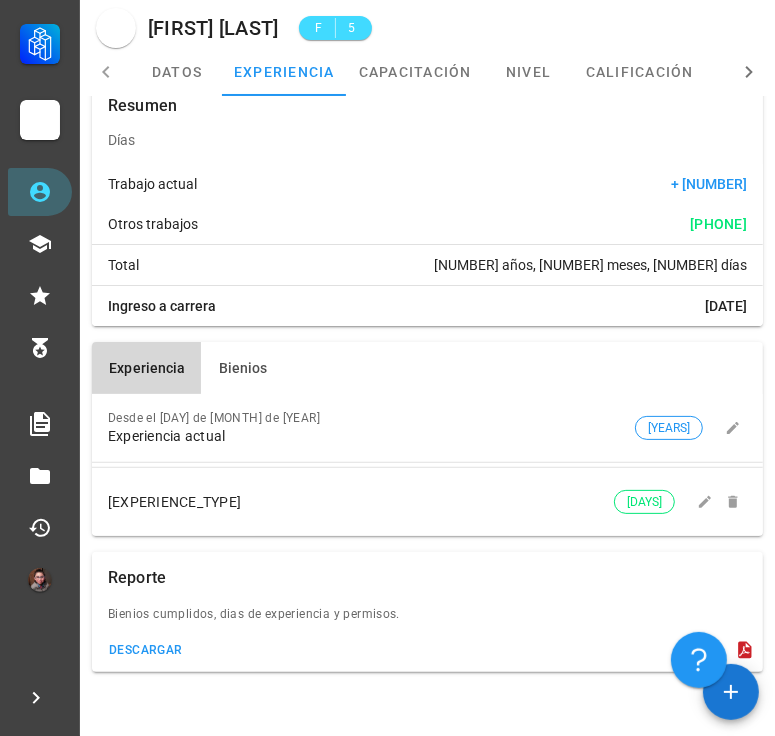scroll, scrollTop: 43, scrollLeft: 0, axis: vertical 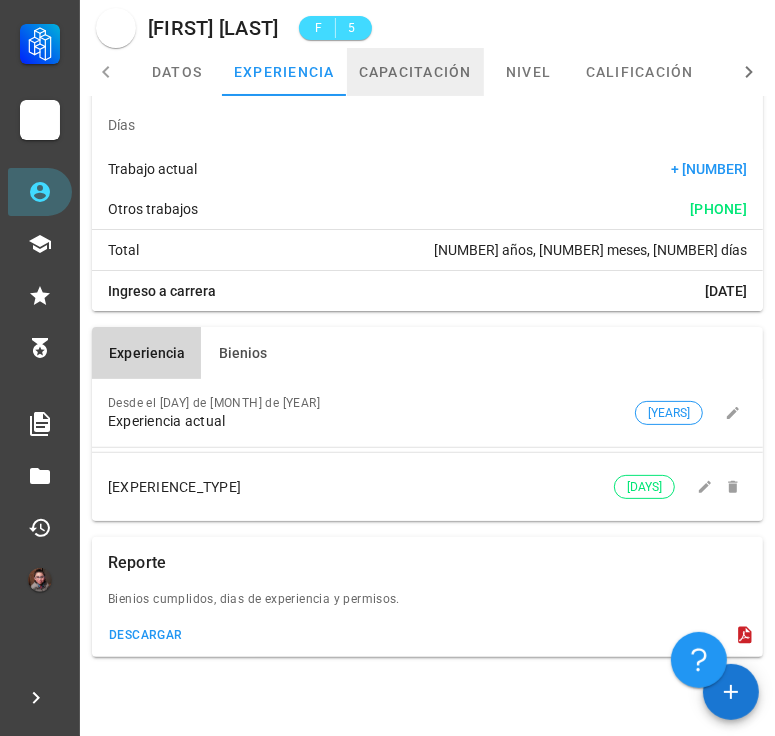 click on "capacitación" at bounding box center (415, 72) 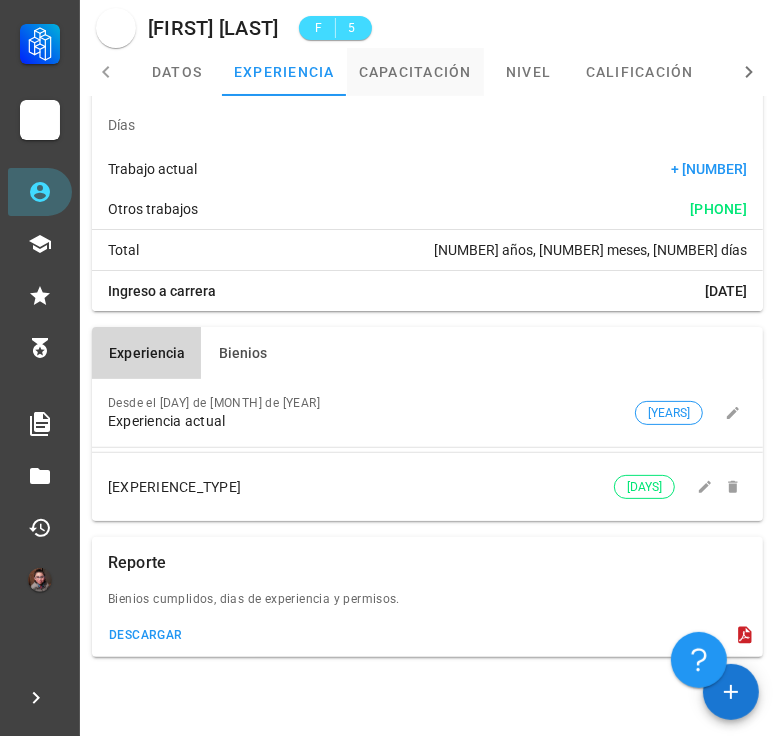 scroll, scrollTop: 0, scrollLeft: 0, axis: both 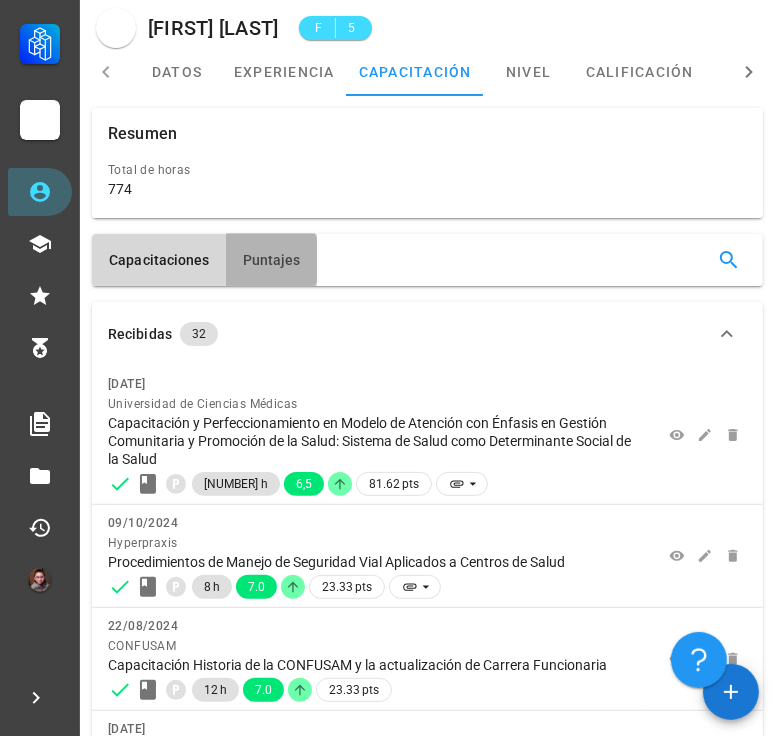 click on "Puntajes" at bounding box center (271, 260) 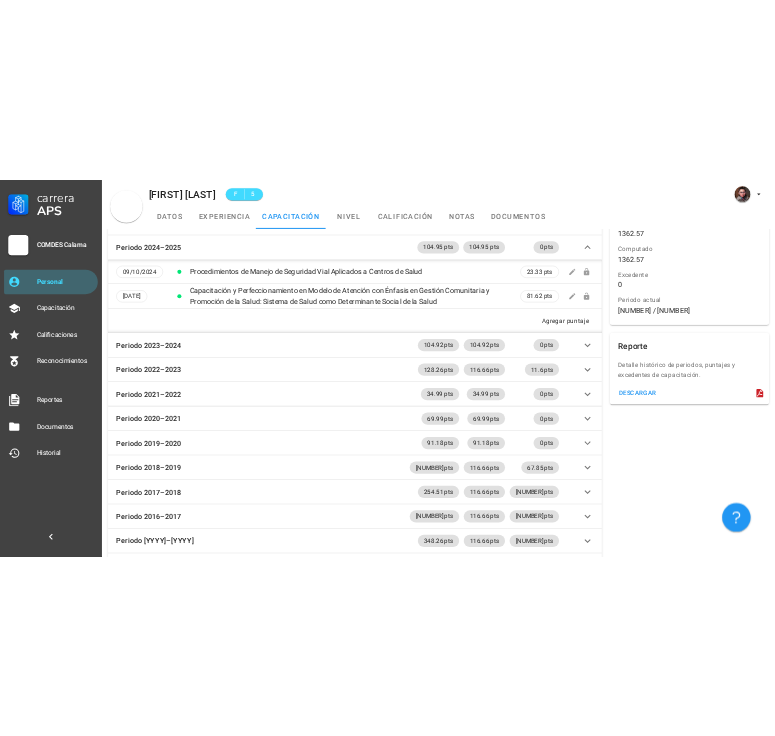 scroll, scrollTop: 0, scrollLeft: 0, axis: both 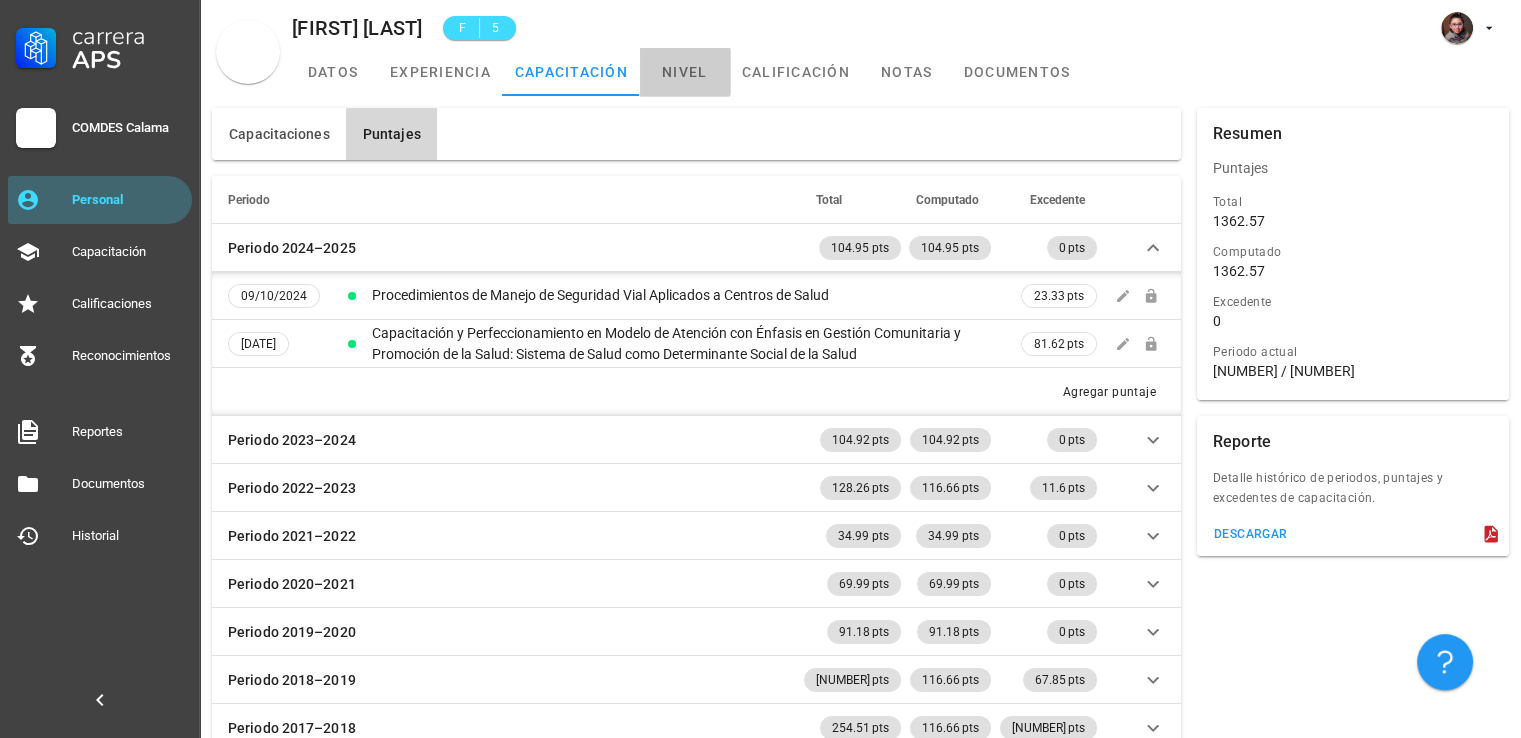 click on "nivel" at bounding box center (685, 72) 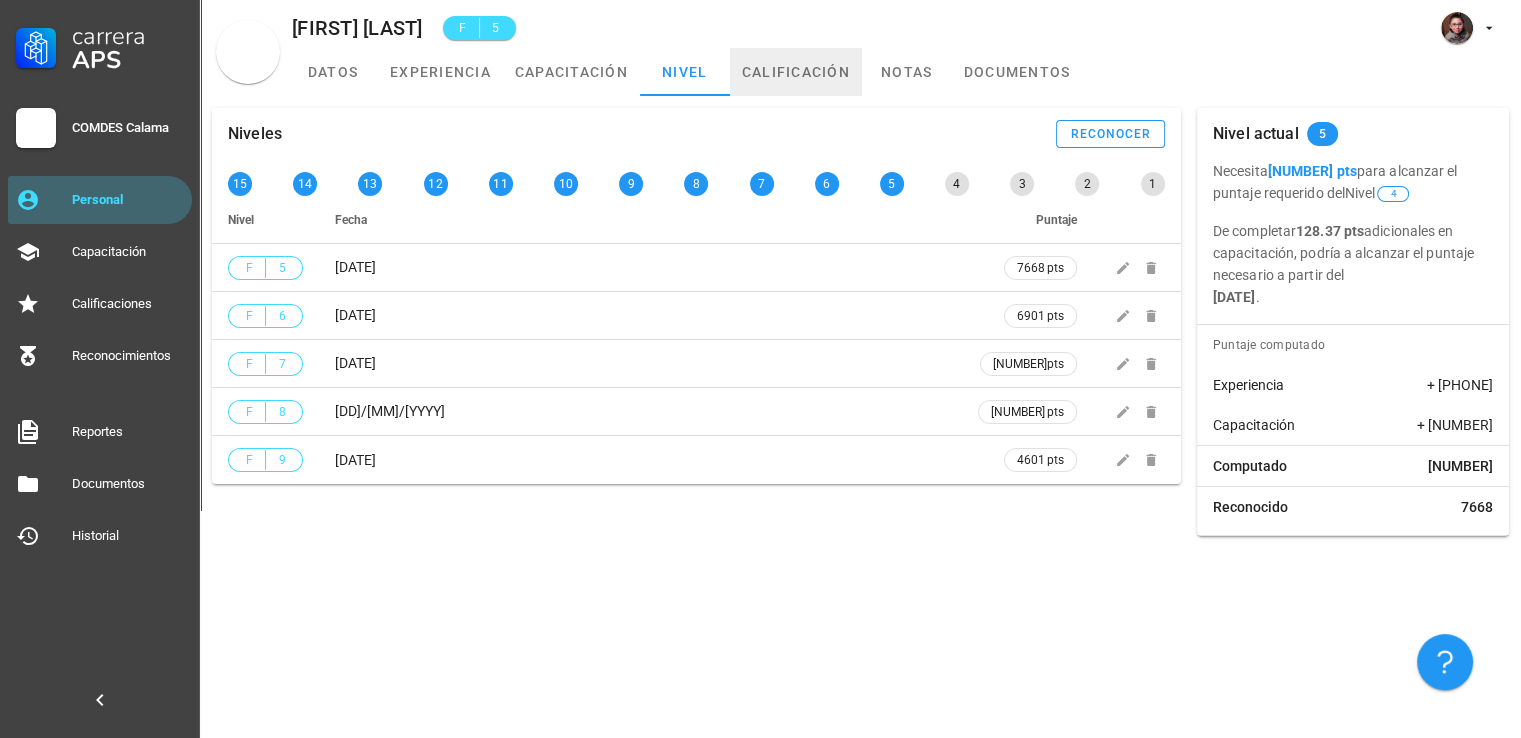 click on "calificación" at bounding box center [796, 72] 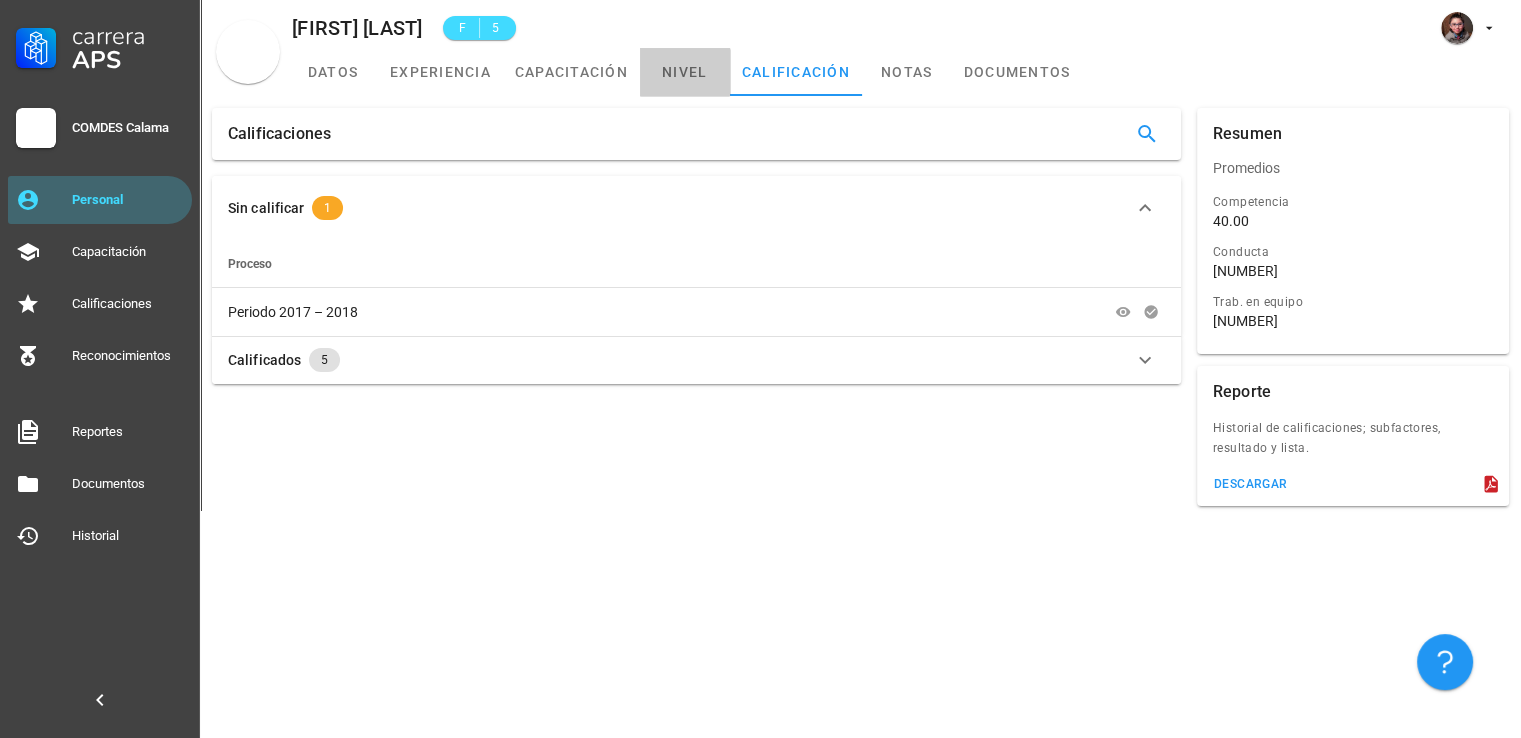 click on "nivel" at bounding box center [685, 72] 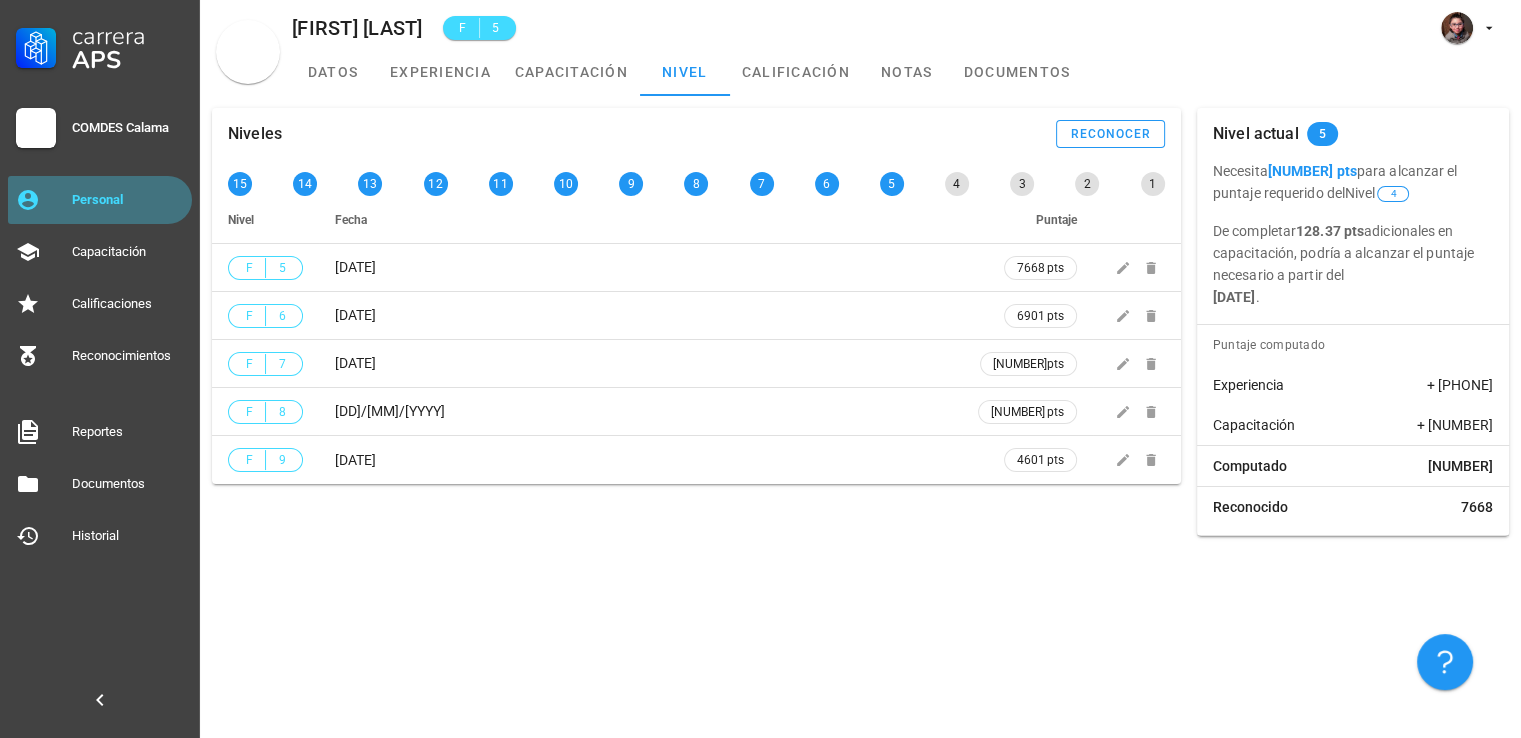 drag, startPoint x: 88, startPoint y: 197, endPoint x: 125, endPoint y: 190, distance: 37.65634 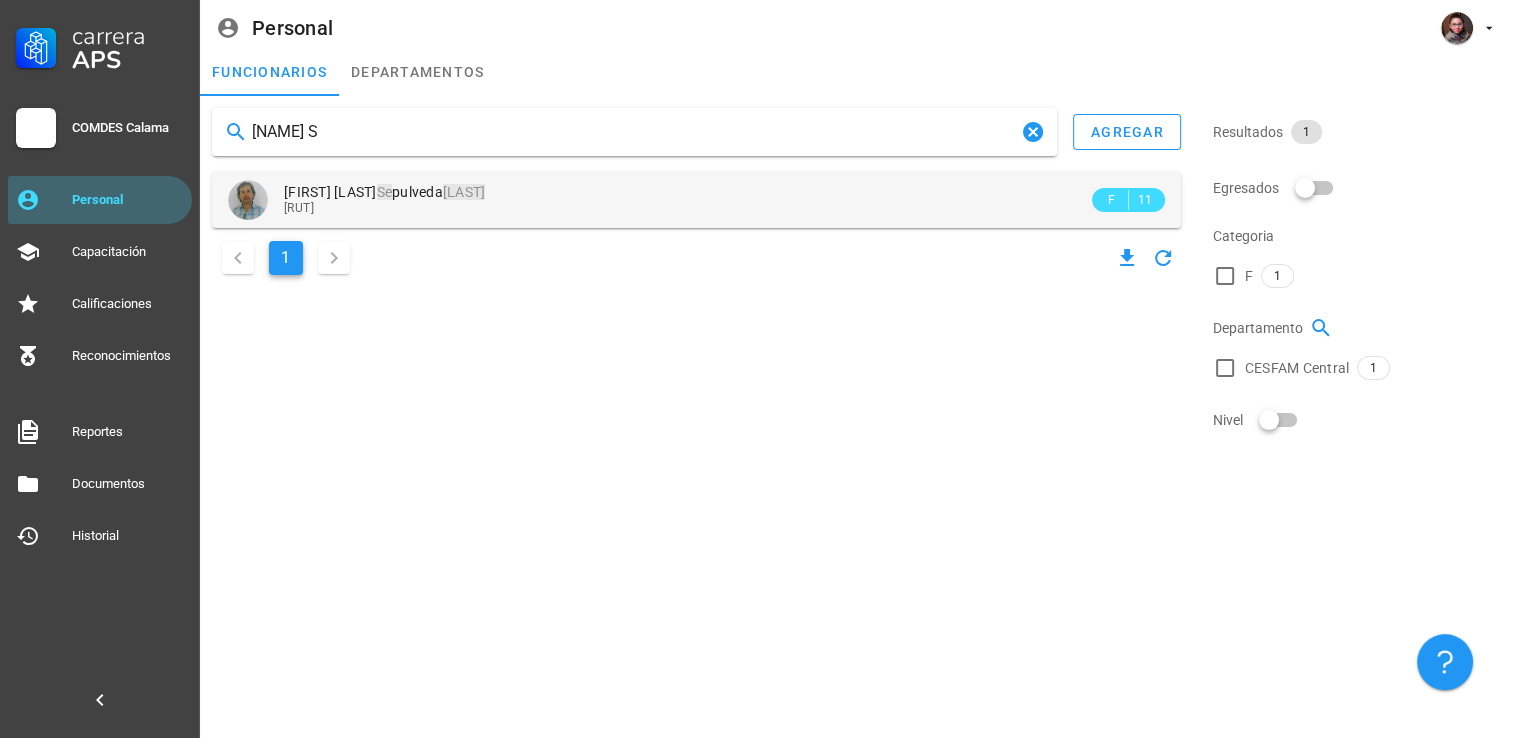 type on "[NAME] S" 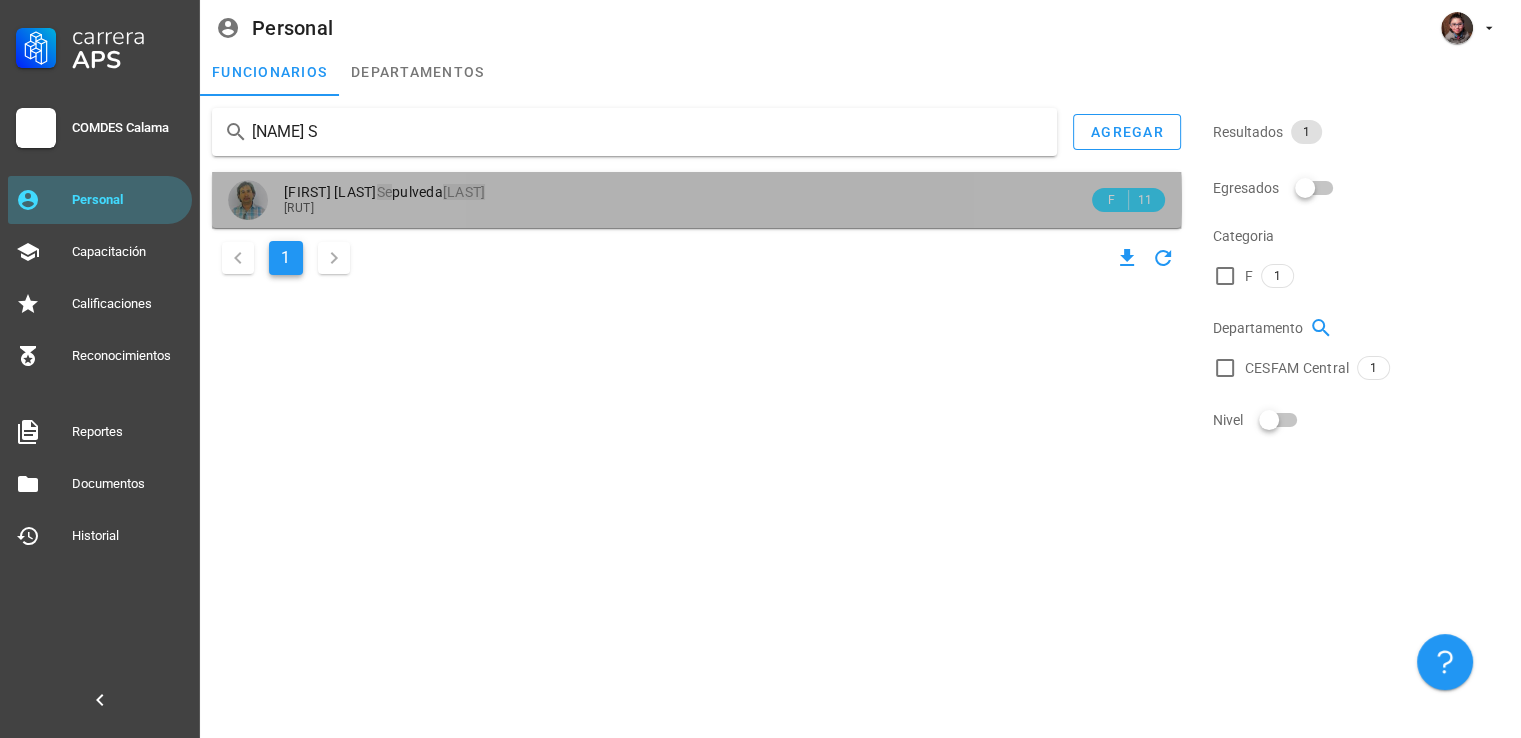 click on "[RUT]" at bounding box center [686, 208] 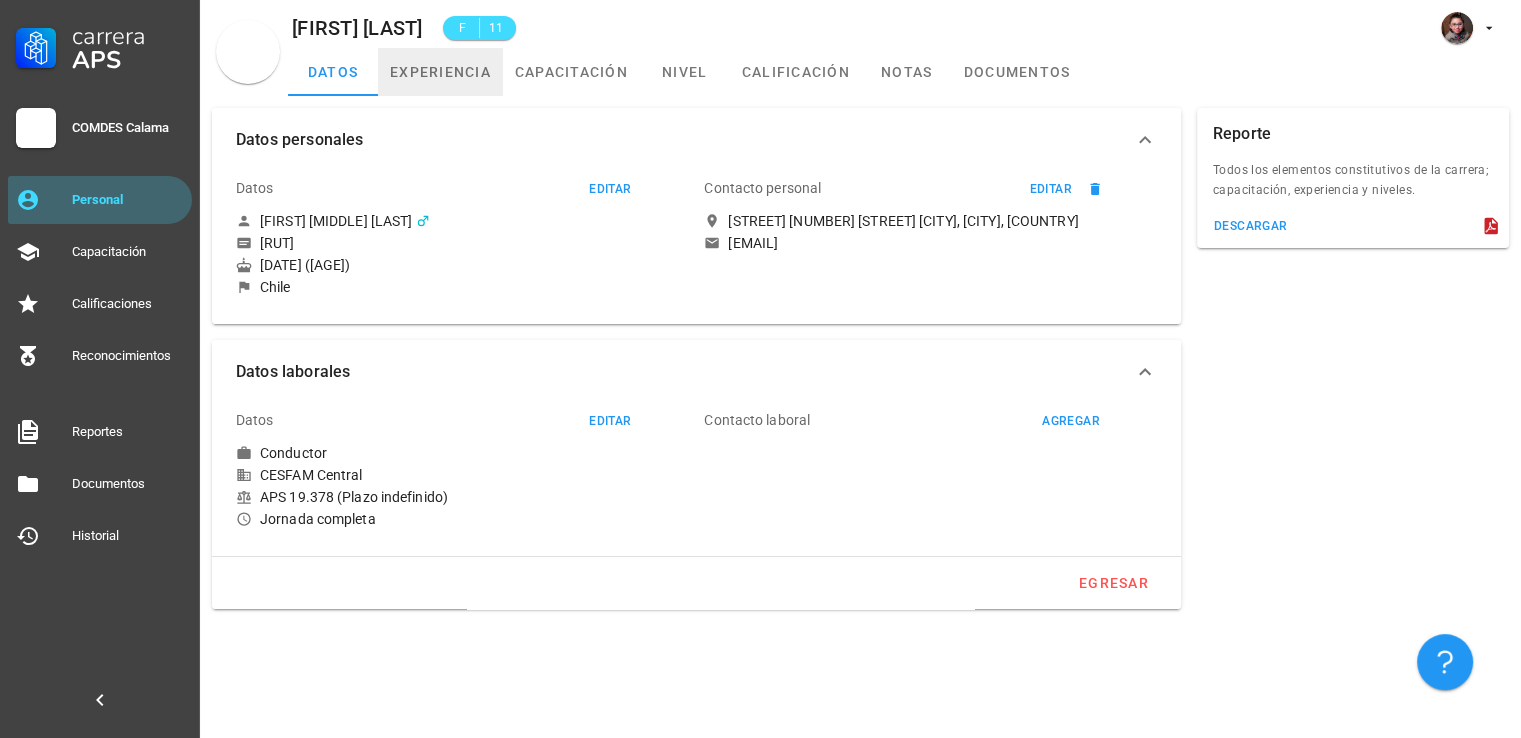 click on "experiencia" at bounding box center (440, 72) 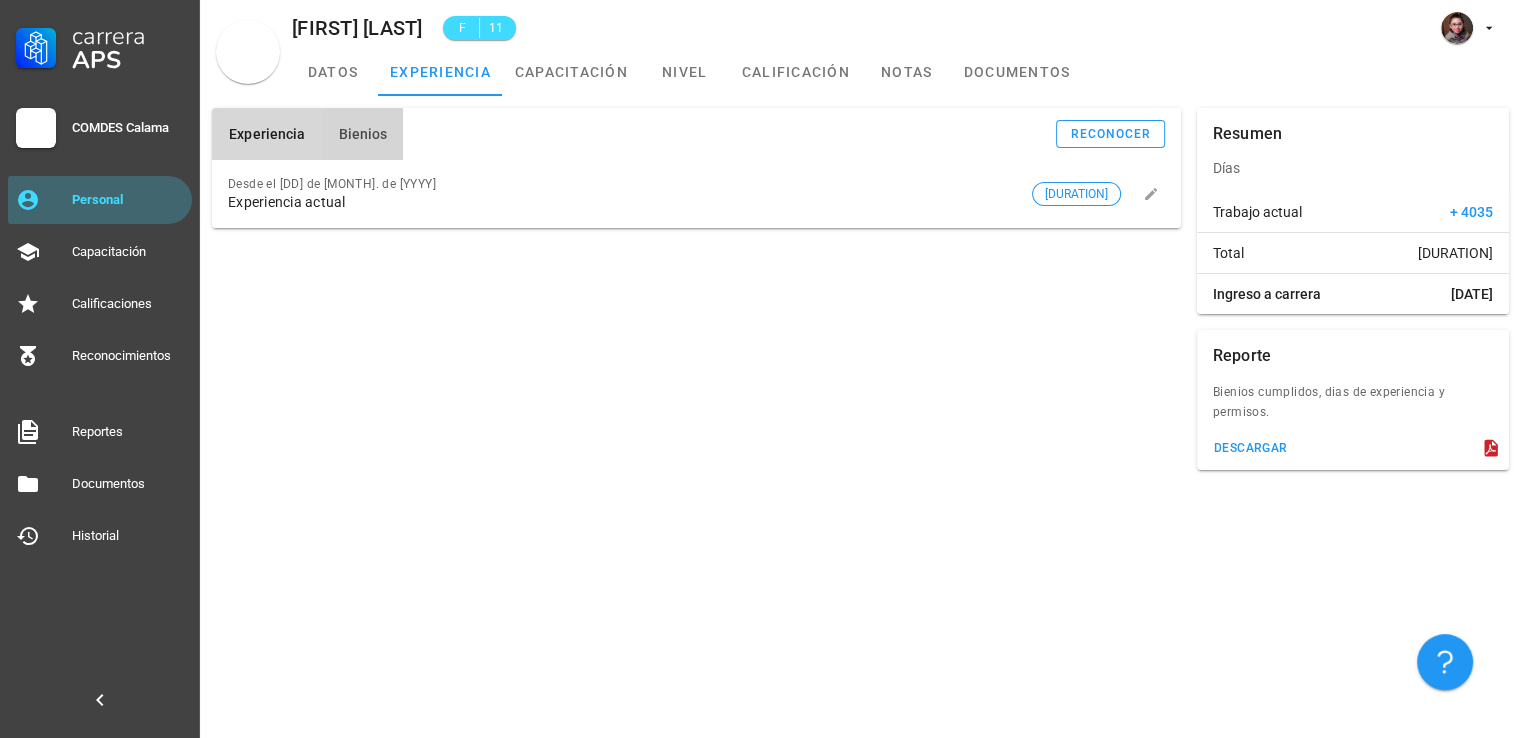 click on "Bienios" at bounding box center [362, 134] 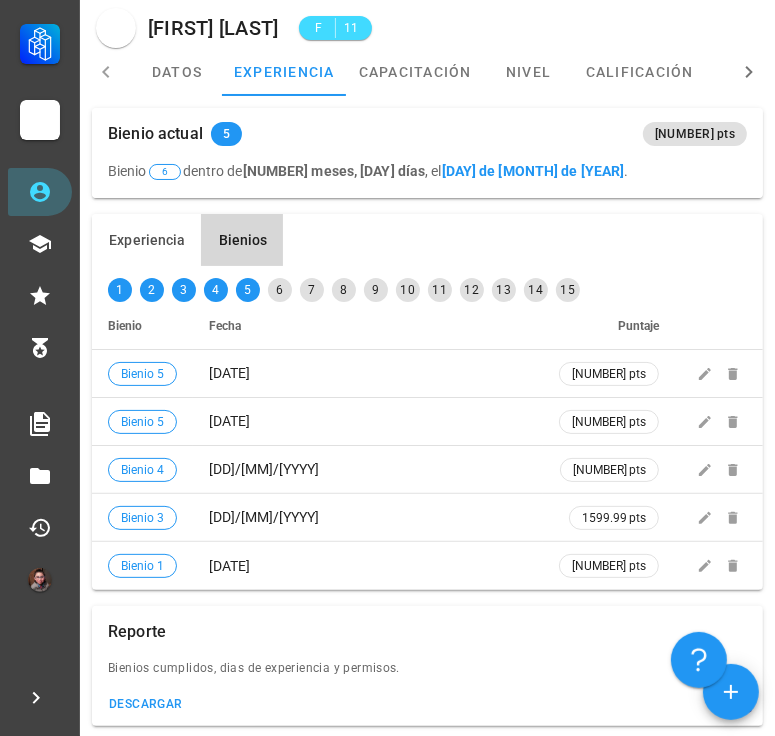 click on "[TITLE] [TITLE]
5
[NUMBER] pts" at bounding box center (427, 134) 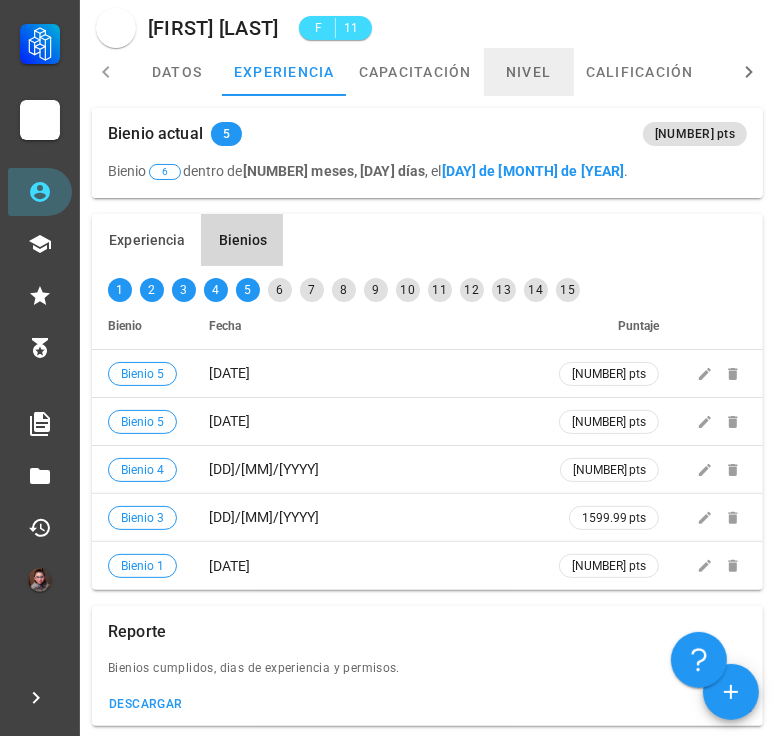 click on "nivel" at bounding box center (529, 72) 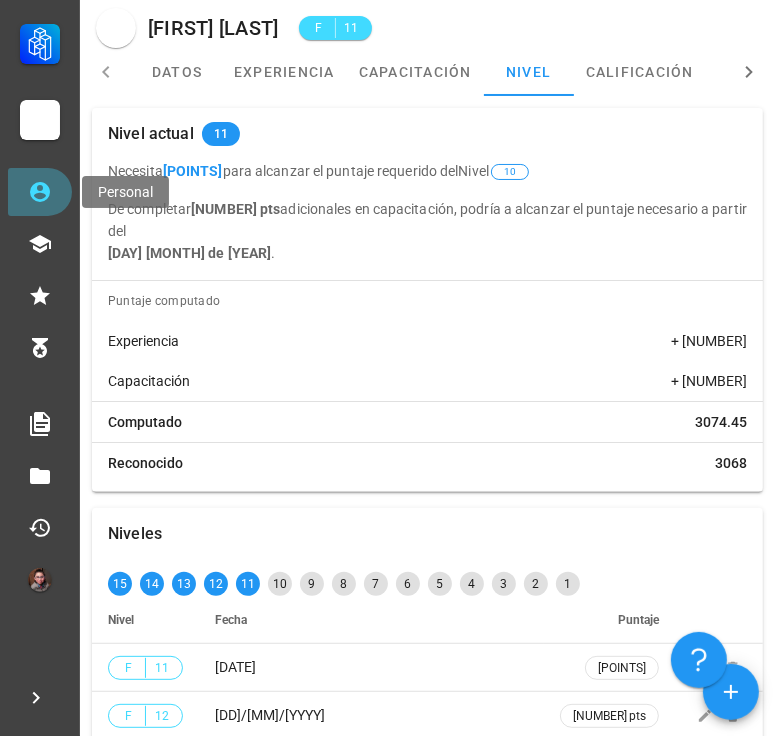 click on "Personal" at bounding box center [40, 192] 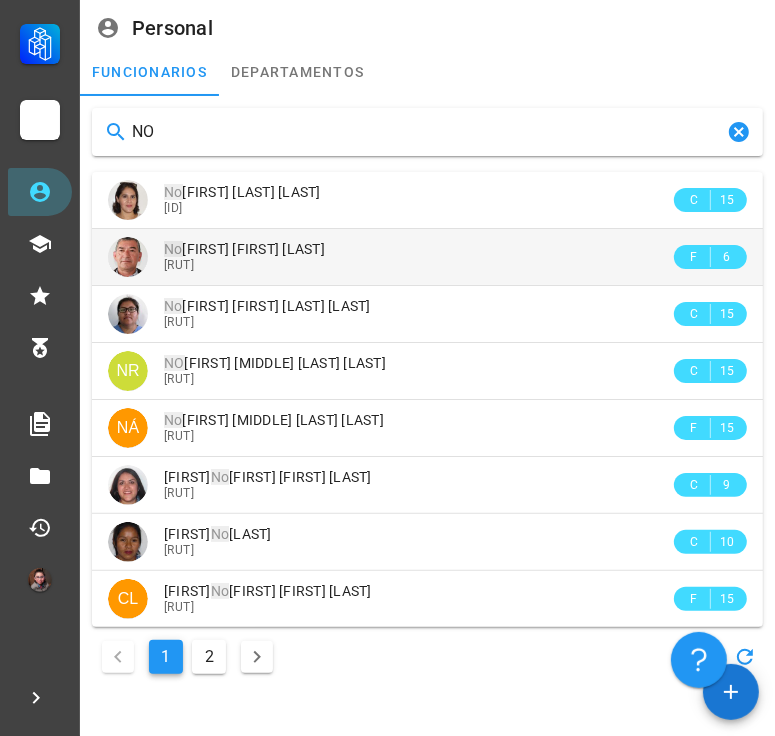 type on "NO" 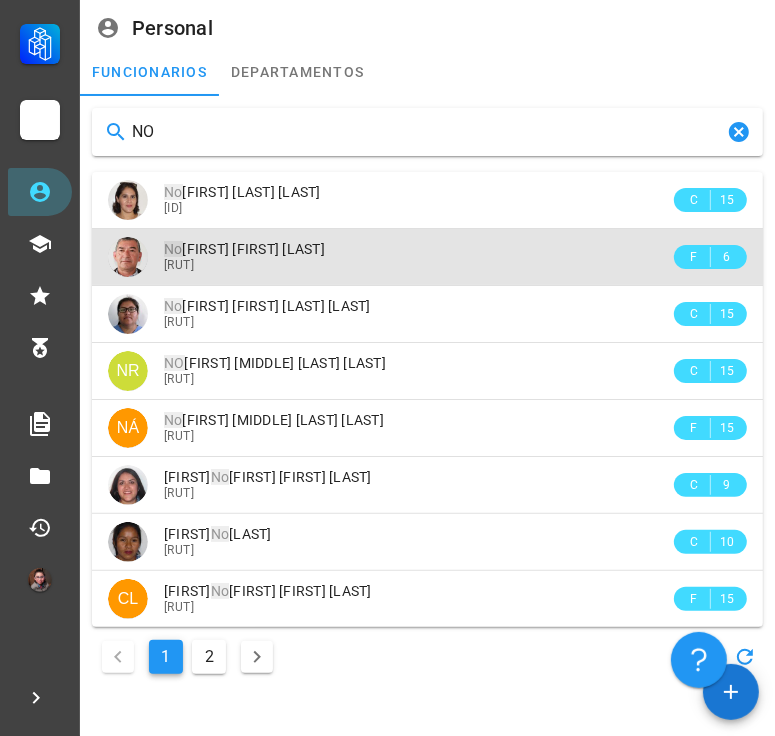 click on "[RUT]" at bounding box center (417, 265) 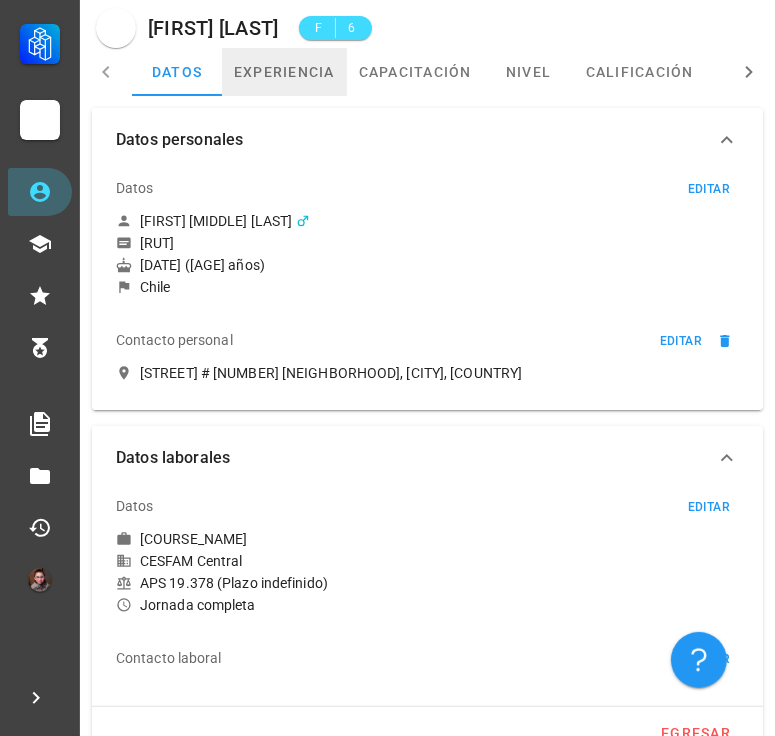 click on "experiencia" at bounding box center [284, 72] 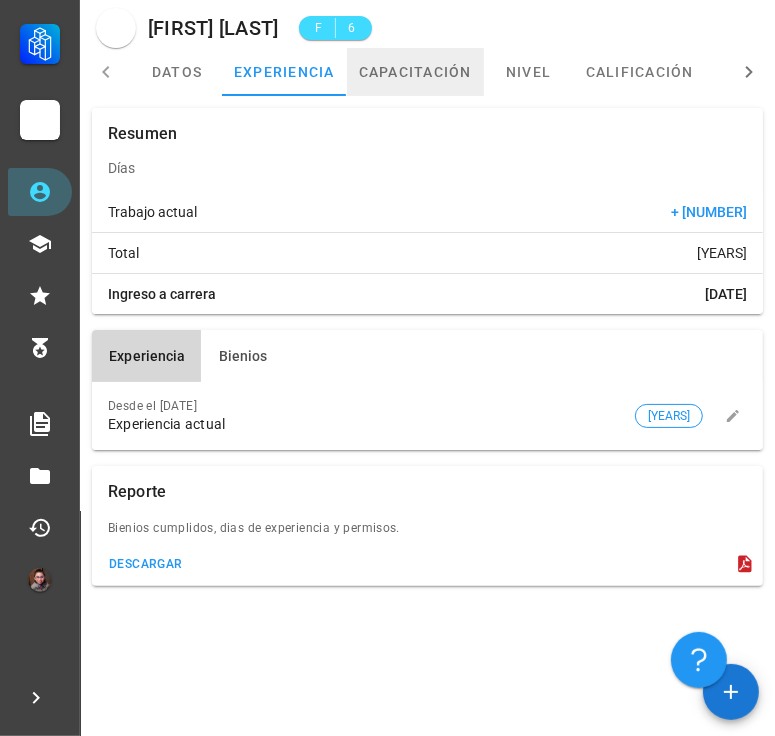 click on "capacitación" at bounding box center (415, 72) 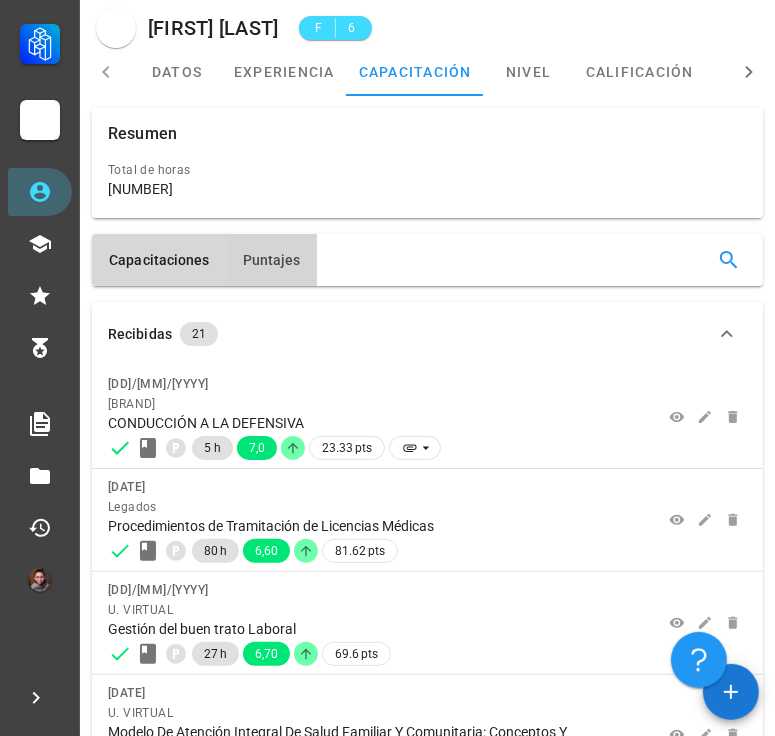 click on "Puntajes" at bounding box center (271, 260) 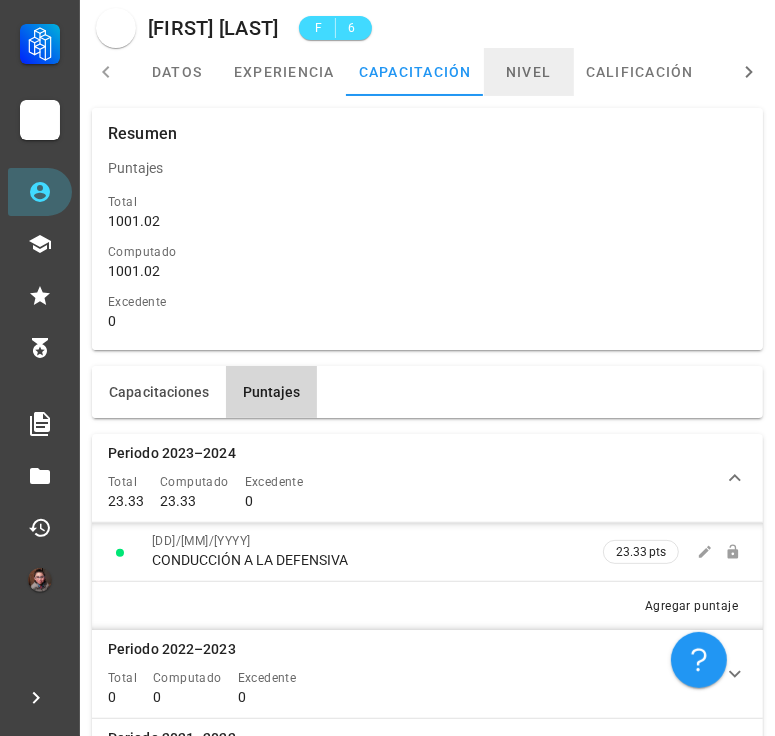 click on "nivel" at bounding box center (529, 72) 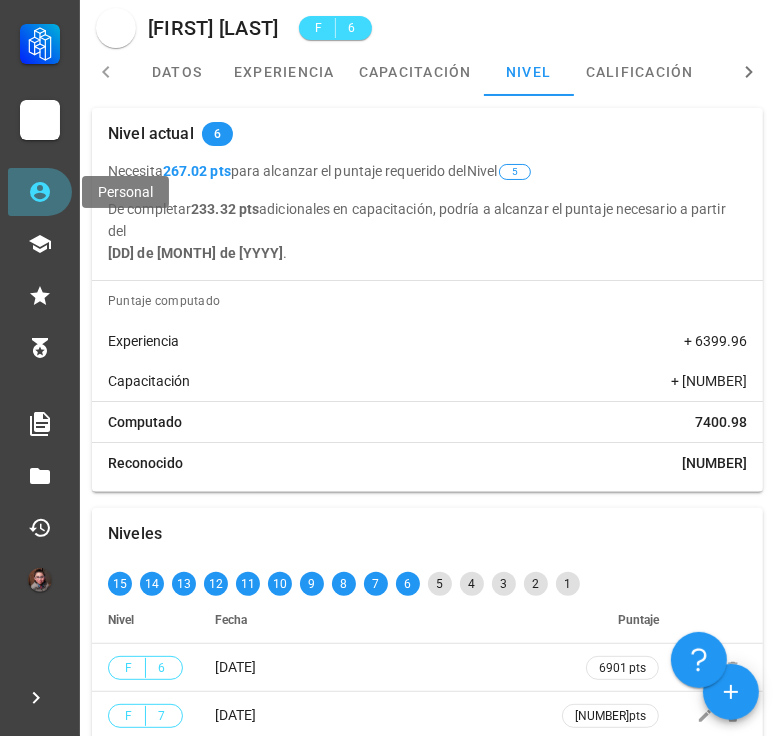 click on "Personal" at bounding box center (40, 192) 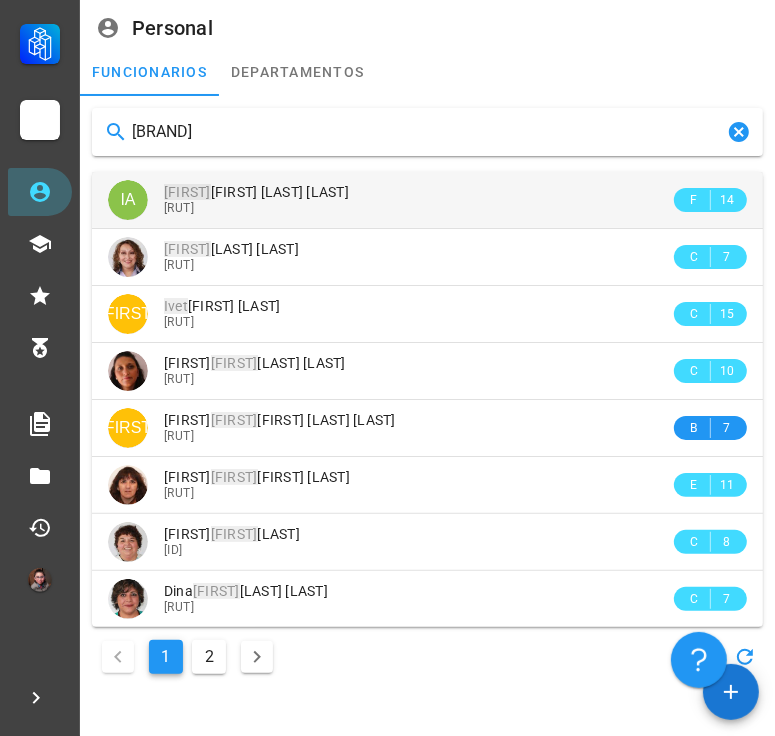 type on "[BRAND]" 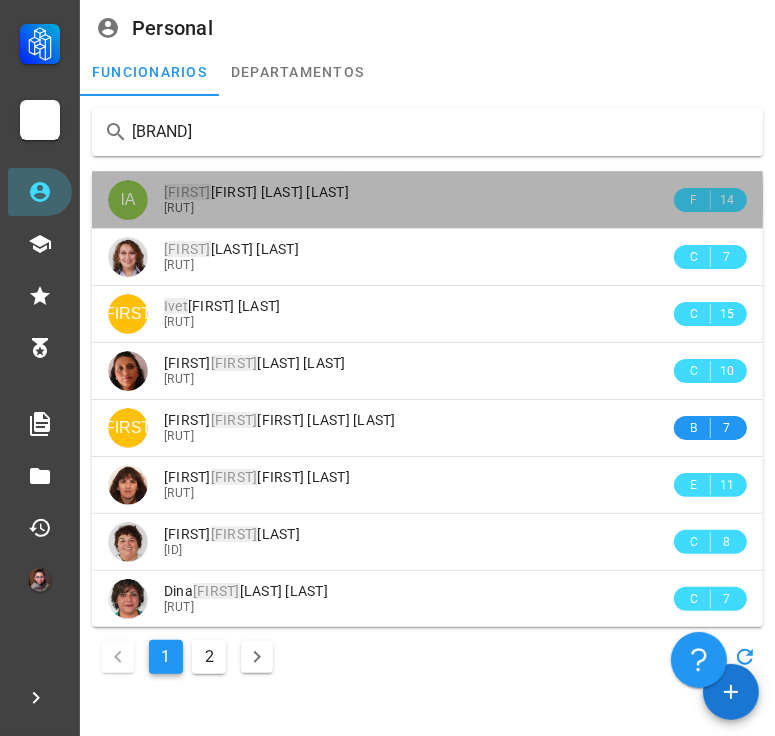 click on "[FIRST] [FIRST] [LAST] [RUT]" at bounding box center (417, 199) 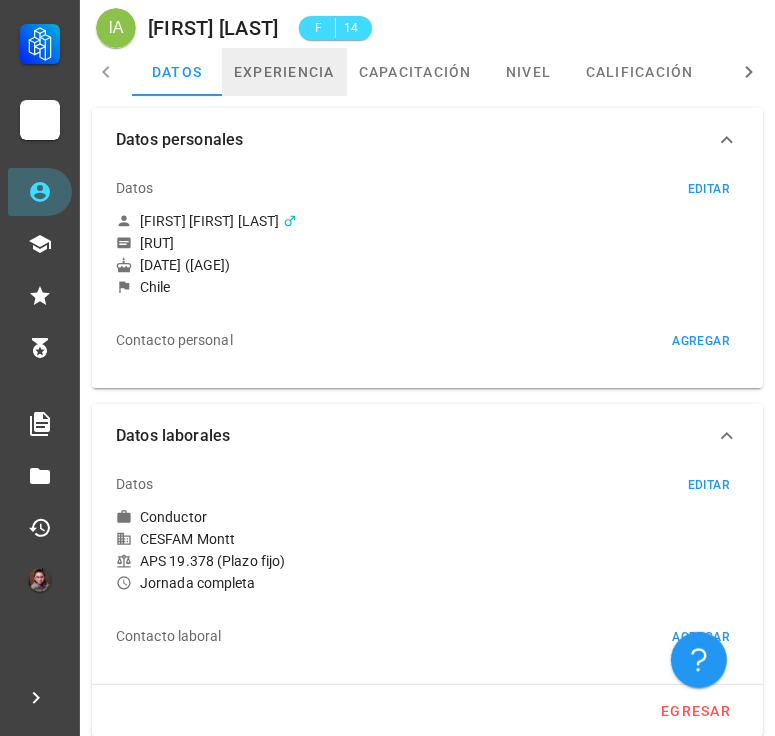 click on "experiencia" at bounding box center [284, 72] 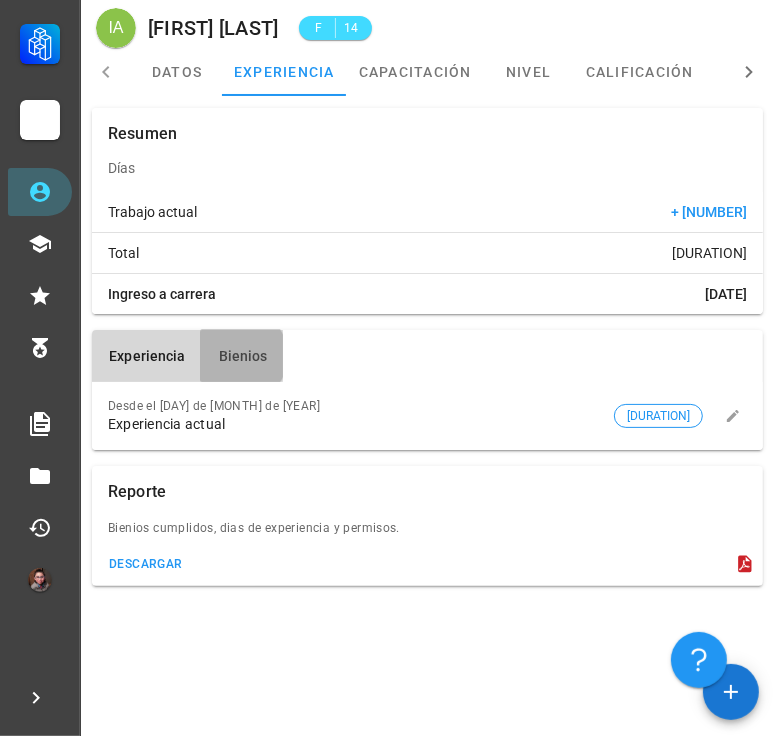 click on "Bienios" at bounding box center (242, 356) 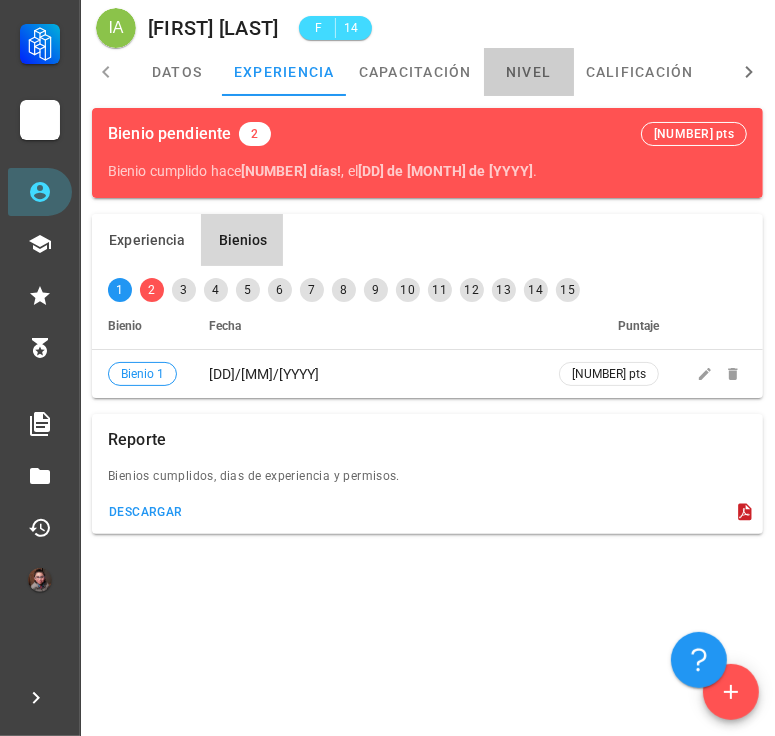 click on "nivel" at bounding box center [529, 72] 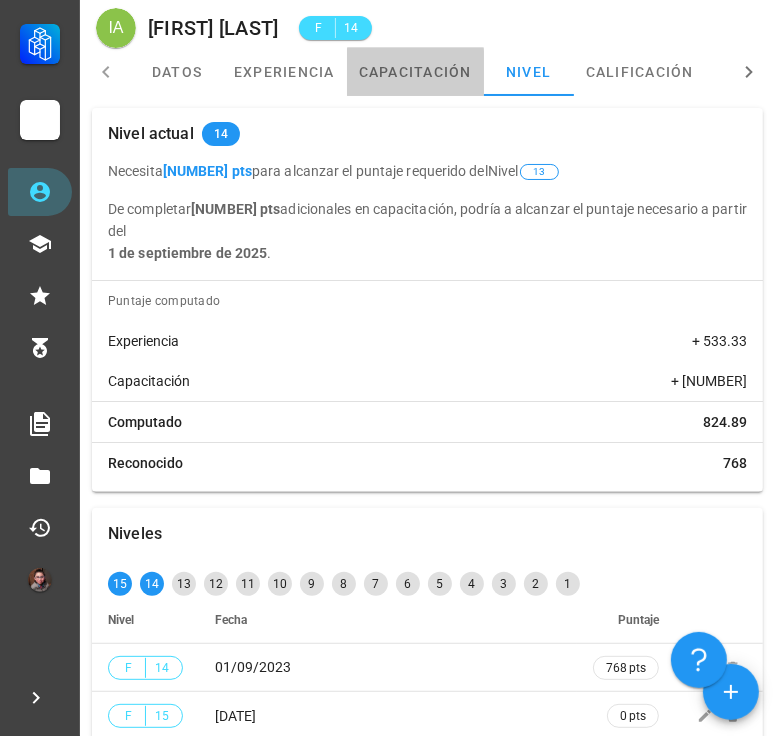 click on "capacitación" at bounding box center [415, 72] 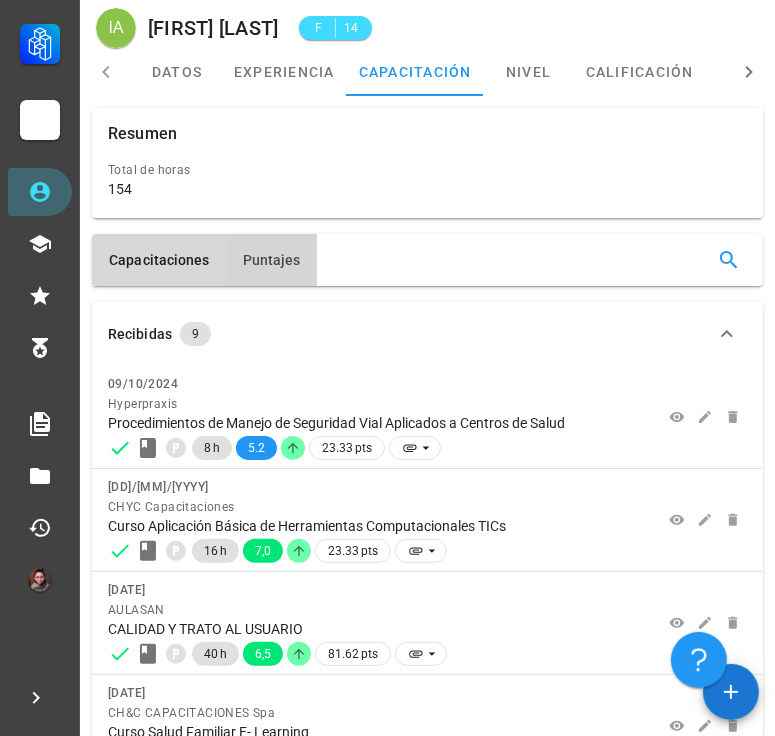 click on "Puntajes" at bounding box center (271, 260) 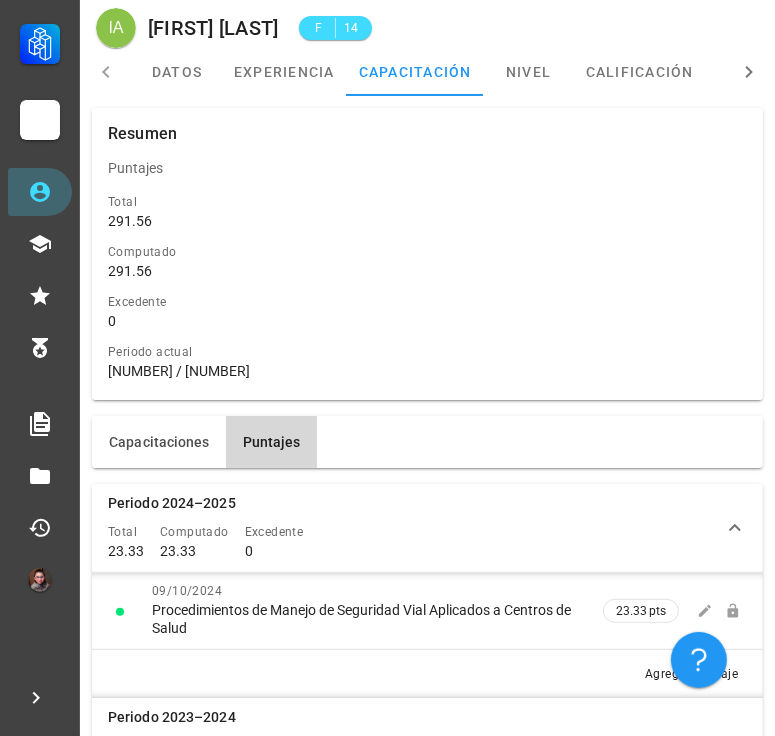 drag, startPoint x: 404, startPoint y: 237, endPoint x: 400, endPoint y: 213, distance: 24.33105 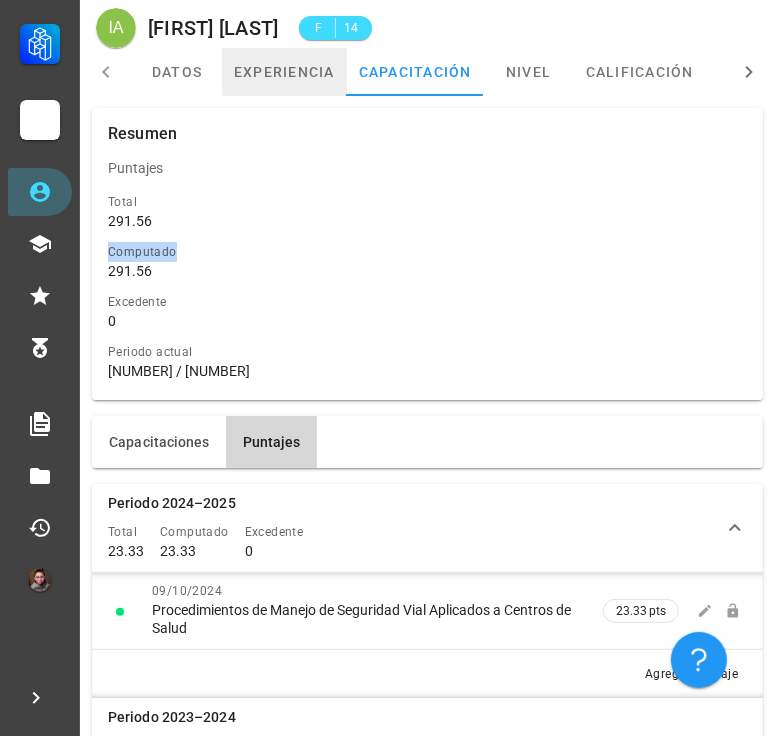 click on "experiencia" at bounding box center [284, 72] 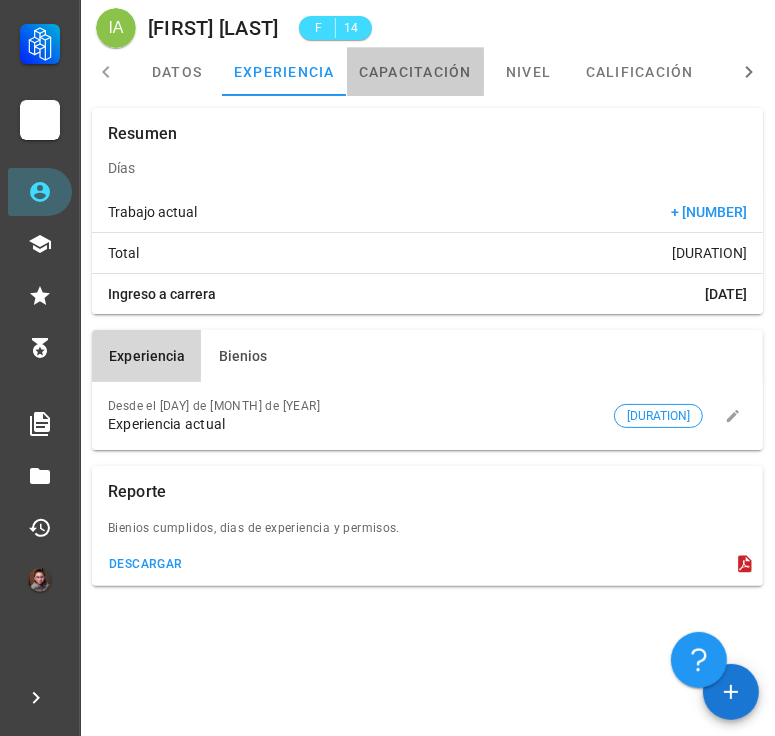 click on "capacitación" at bounding box center [415, 72] 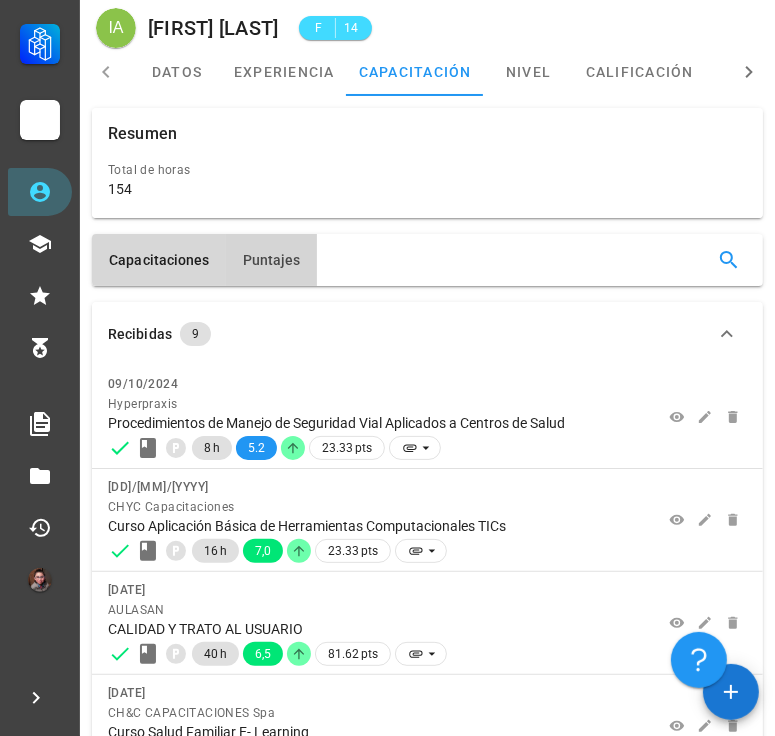 click on "Puntajes" at bounding box center [271, 260] 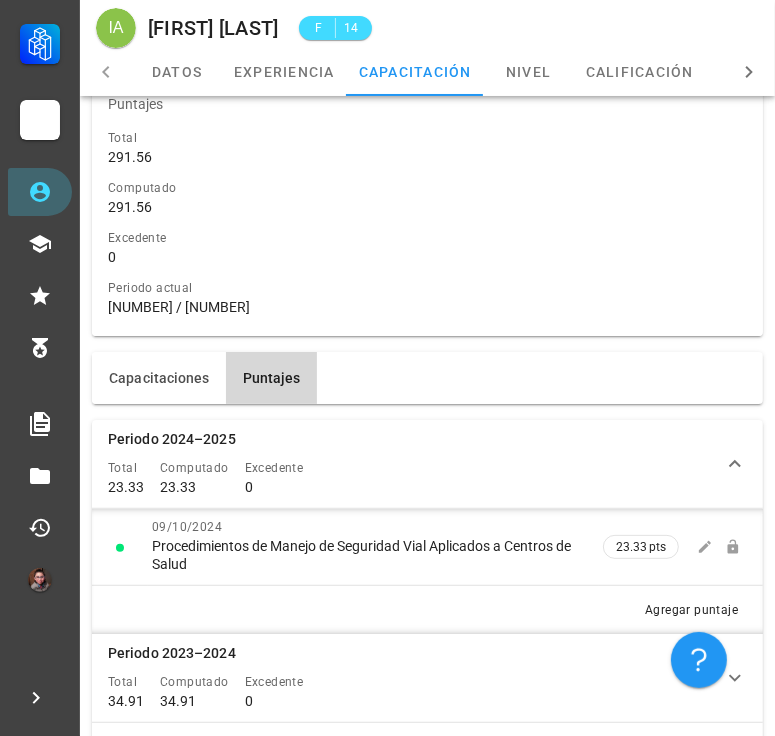 scroll, scrollTop: 100, scrollLeft: 0, axis: vertical 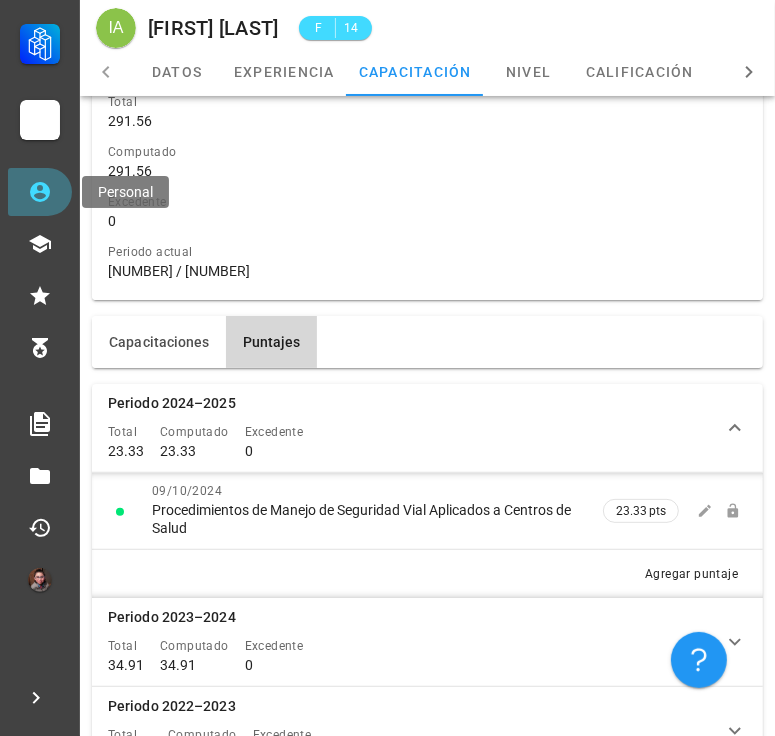drag, startPoint x: 56, startPoint y: 186, endPoint x: 140, endPoint y: 178, distance: 84.38009 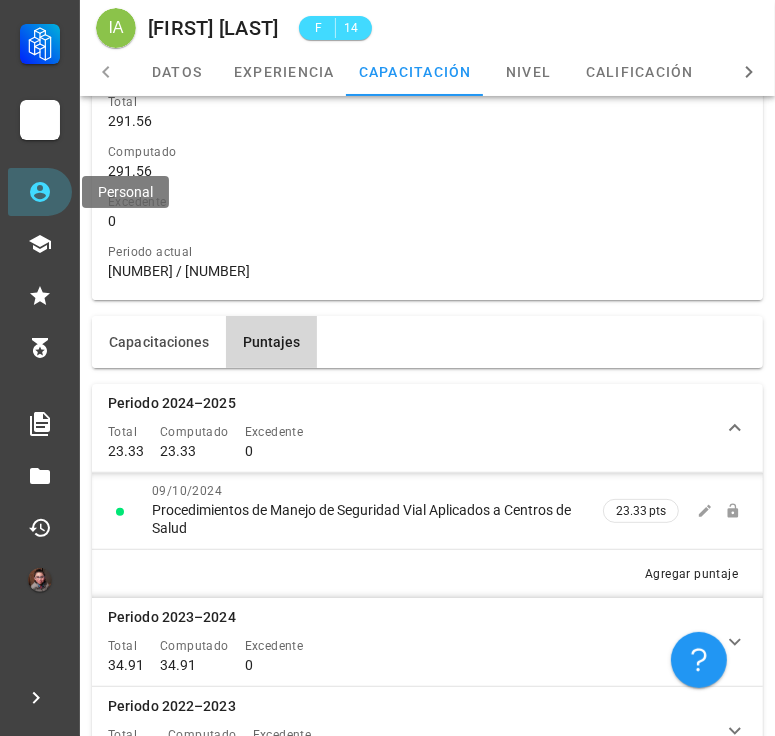 scroll, scrollTop: 0, scrollLeft: 0, axis: both 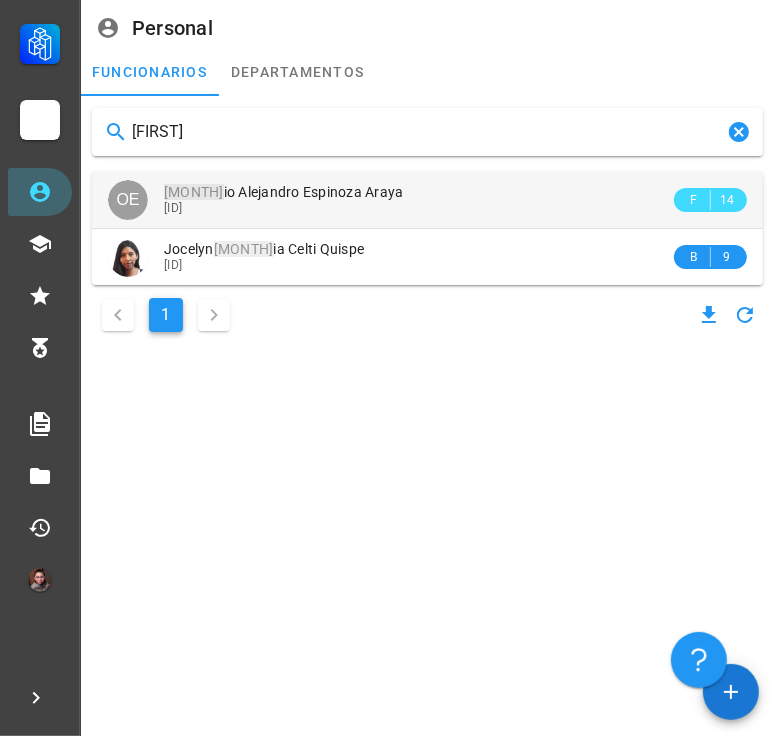 type on "[FIRST]" 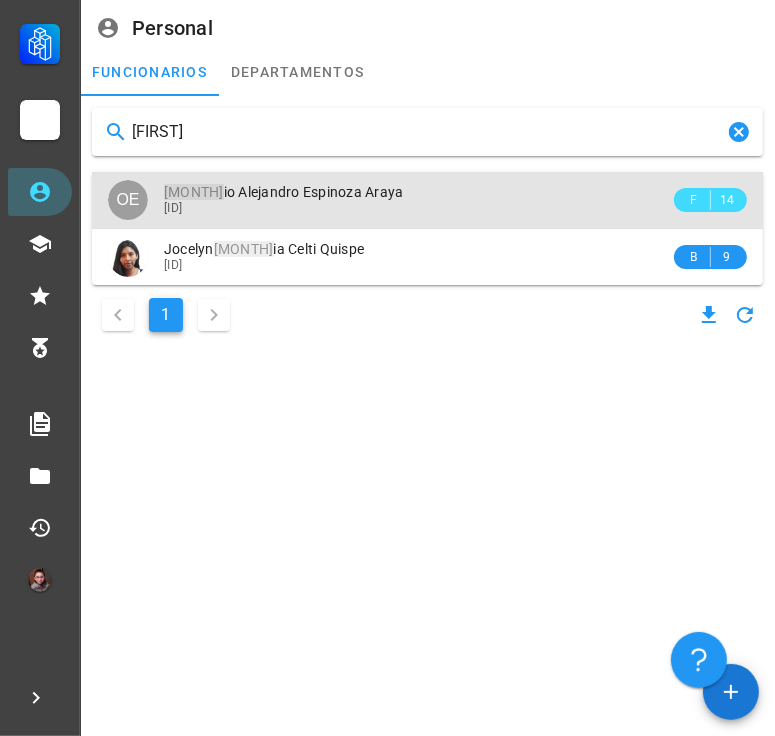 click on "[ID]" at bounding box center [417, 208] 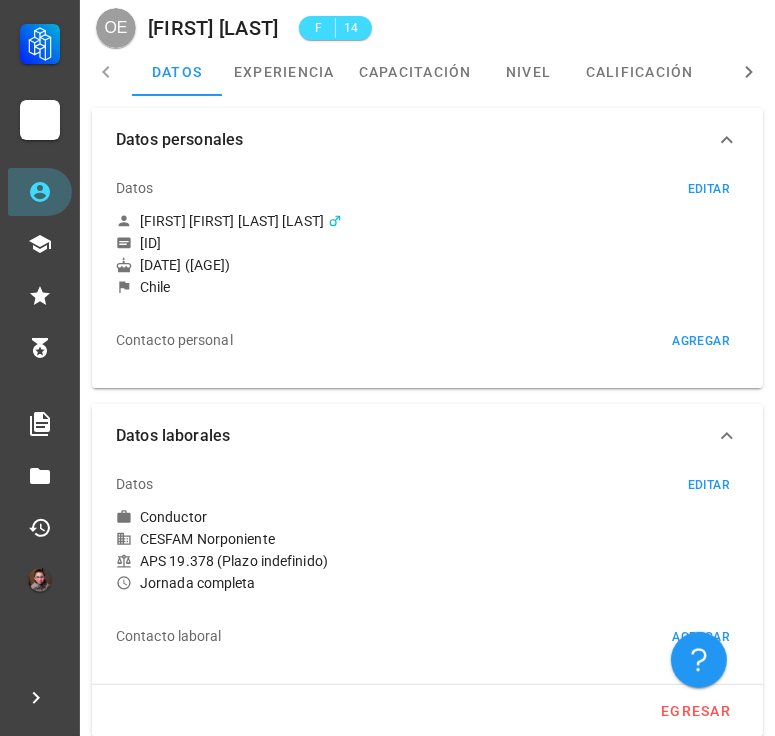 click on "[FIRST] [LAST] F 14" at bounding box center (427, 24) 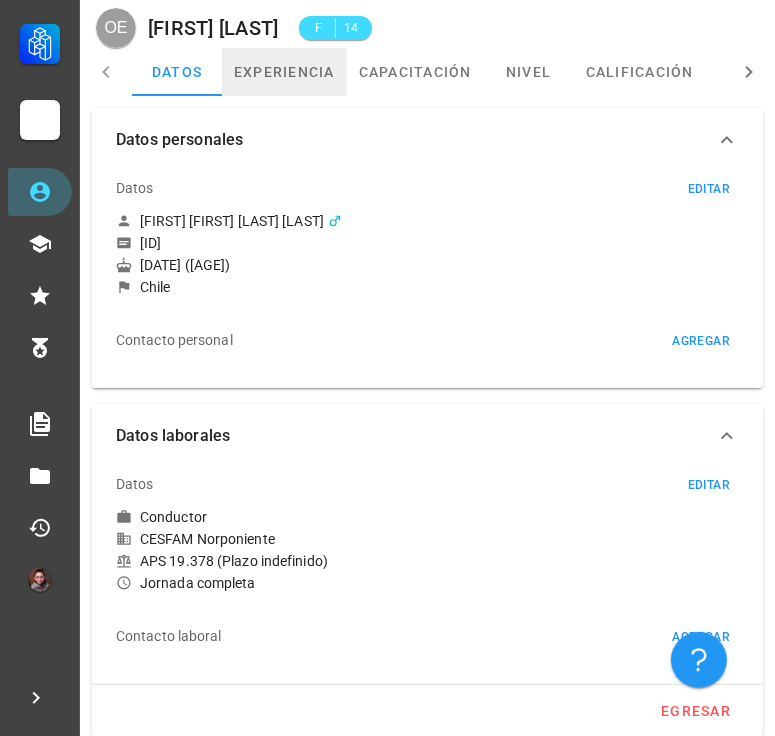 click on "experiencia" at bounding box center [284, 72] 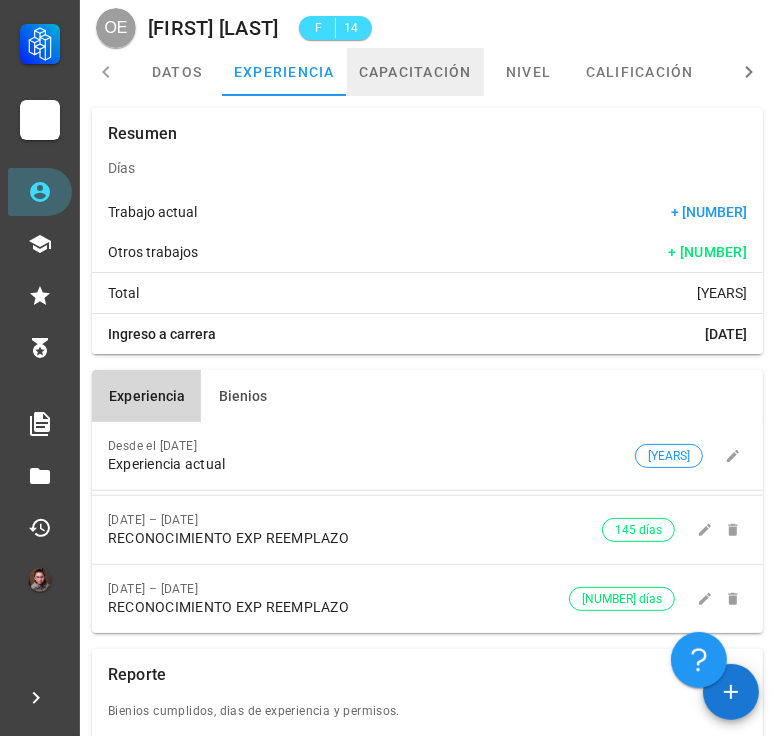 click on "capacitación" at bounding box center [415, 72] 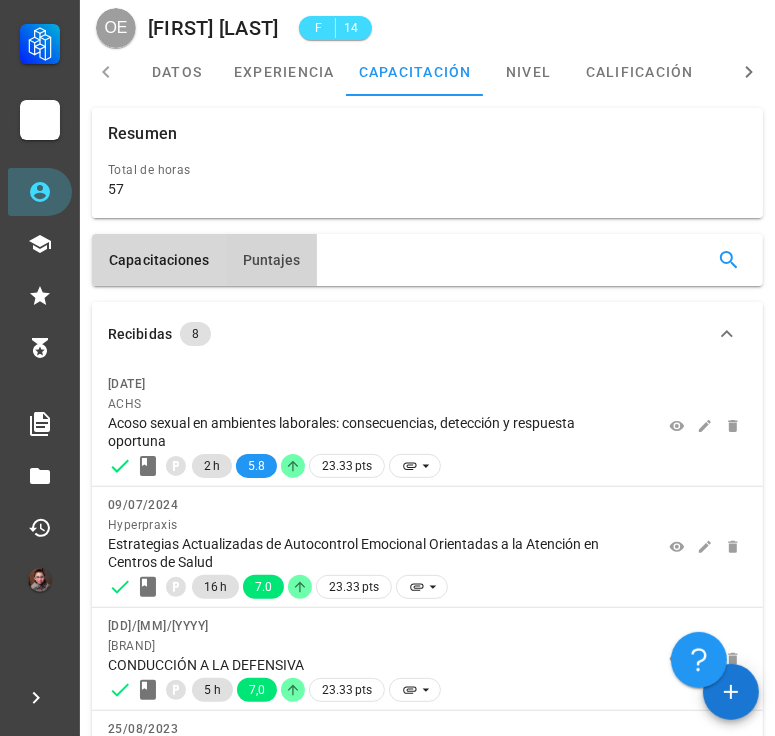 click on "Puntajes" at bounding box center (271, 260) 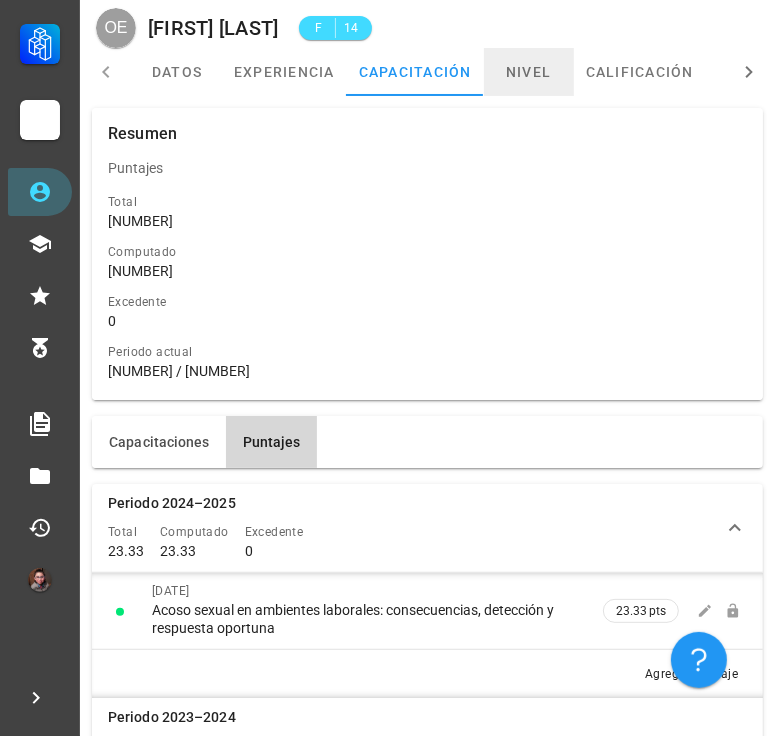 click on "nivel" at bounding box center (529, 72) 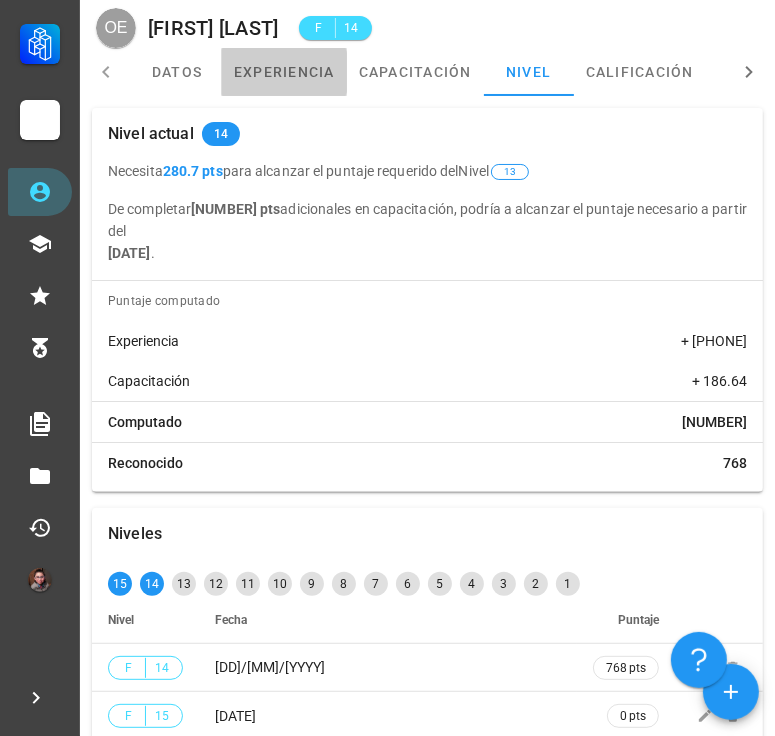 click on "experiencia" at bounding box center (284, 72) 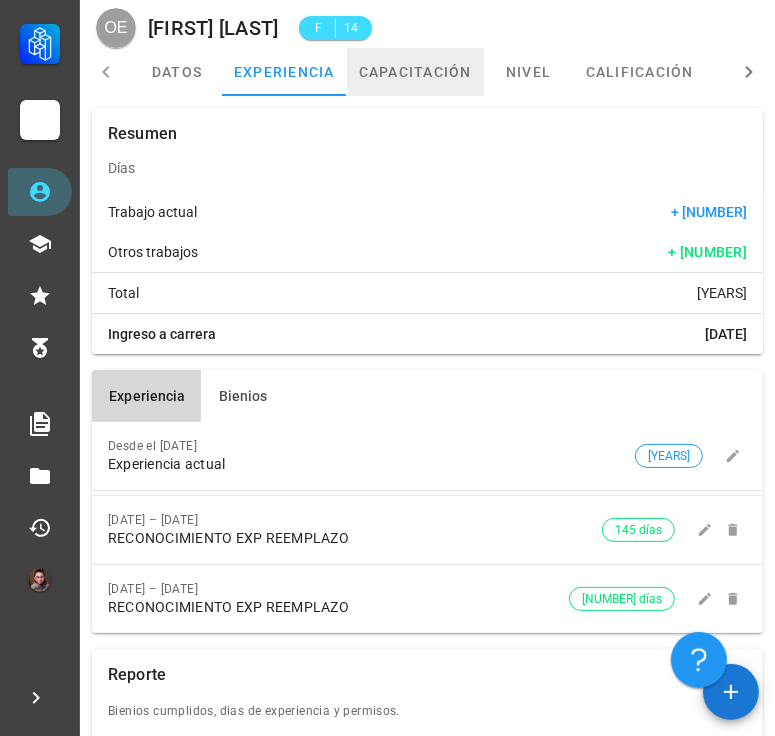 click on "capacitación" at bounding box center (415, 72) 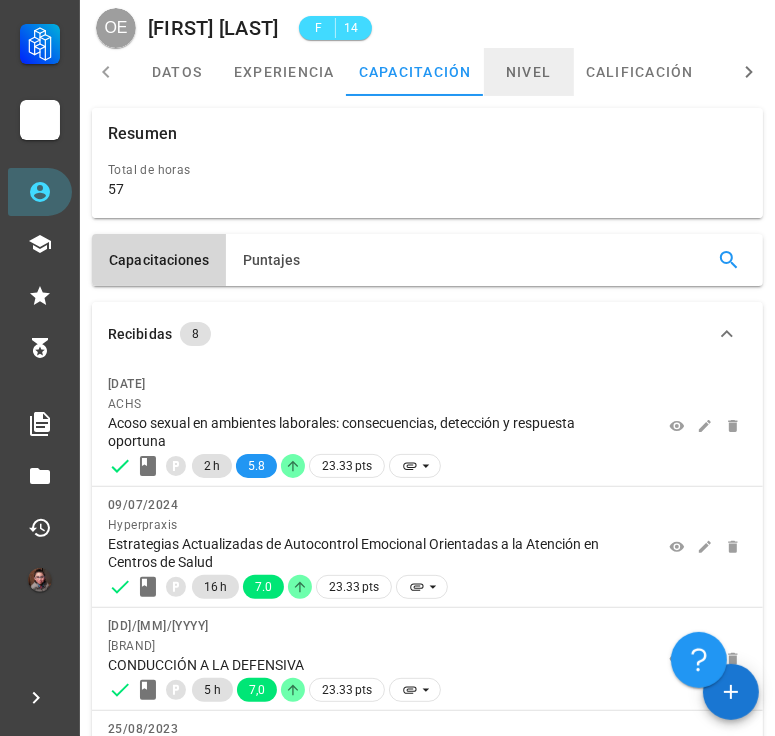 click on "nivel" at bounding box center (529, 72) 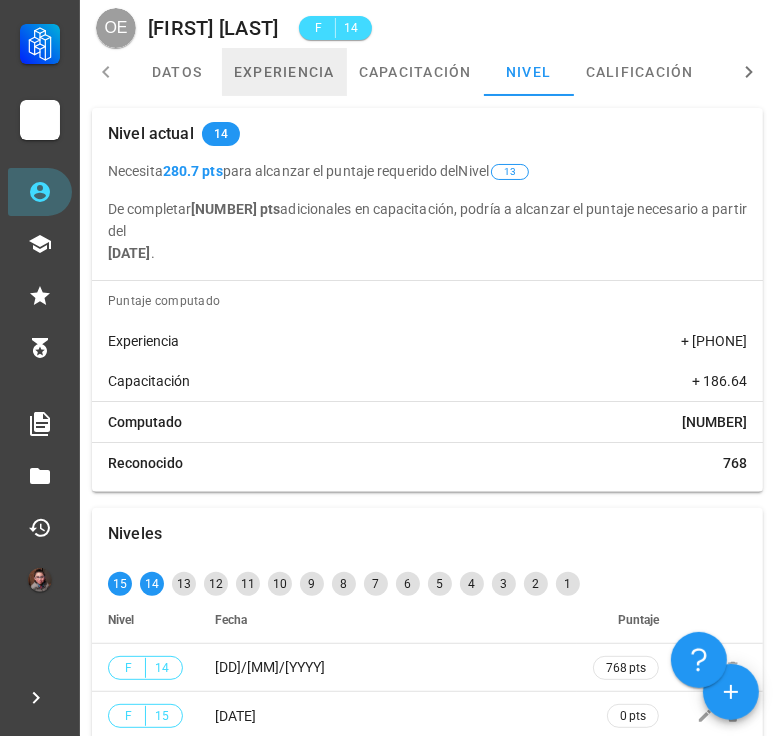 click on "experiencia" at bounding box center (284, 72) 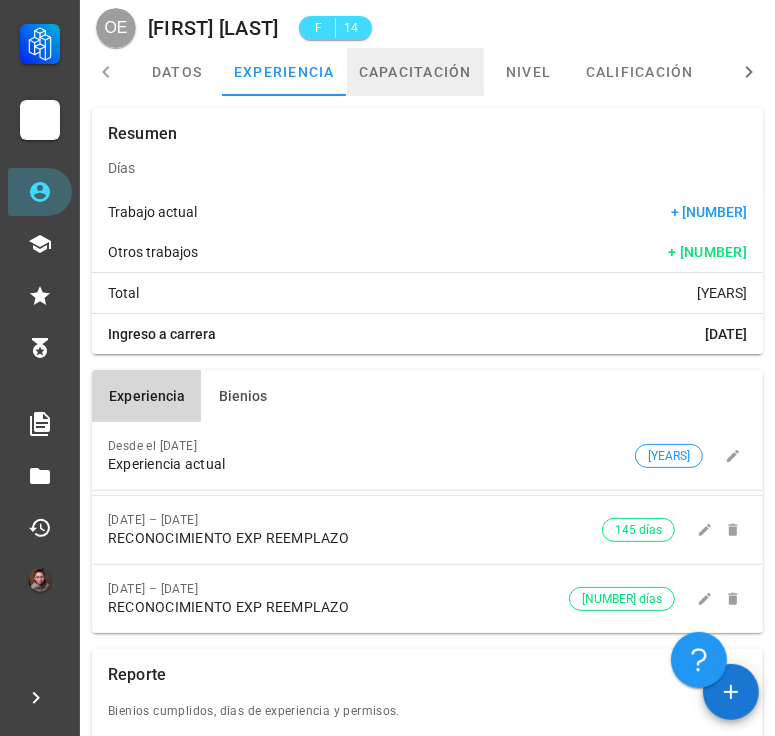 click on "capacitación" at bounding box center [415, 72] 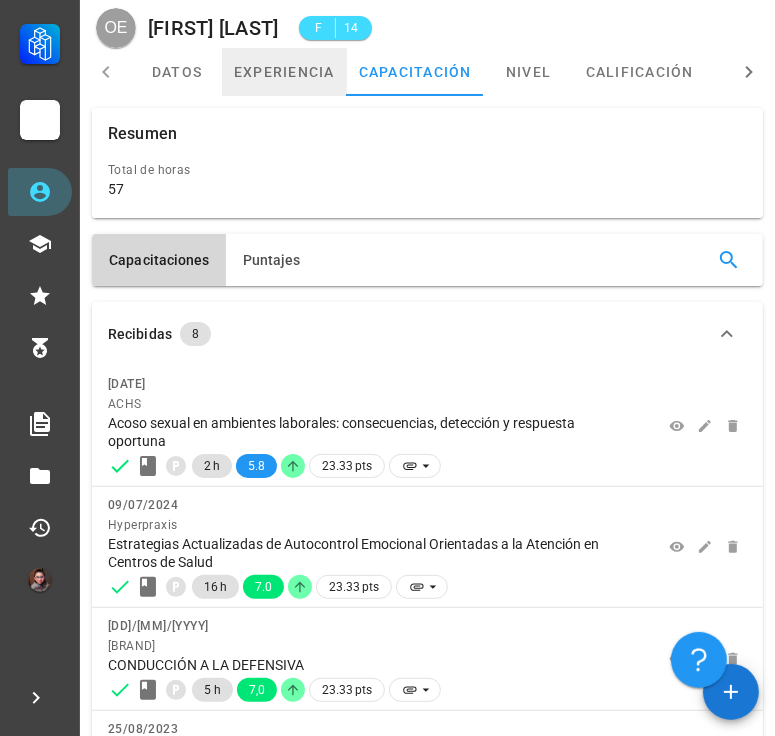 click on "experiencia" at bounding box center [284, 72] 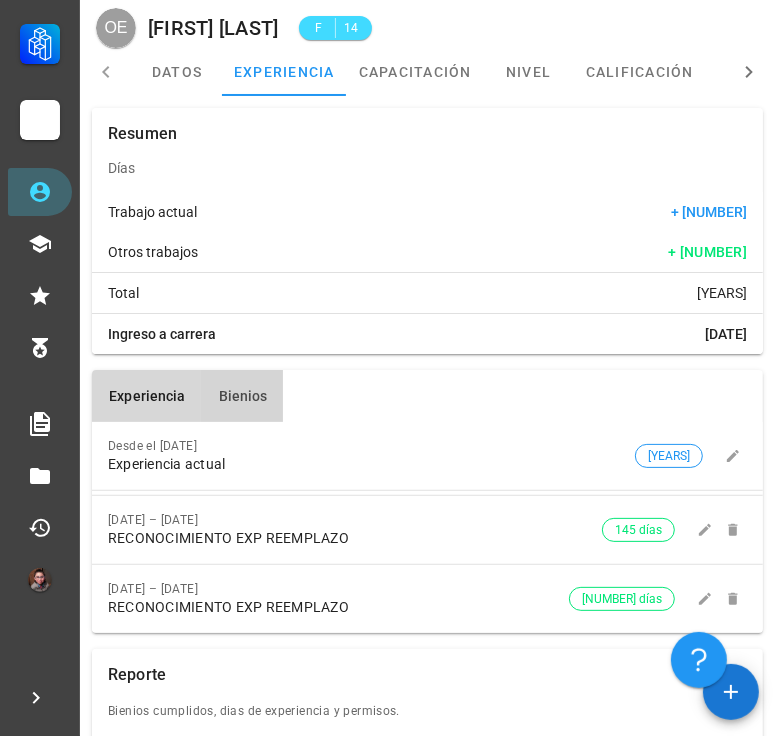 click on "Bienios" at bounding box center [242, 396] 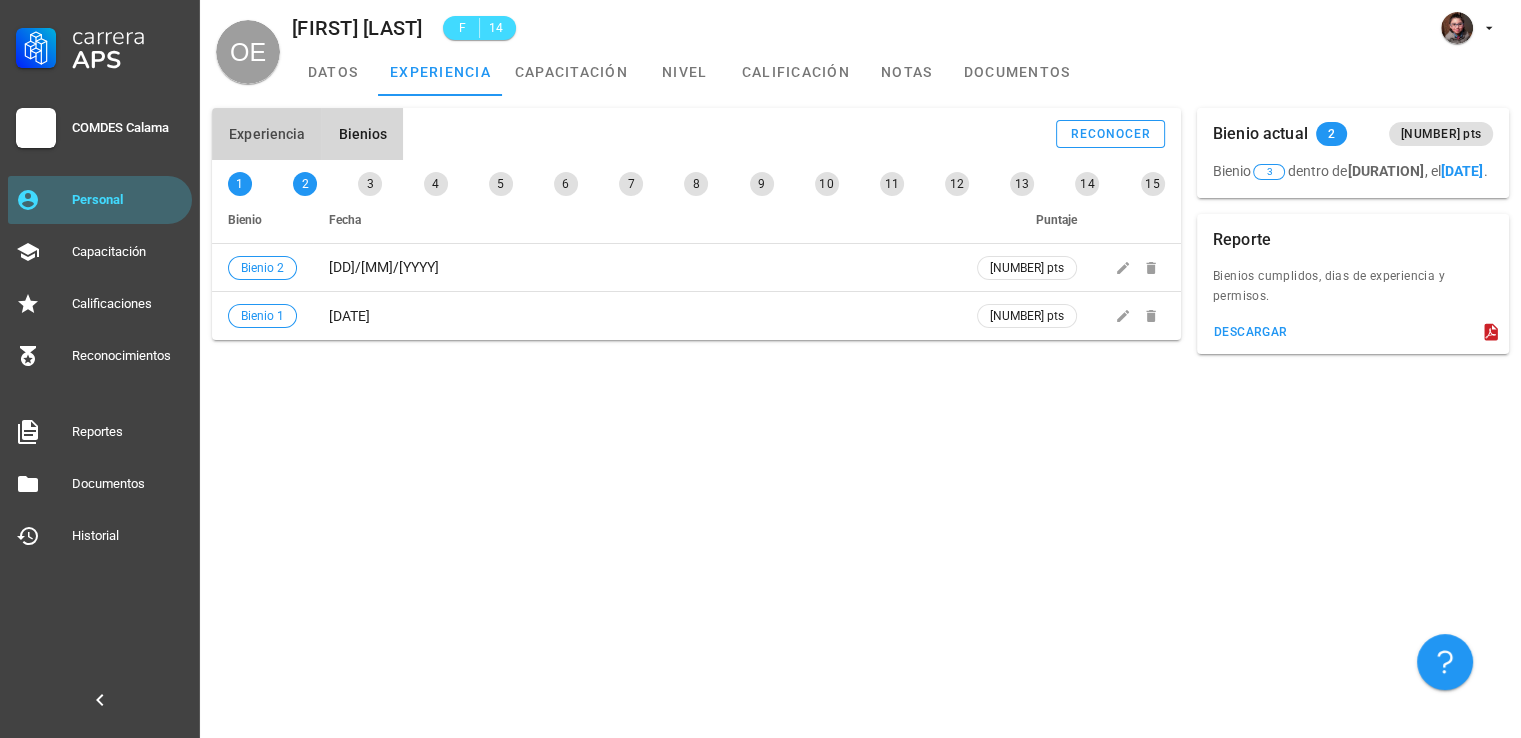 click on "Experiencia" at bounding box center [266, 134] 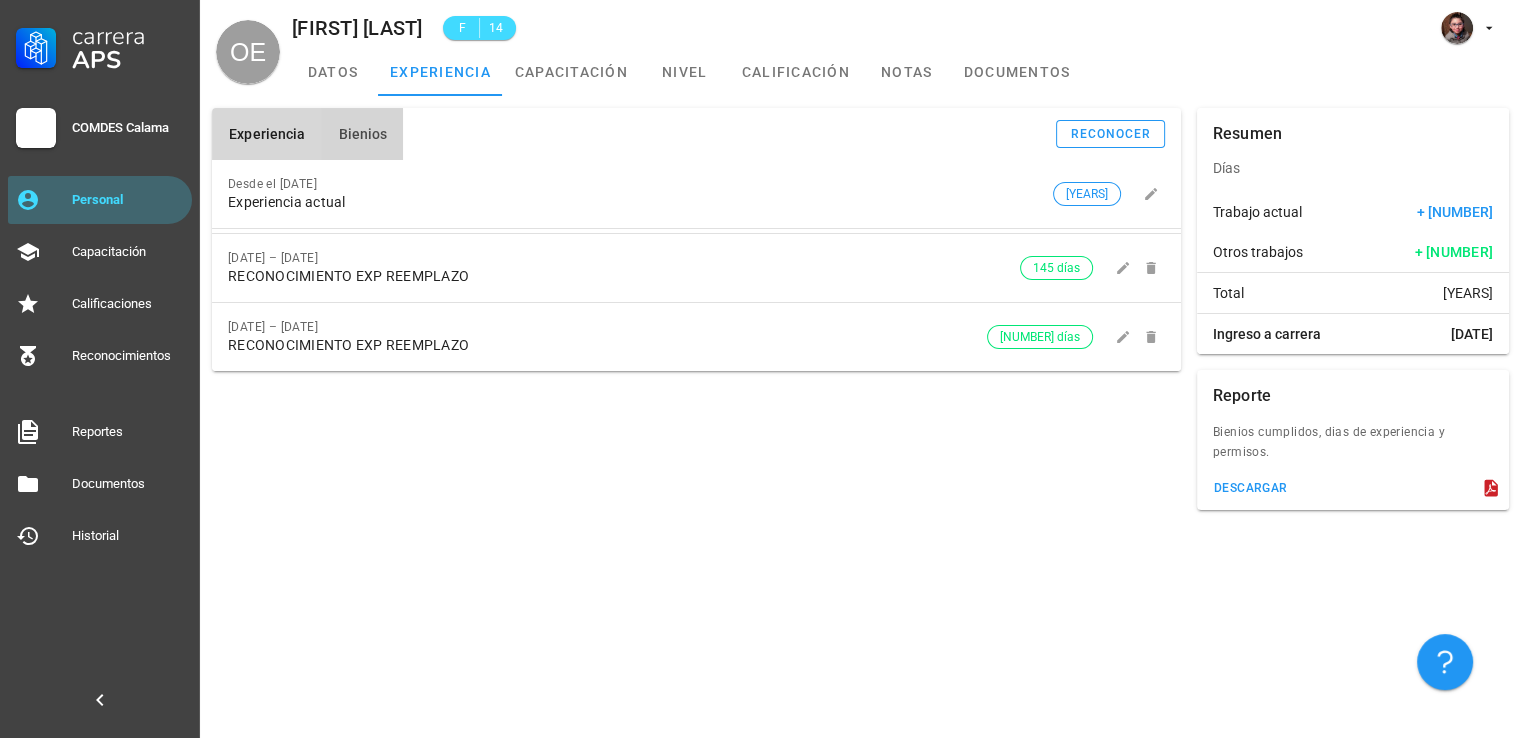 click on "Bienios" at bounding box center (362, 134) 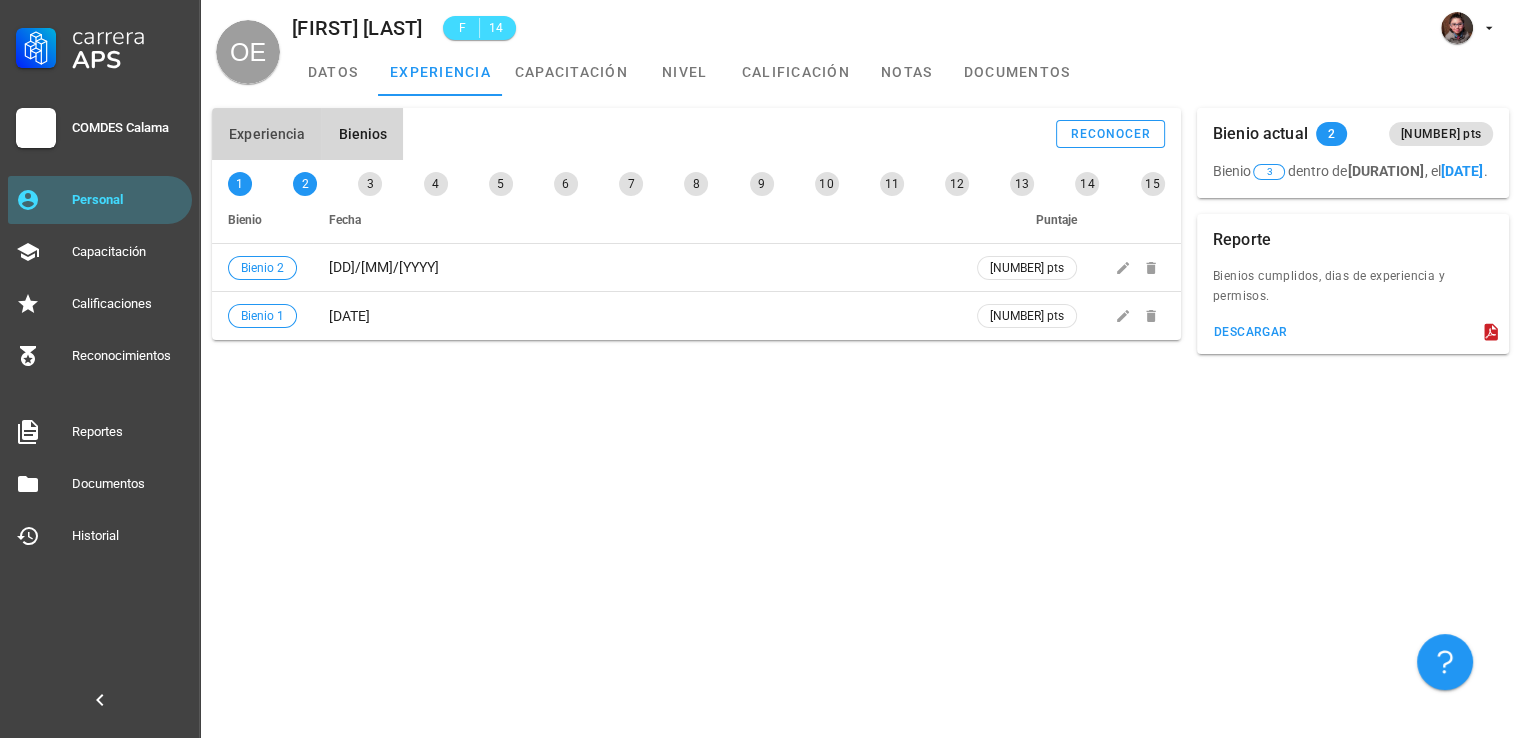 click on "Experiencia" at bounding box center [266, 134] 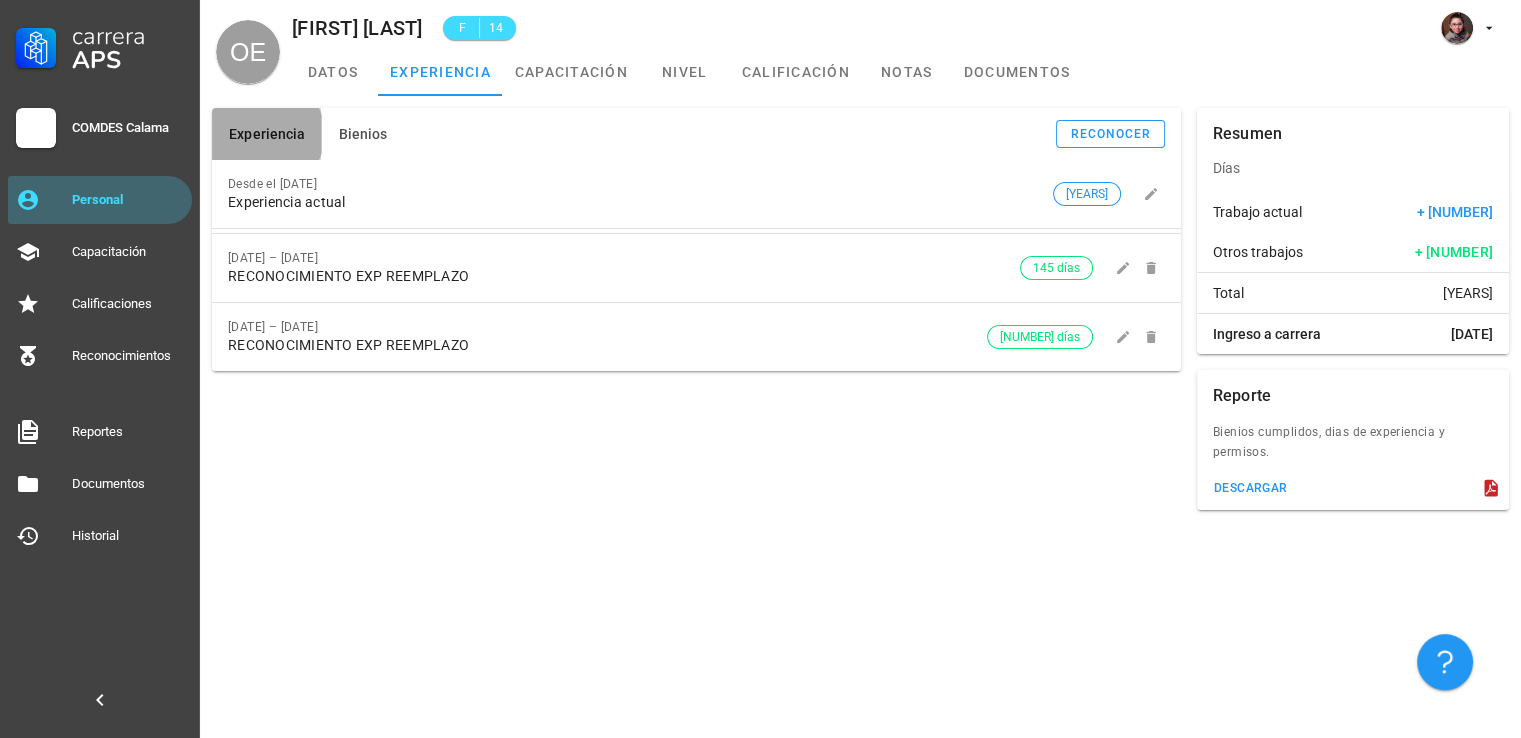 click on "Experiencia" at bounding box center [266, 134] 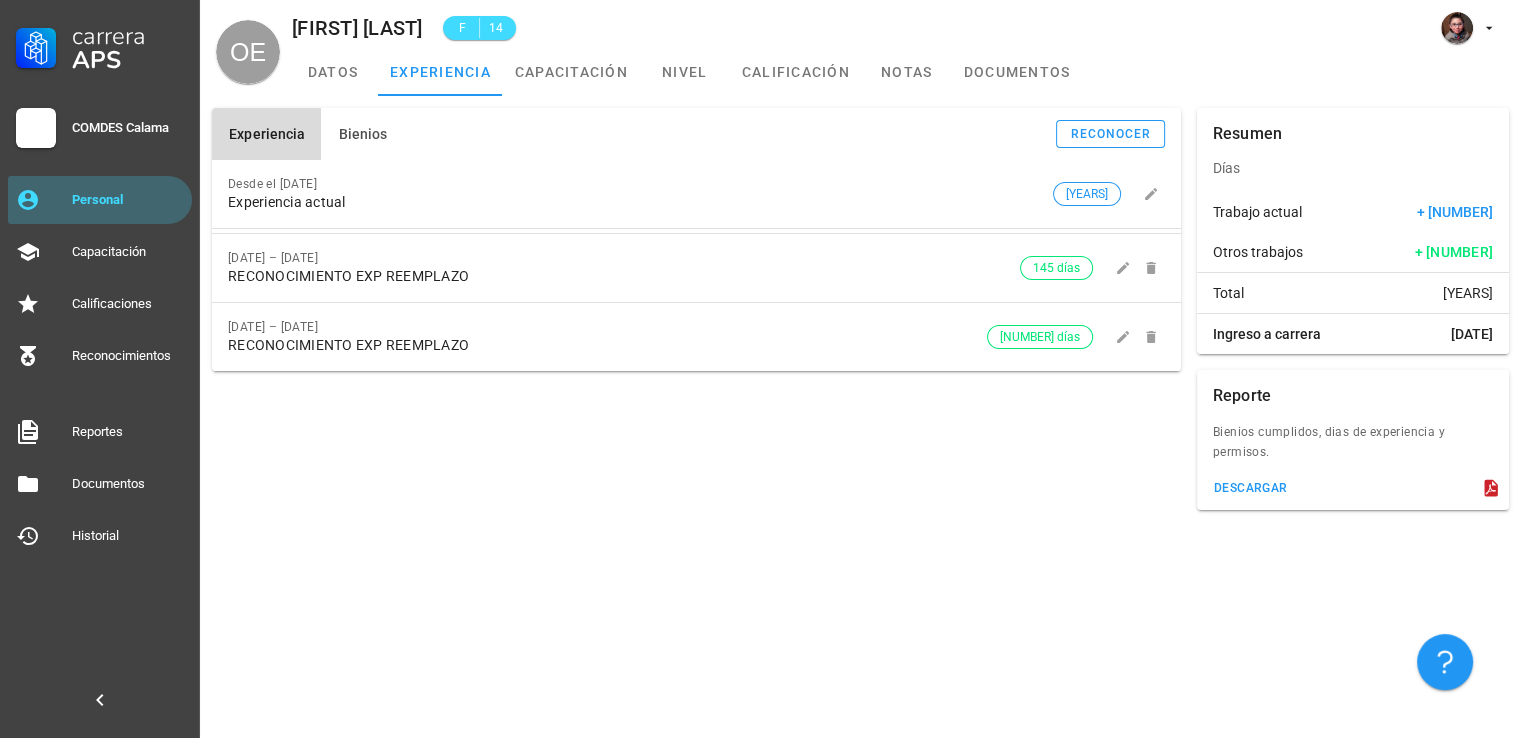 click on "Experiencia" at bounding box center (266, 134) 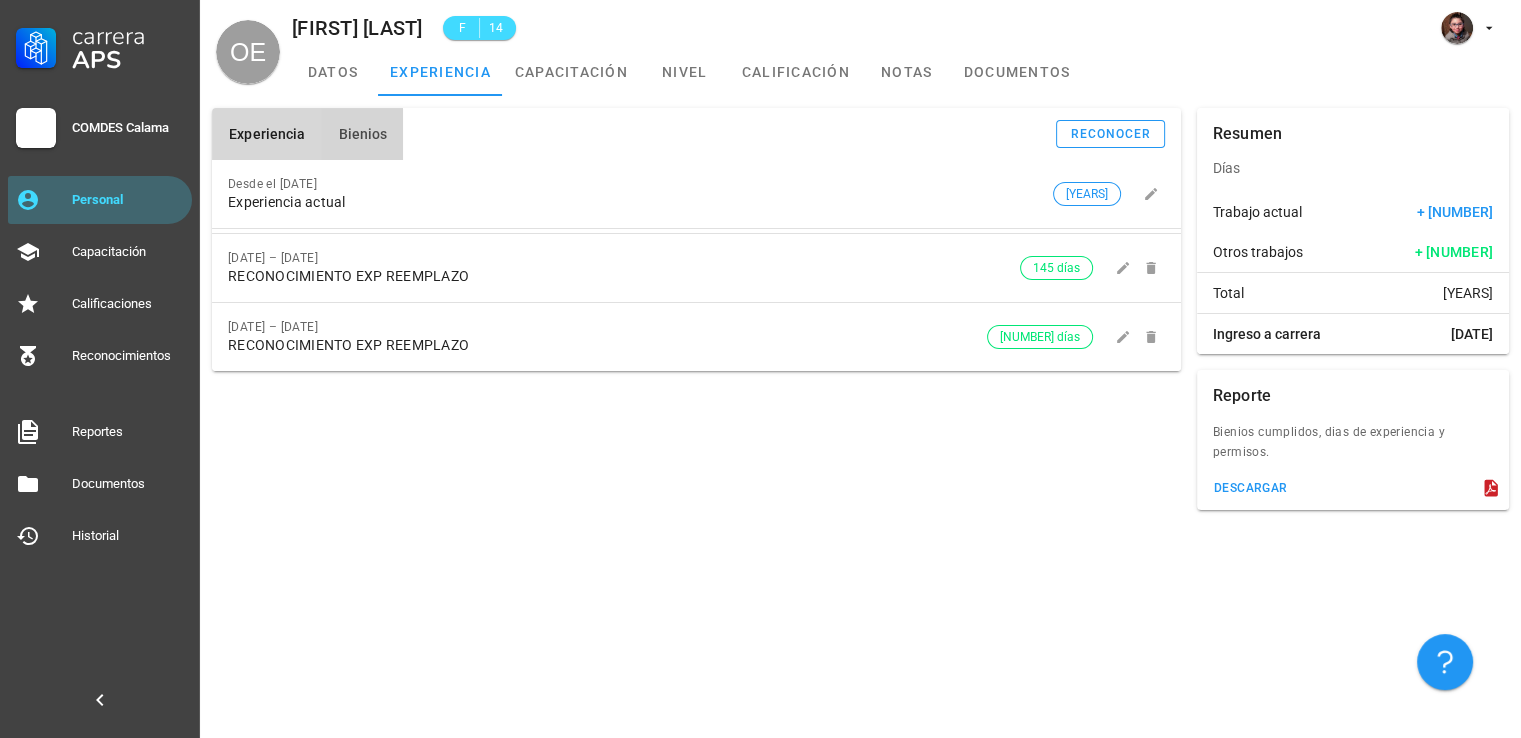 click on "Bienios" at bounding box center (362, 134) 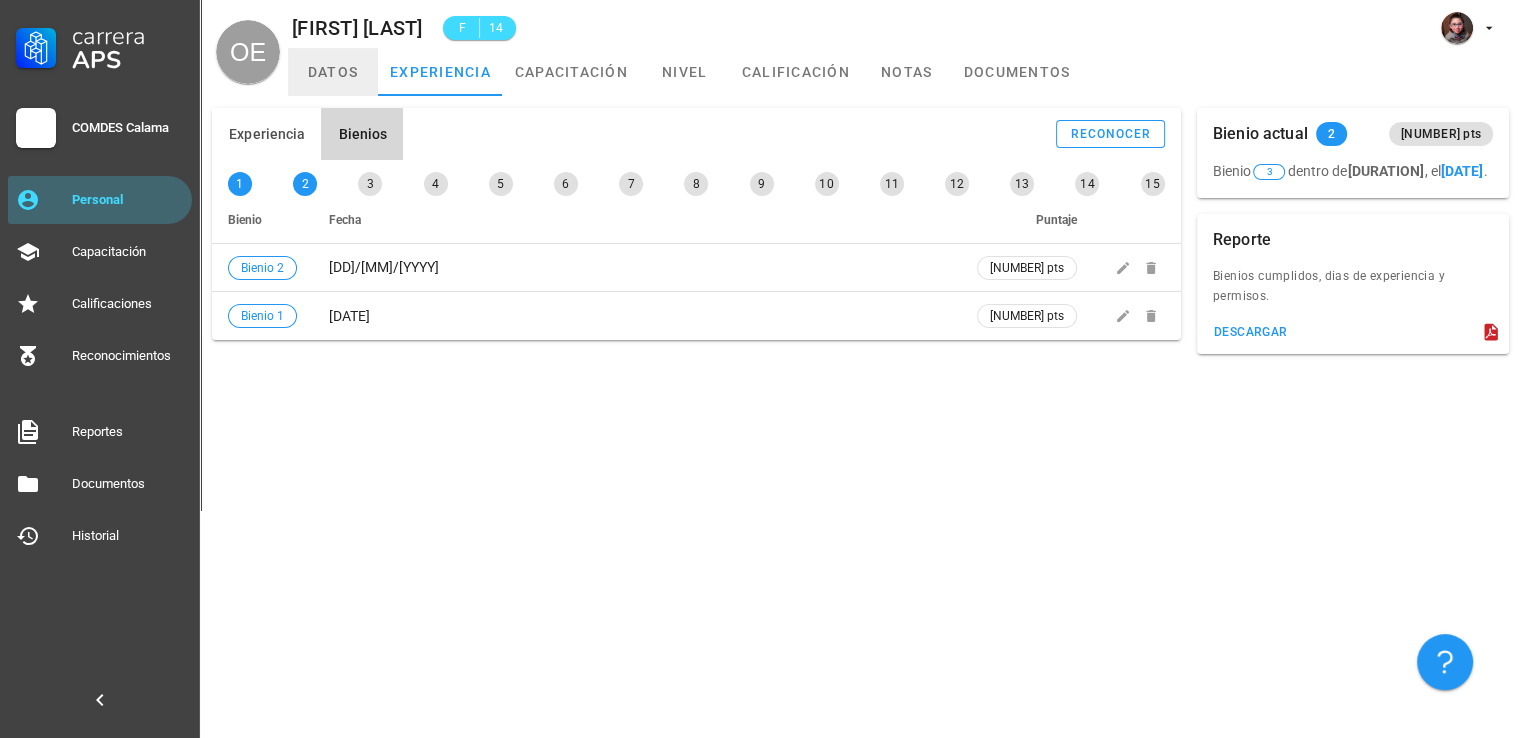click on "datos" at bounding box center [333, 72] 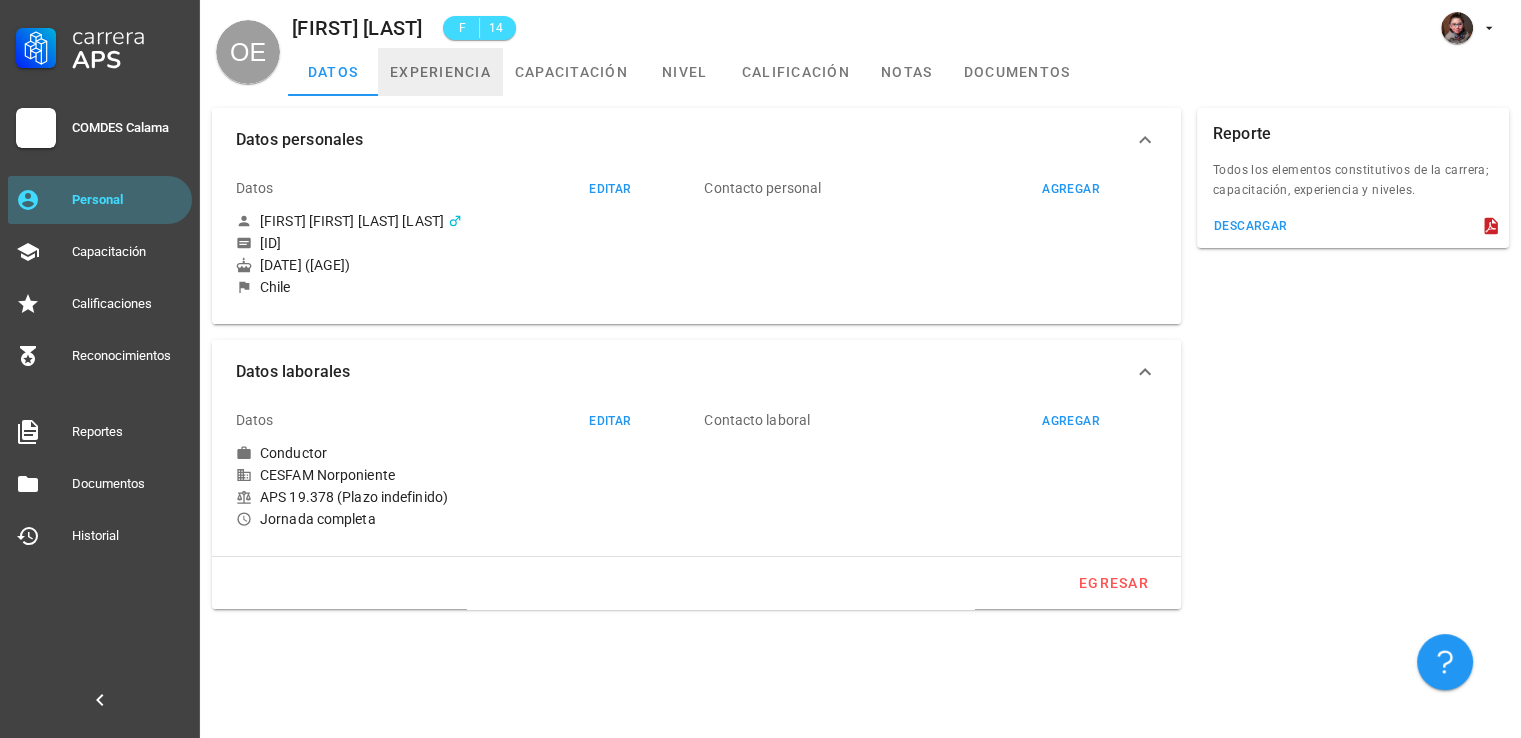 click on "experiencia" at bounding box center (440, 72) 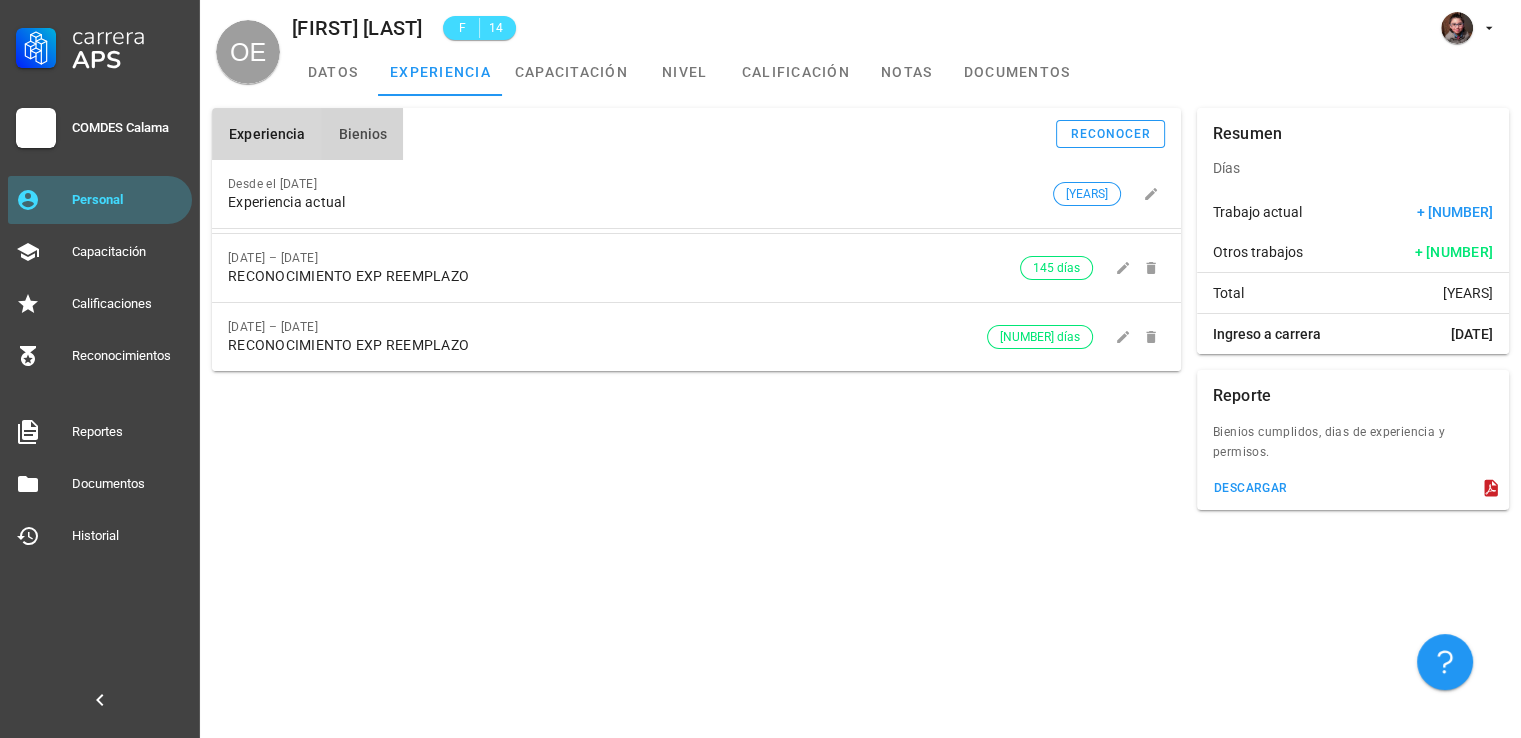 click on "Bienios" at bounding box center (362, 134) 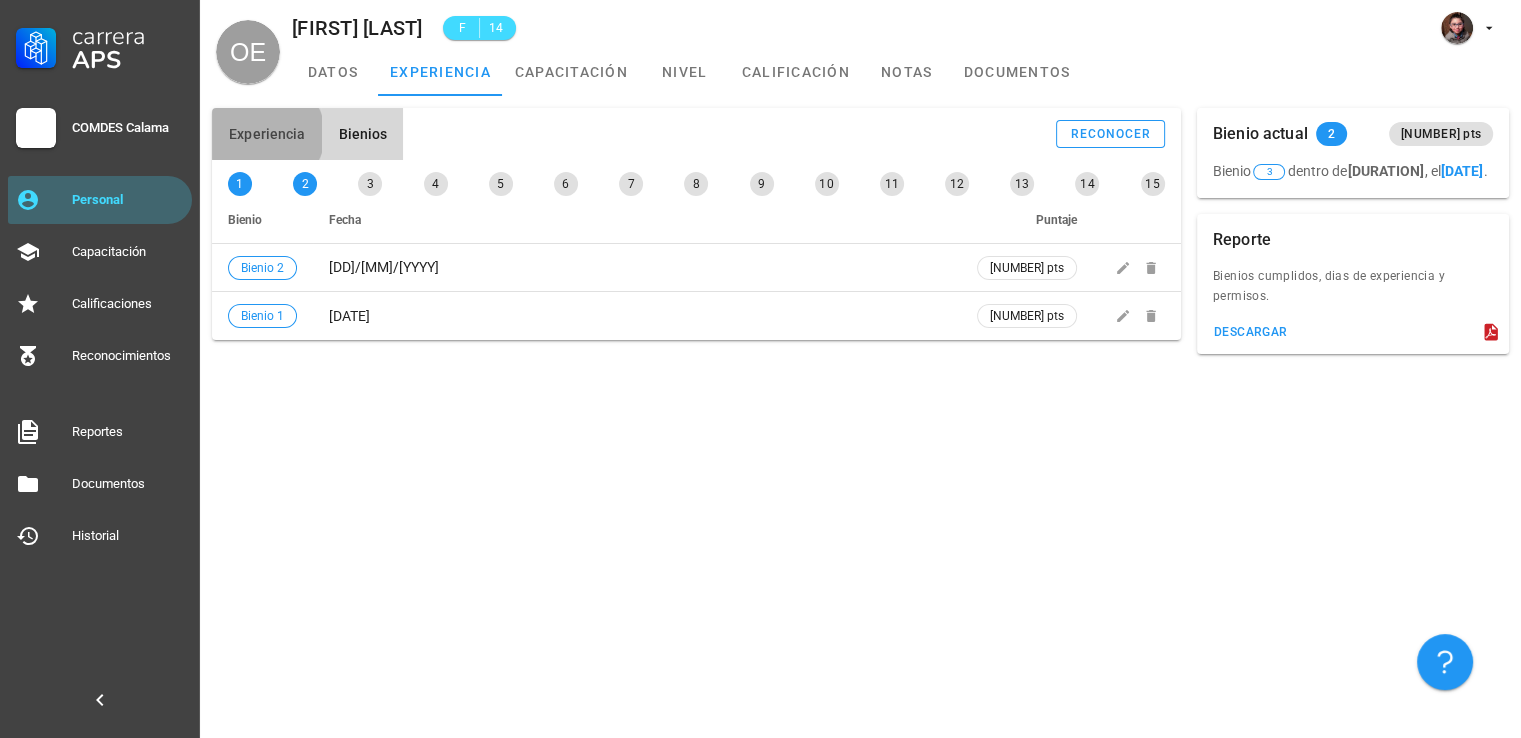 click on "Experiencia" at bounding box center [266, 134] 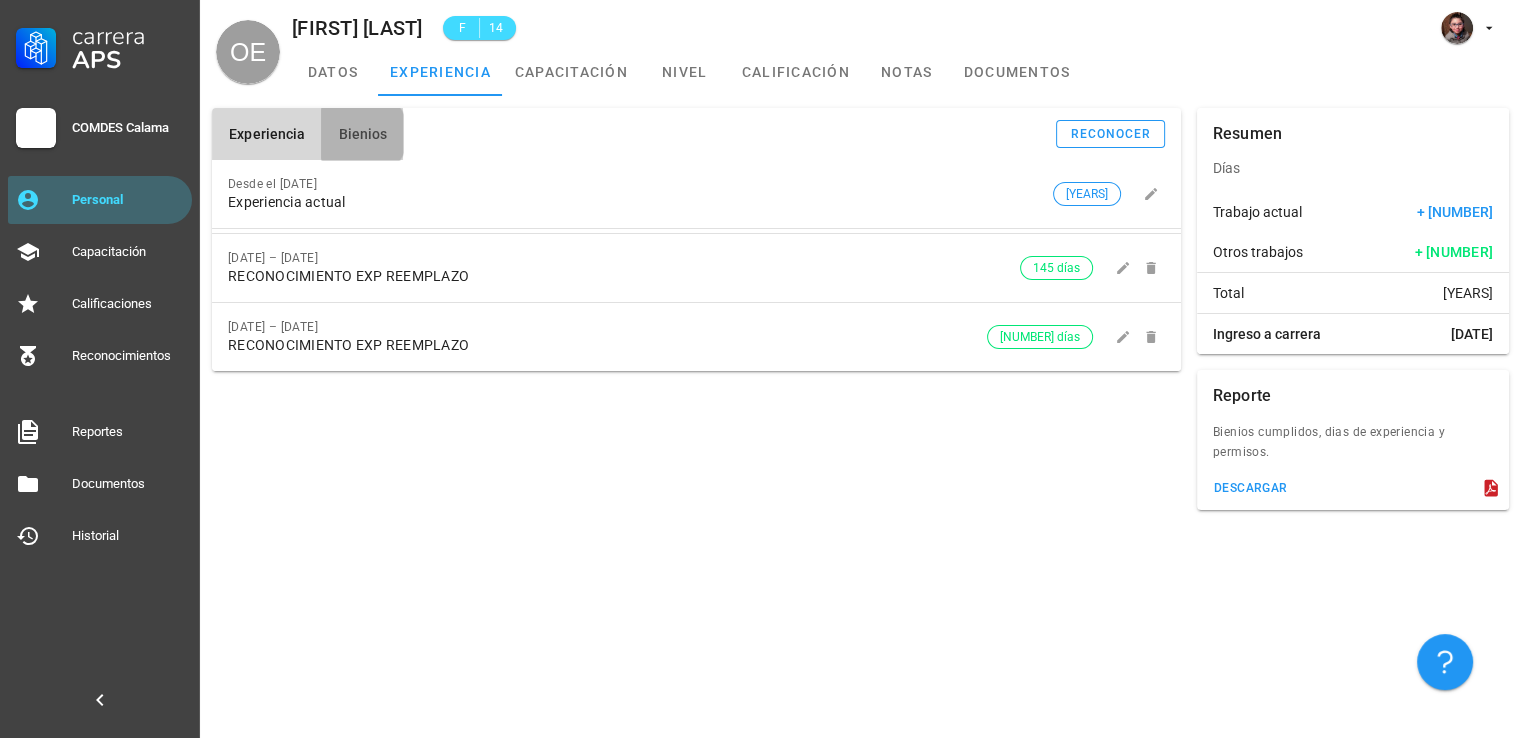 click on "Bienios" at bounding box center (362, 134) 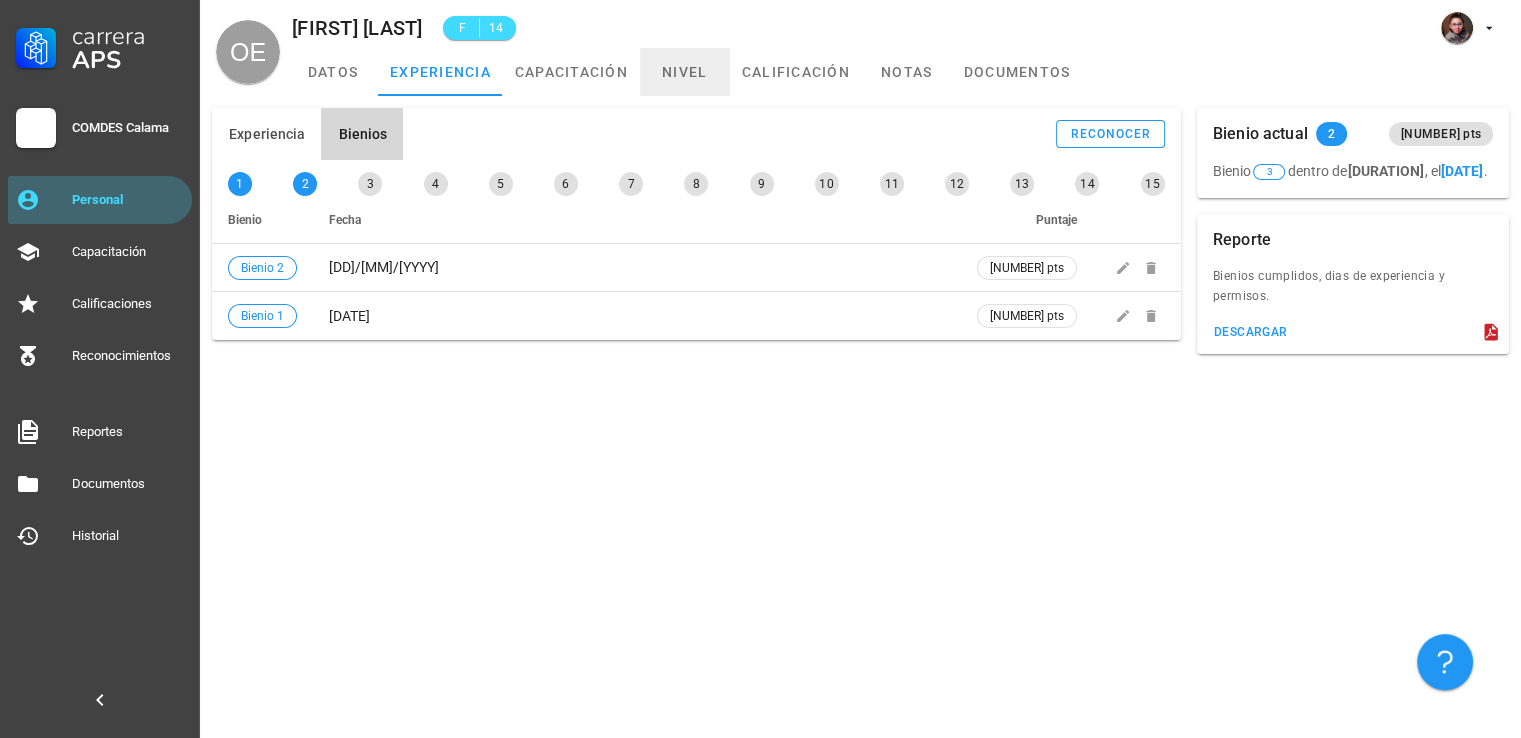click on "nivel" at bounding box center (685, 72) 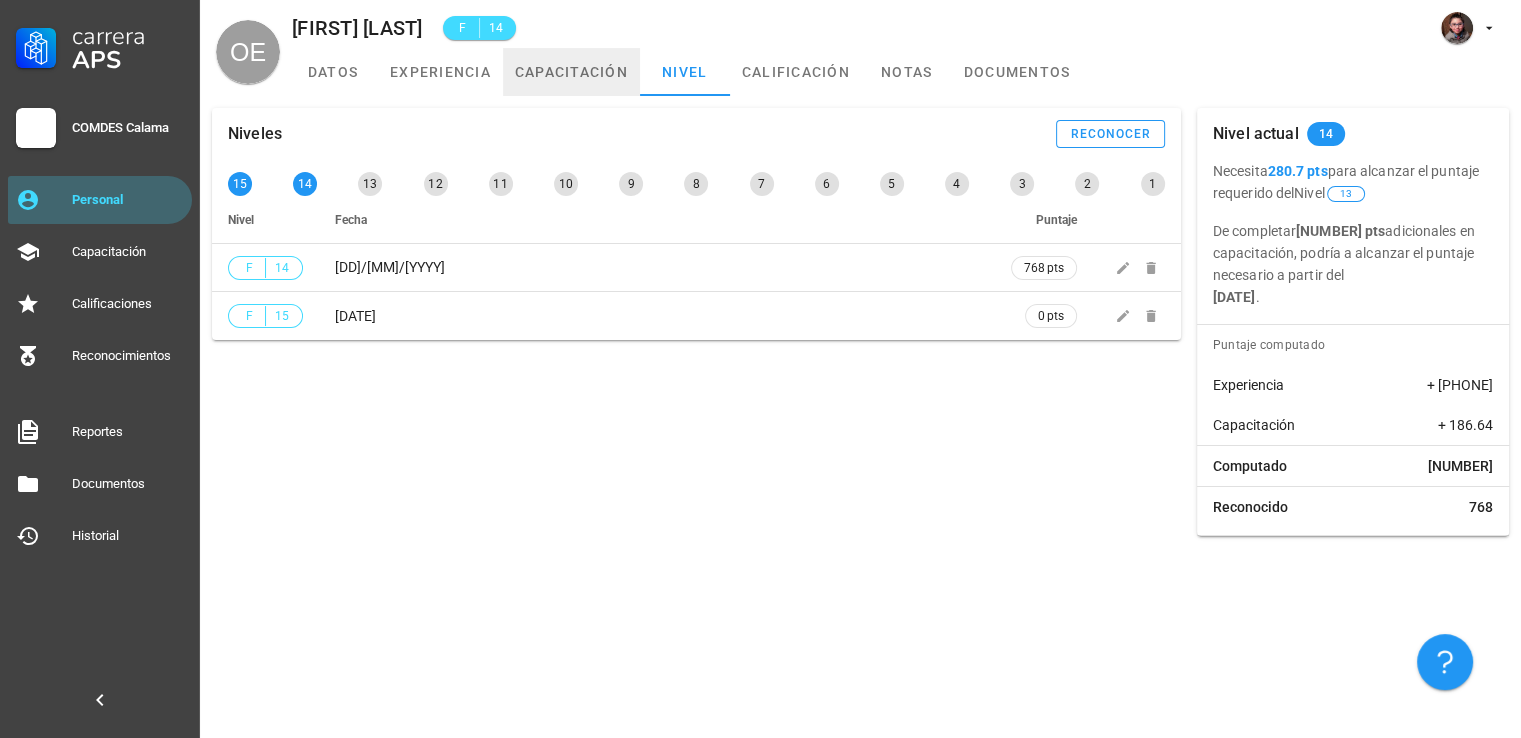 click on "capacitación" at bounding box center [571, 72] 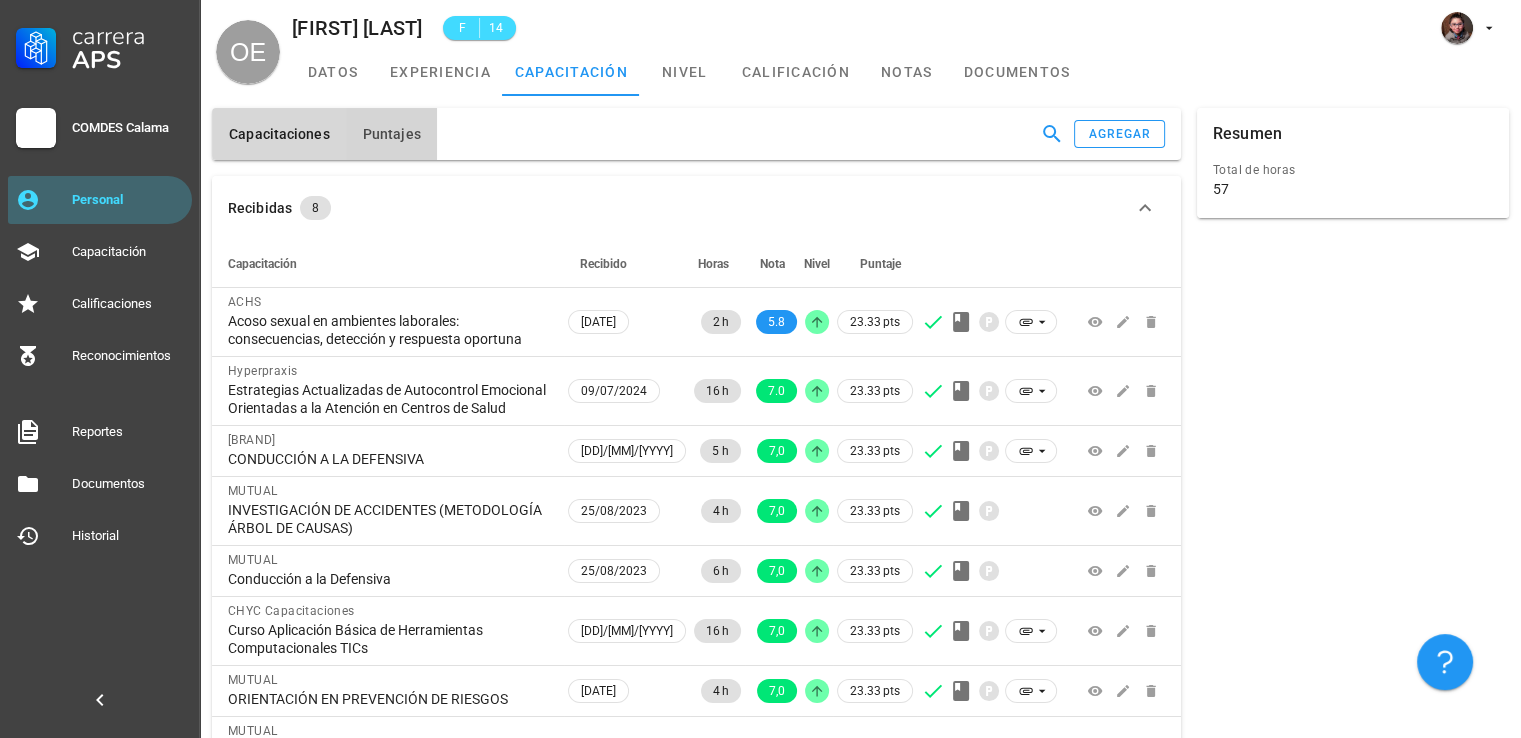 click on "Puntajes" at bounding box center [391, 134] 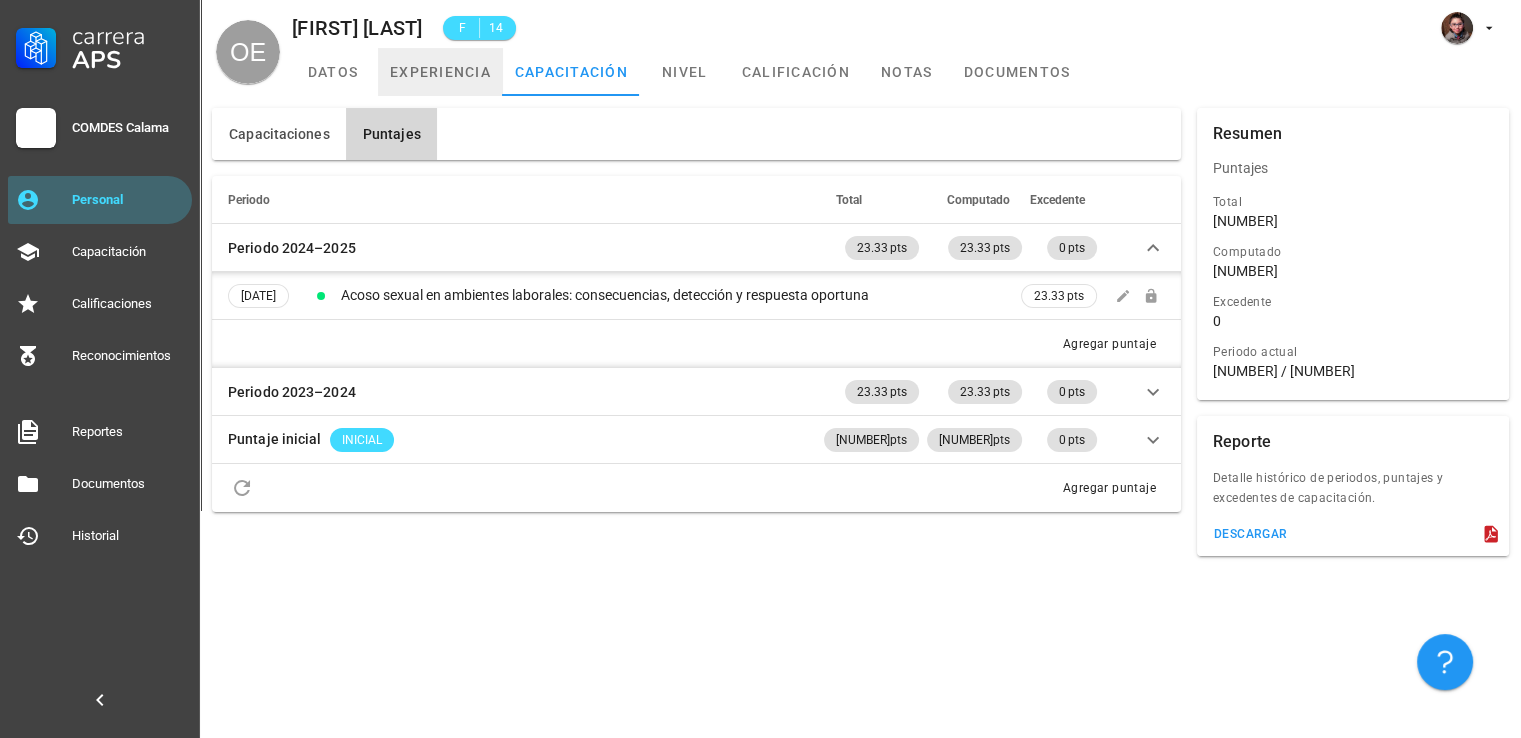 click on "experiencia" at bounding box center [440, 72] 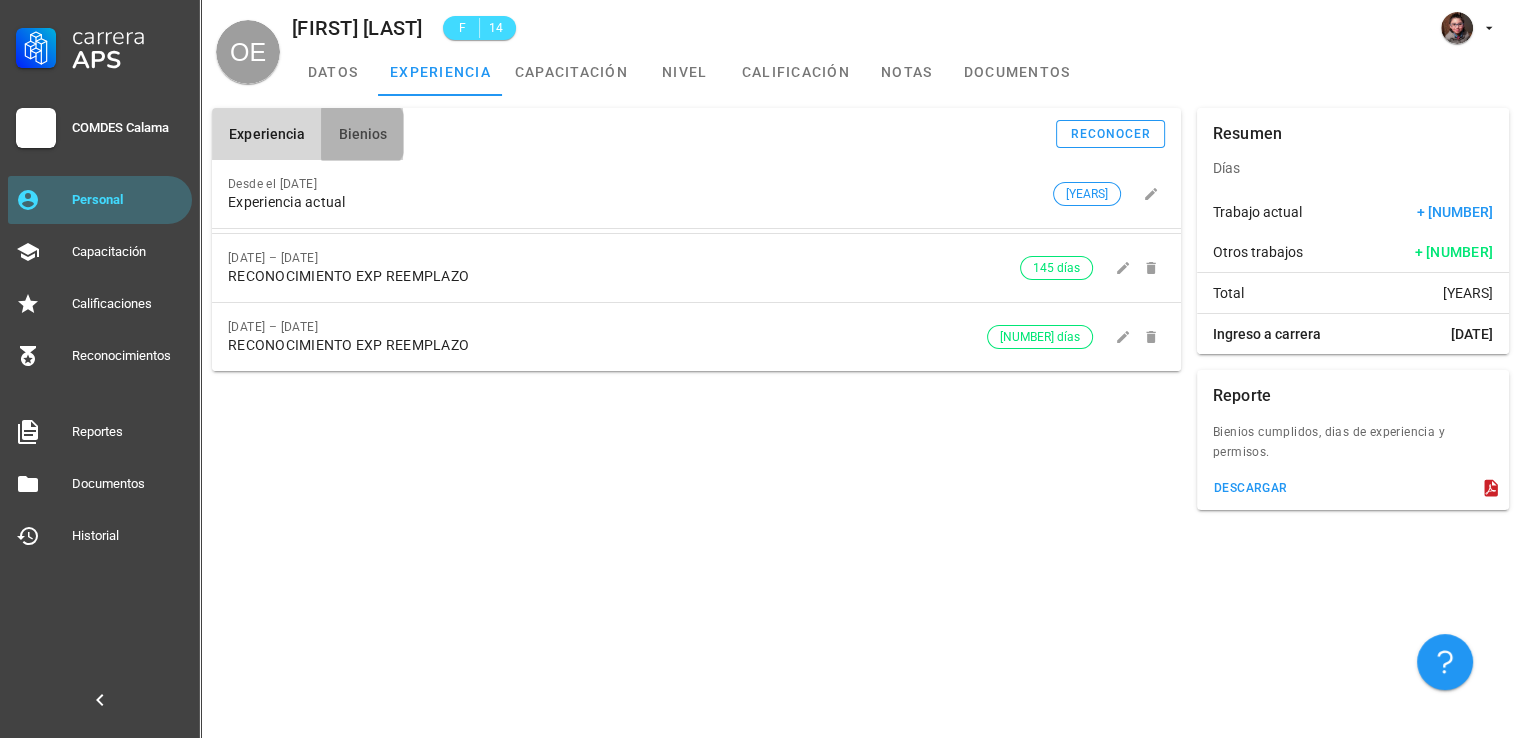 click on "Bienios" at bounding box center [362, 134] 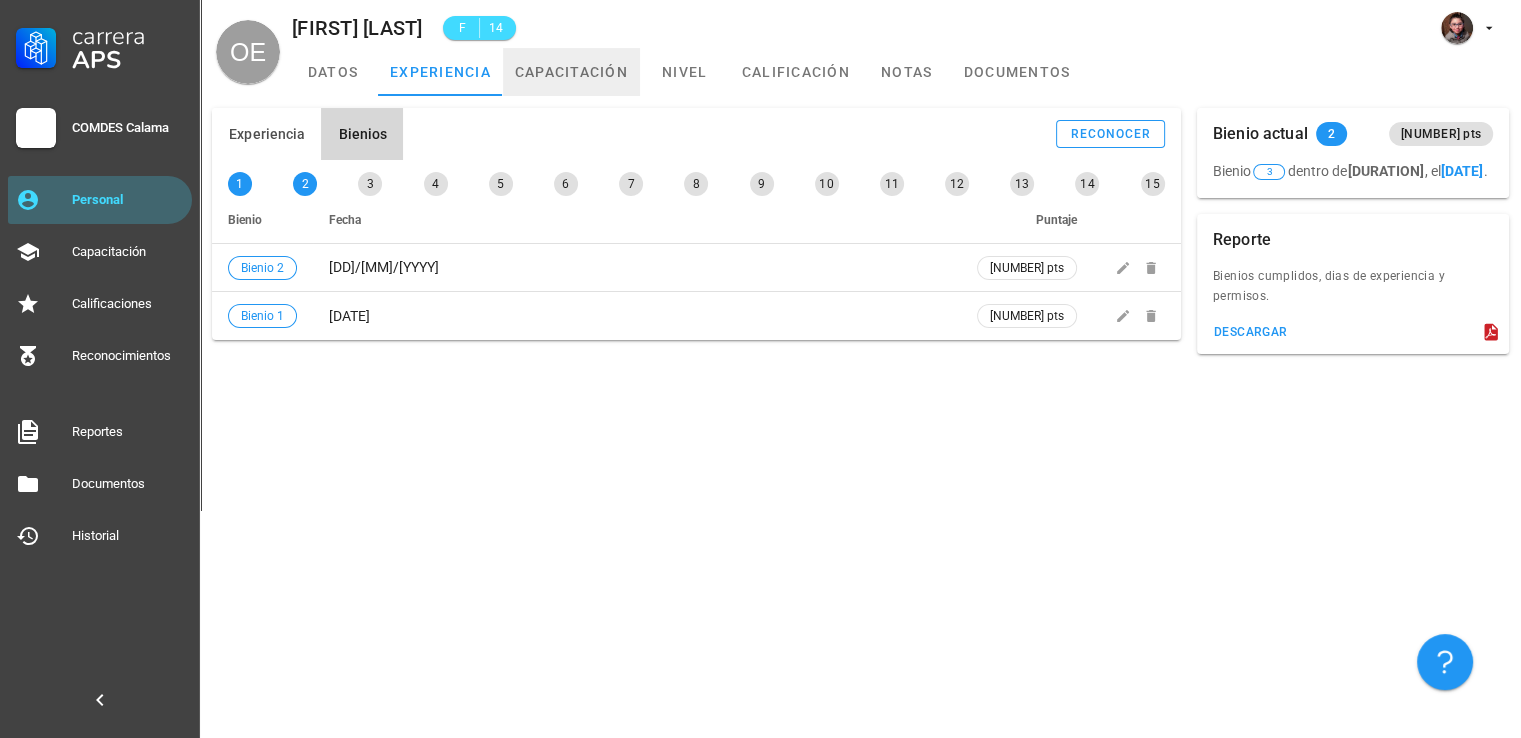 click on "capacitación" at bounding box center [571, 72] 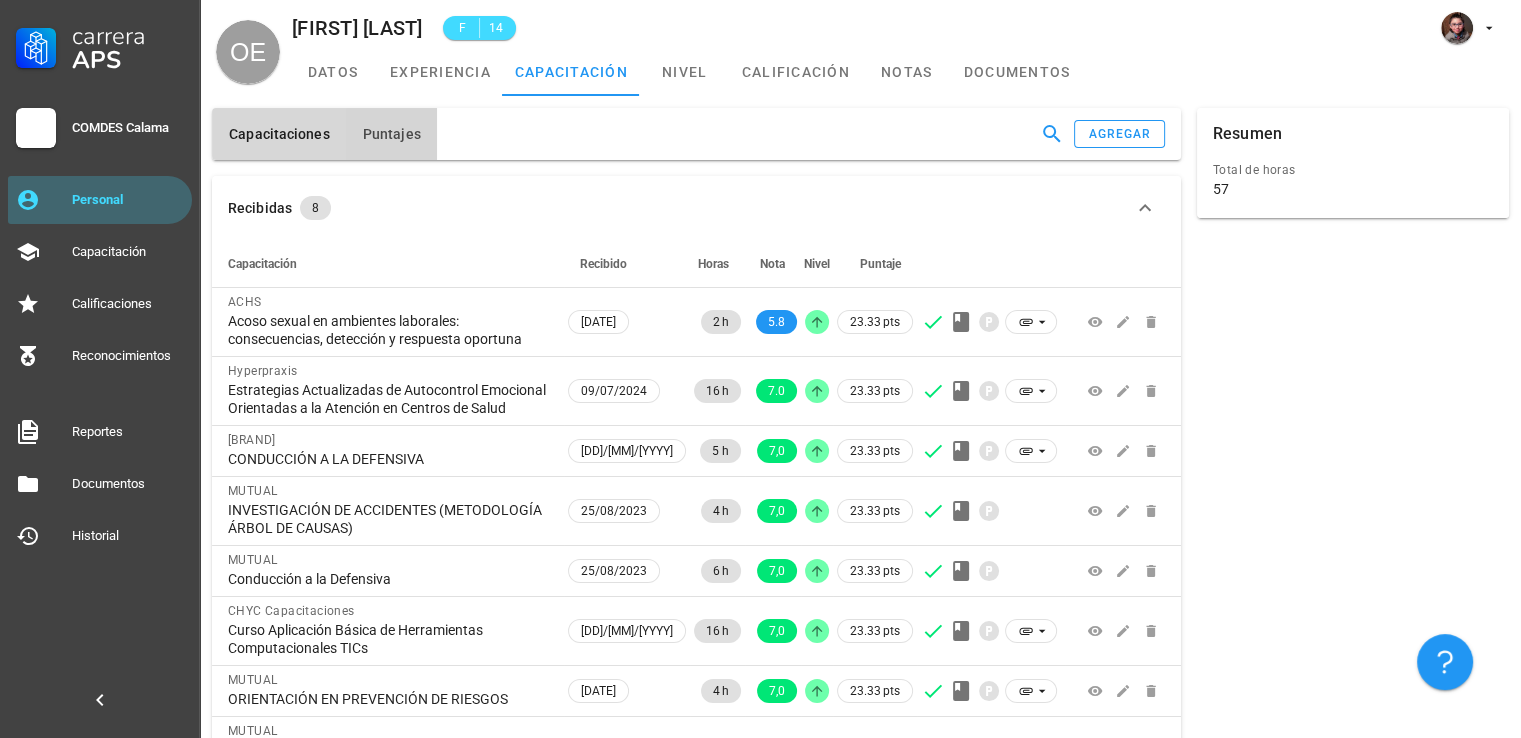 click on "Puntajes" at bounding box center (391, 134) 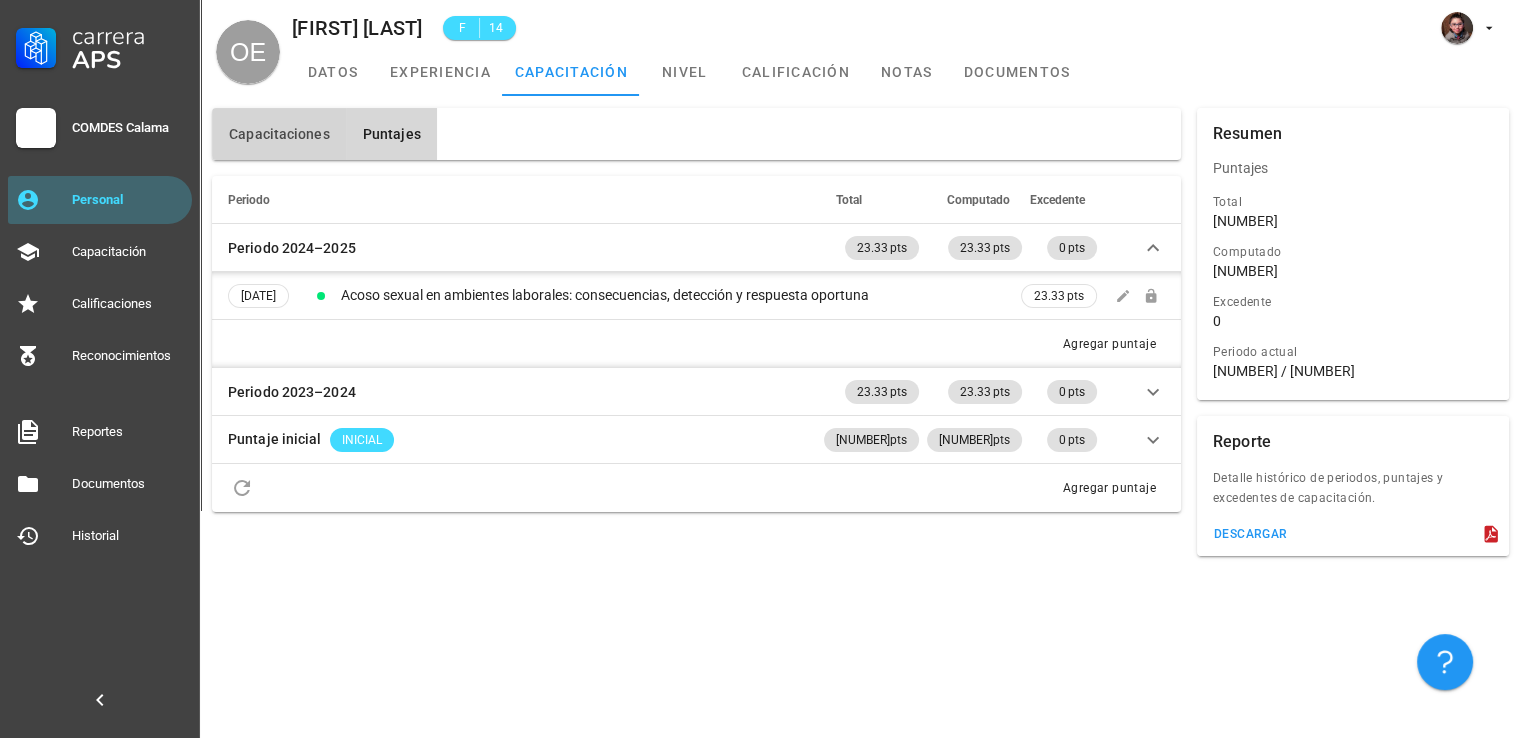 click on "Capacitaciones" at bounding box center (279, 134) 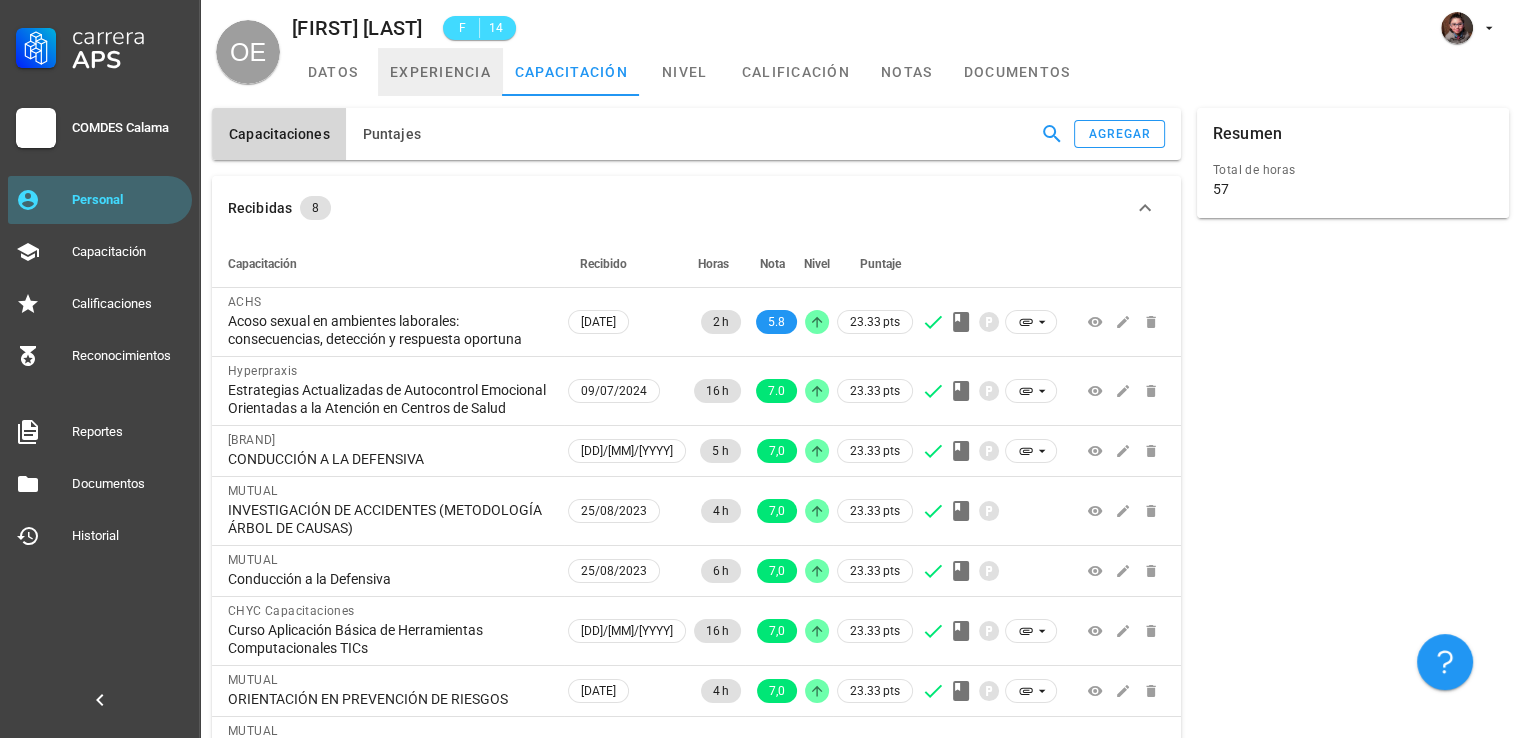 click on "experiencia" at bounding box center (440, 72) 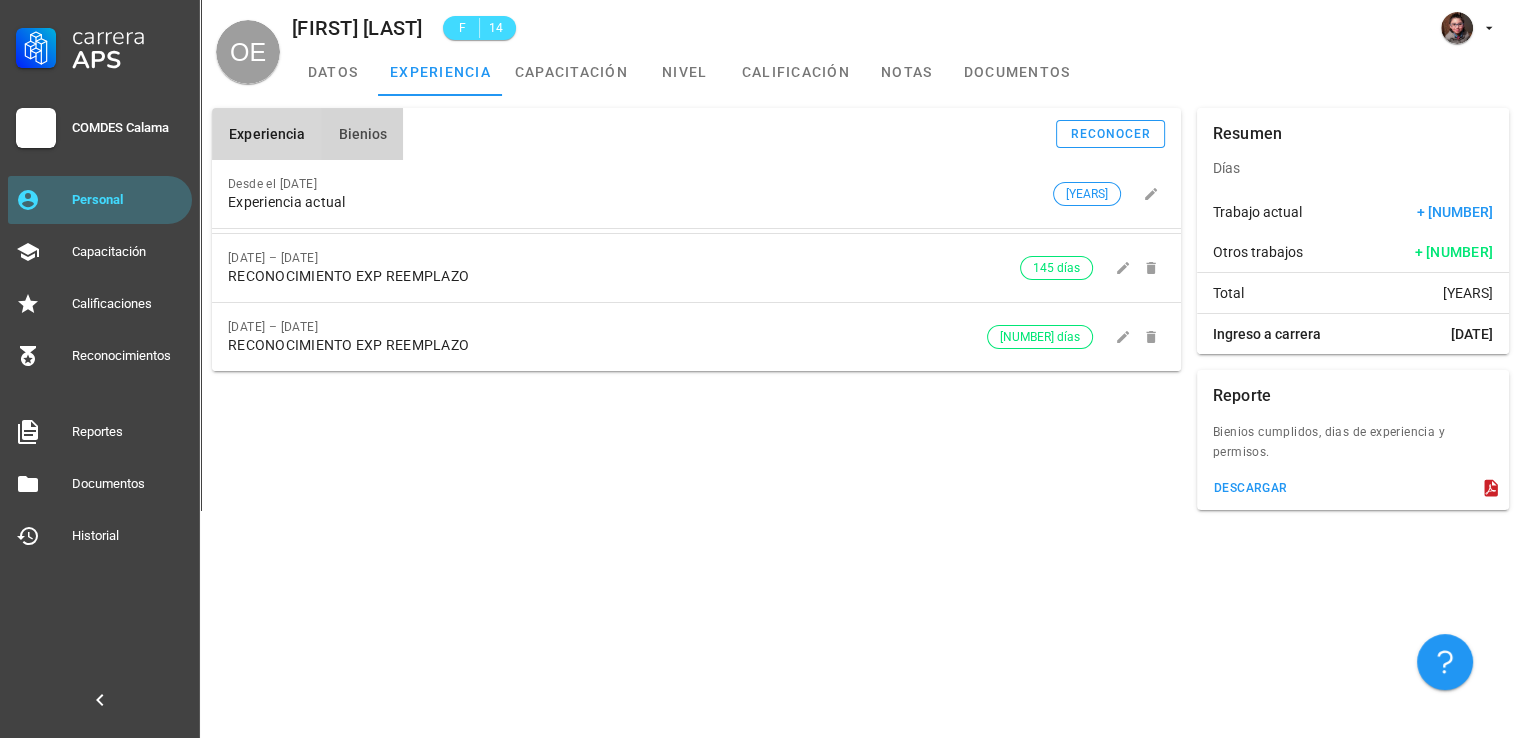 click on "Bienios" at bounding box center [362, 134] 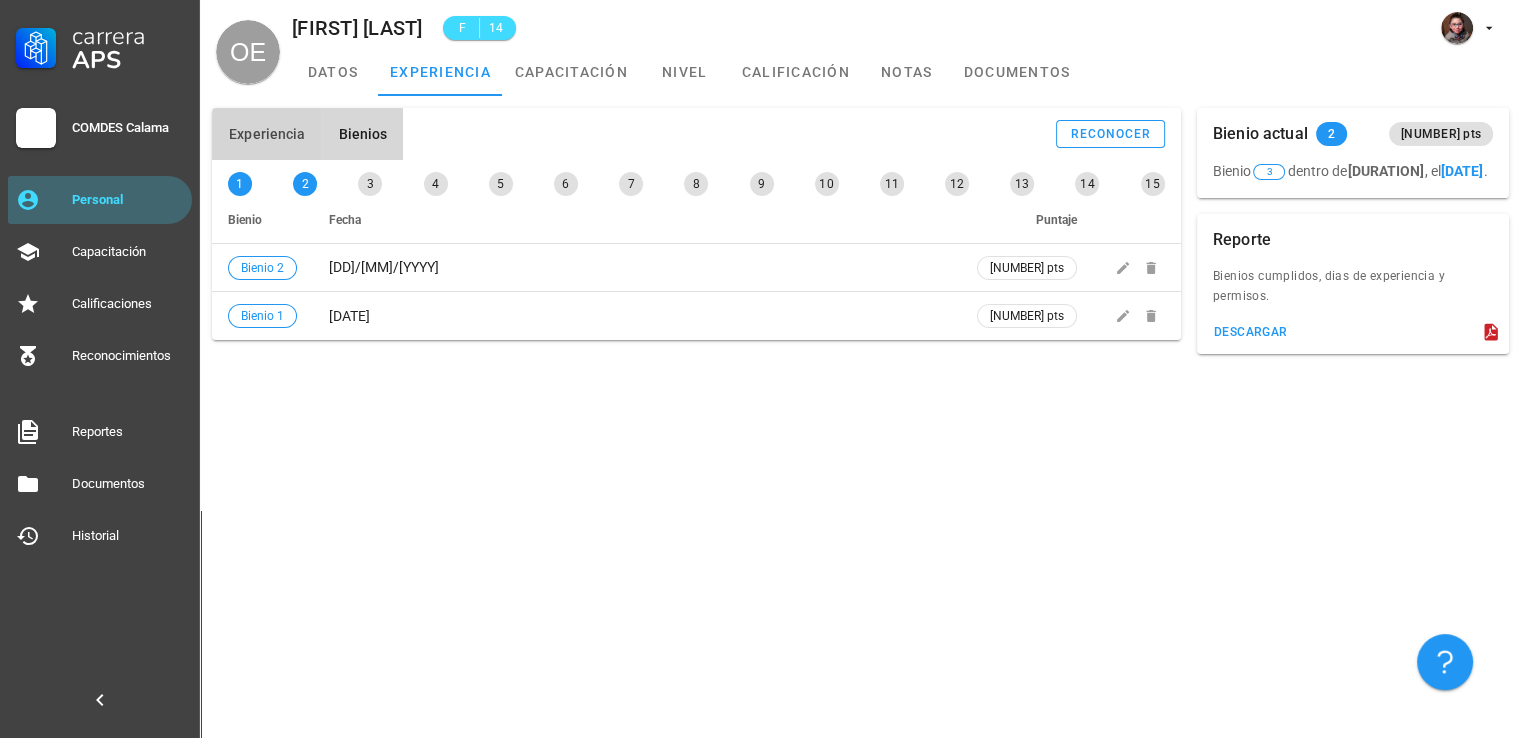 click on "Experiencia" at bounding box center (266, 134) 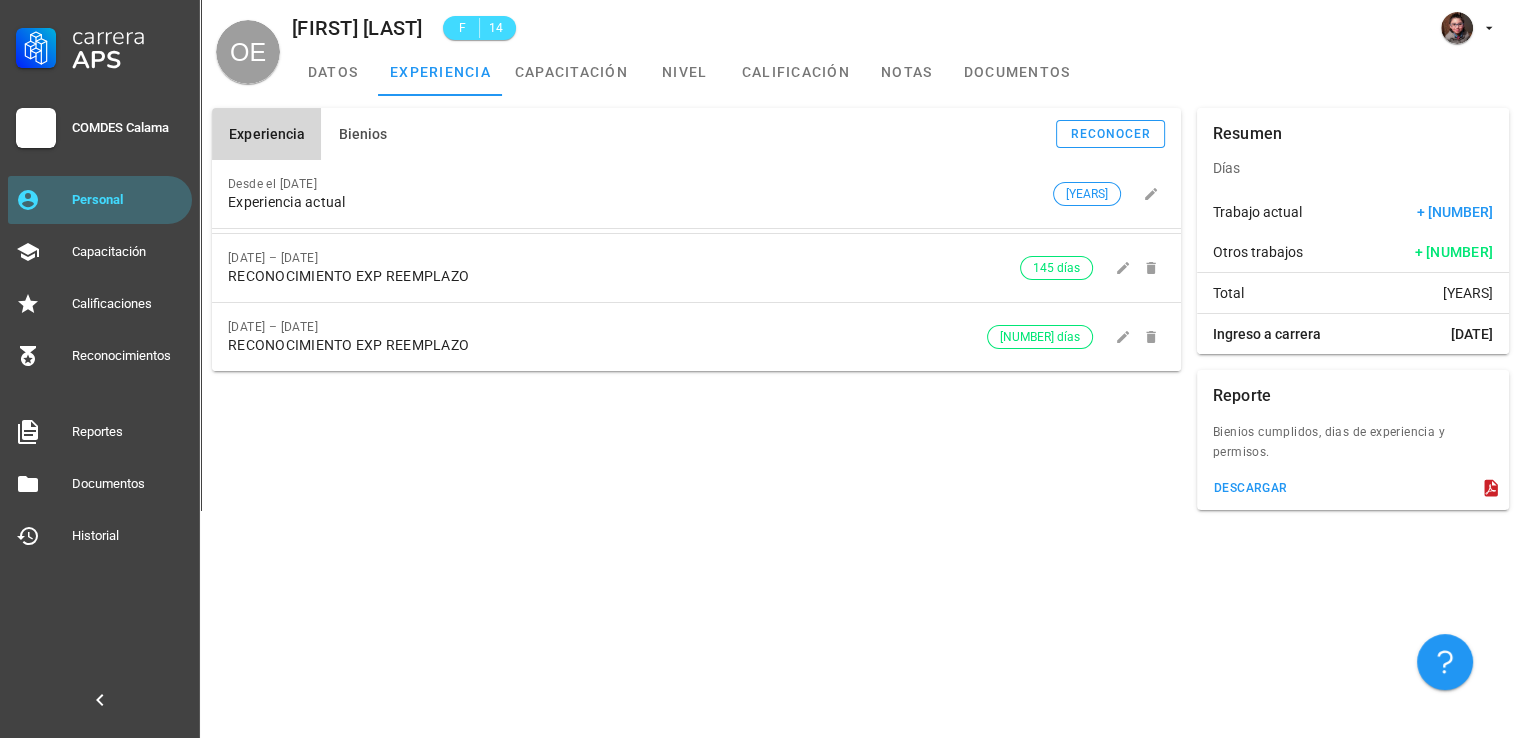 click on "Desde
el [DD] de [MONTH]. de [YYYY]
Experiencia actual
[YEAR] años, [MONTH] meses, [DAY] días
[DD] de [MONTH]. de [YYYY] –
[DD] de [MONTH]. de [YYYY]
RECONOCIMIENTO EXP REEMPLAZO
[DAY] días
[DD] de [MONTH]. de [YYYY] –
[DD] de [MONTH]. de [YYYY]
RECONOCIMIENTO EXP REEMPLAZO
[DAY] días
[NUMBER]
[NUMBER]
[NUMBER]
[NUMBER]
[NUMBER]
[NUMBER]
[NUMBER]
[NUMBER]
[NUMBER]
[NUMBER]
[NUMBER]
[NUMBER]
[NUMBER]
[NUMBER]
[NUMBER]               Bienio Fecha Puntaje
Bienio [NUMBER]
[DD]/[MM]/[YYYY]" at bounding box center [696, 239] 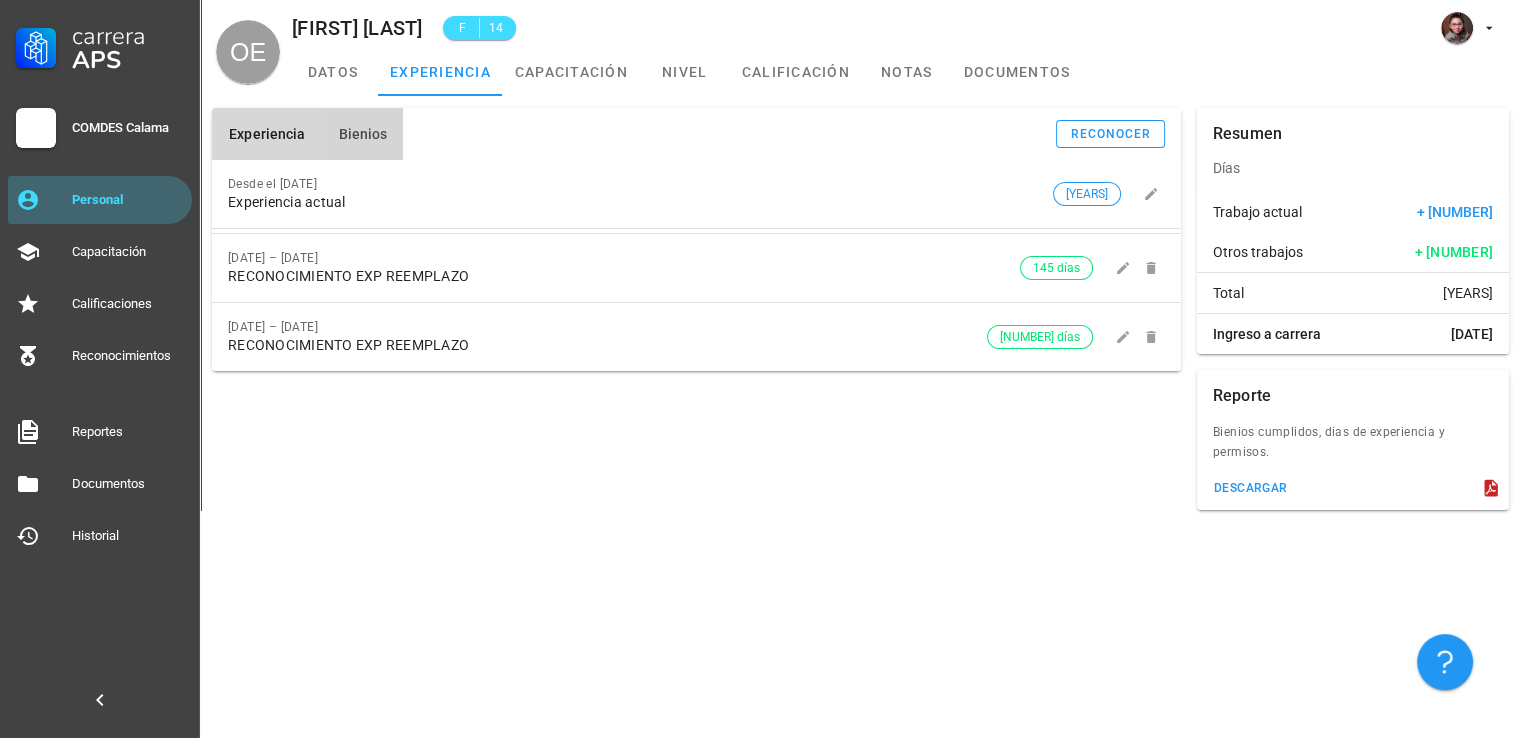 click on "Bienios" at bounding box center [362, 134] 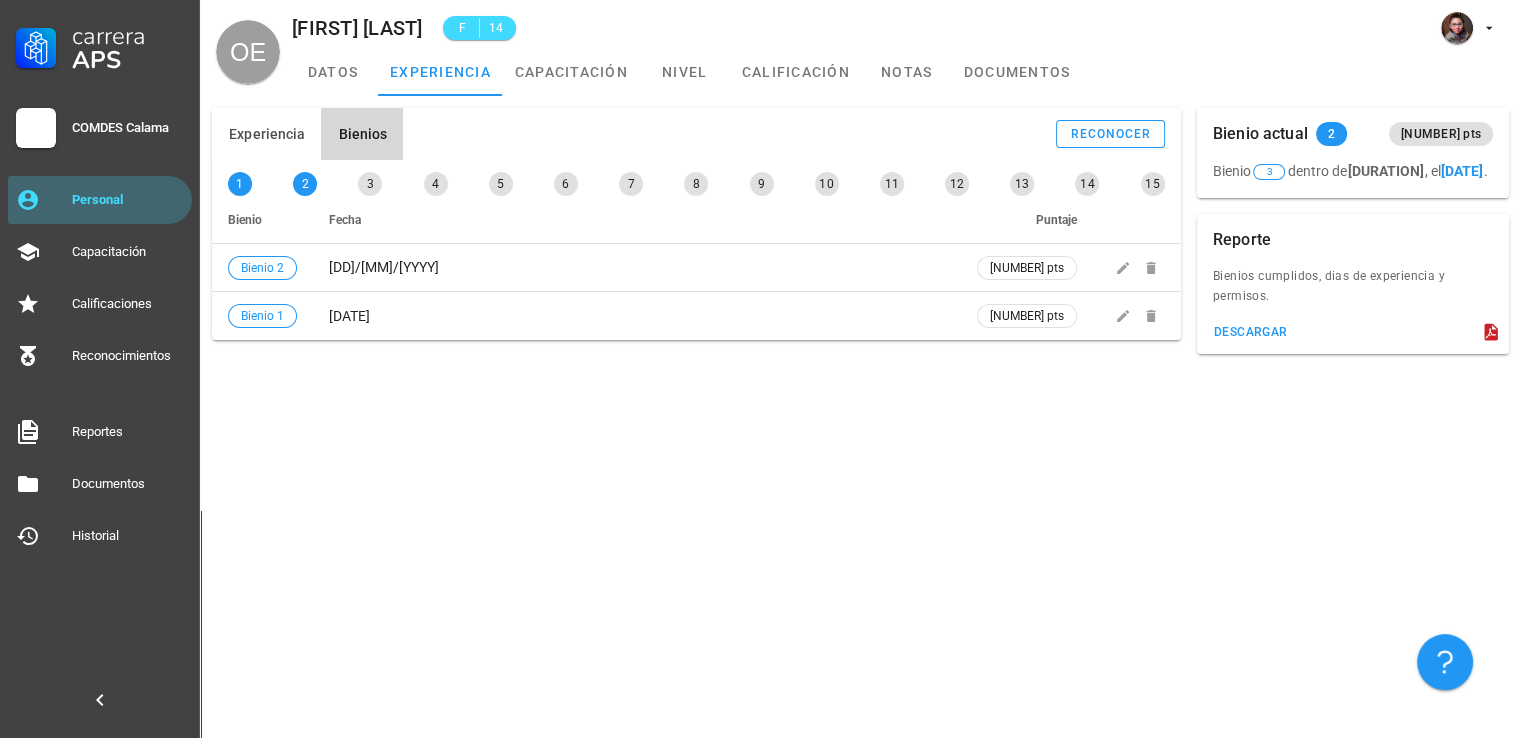 click on "Experiencia
Bienios
reconocer
Desde
el [DATE]
Experiencia actual
[DURATION]
[DATE] –
[DATE]
RECONOCIMIENTO EXP REEMPLAZO
145 días
[DATE] –
[DATE]
RECONOCIMIENTO EXP REEMPLAZO
21 días
1
2
3
4
5
6
7
8
9
10
11
12
13
14
15
Bienio Fecha Puntaje
Bienio 2
[DATE]" at bounding box center (860, 417) 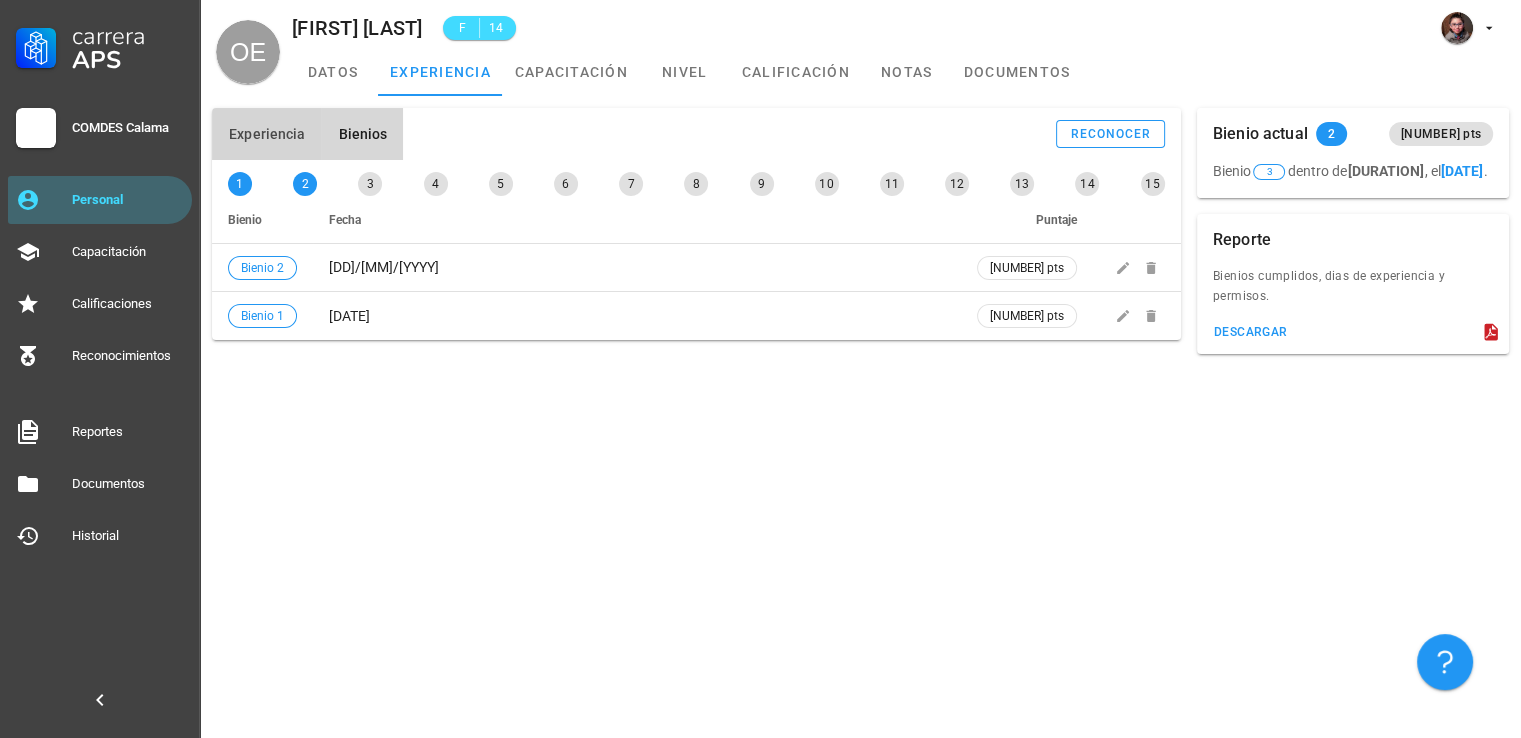 click on "Experiencia" at bounding box center [266, 134] 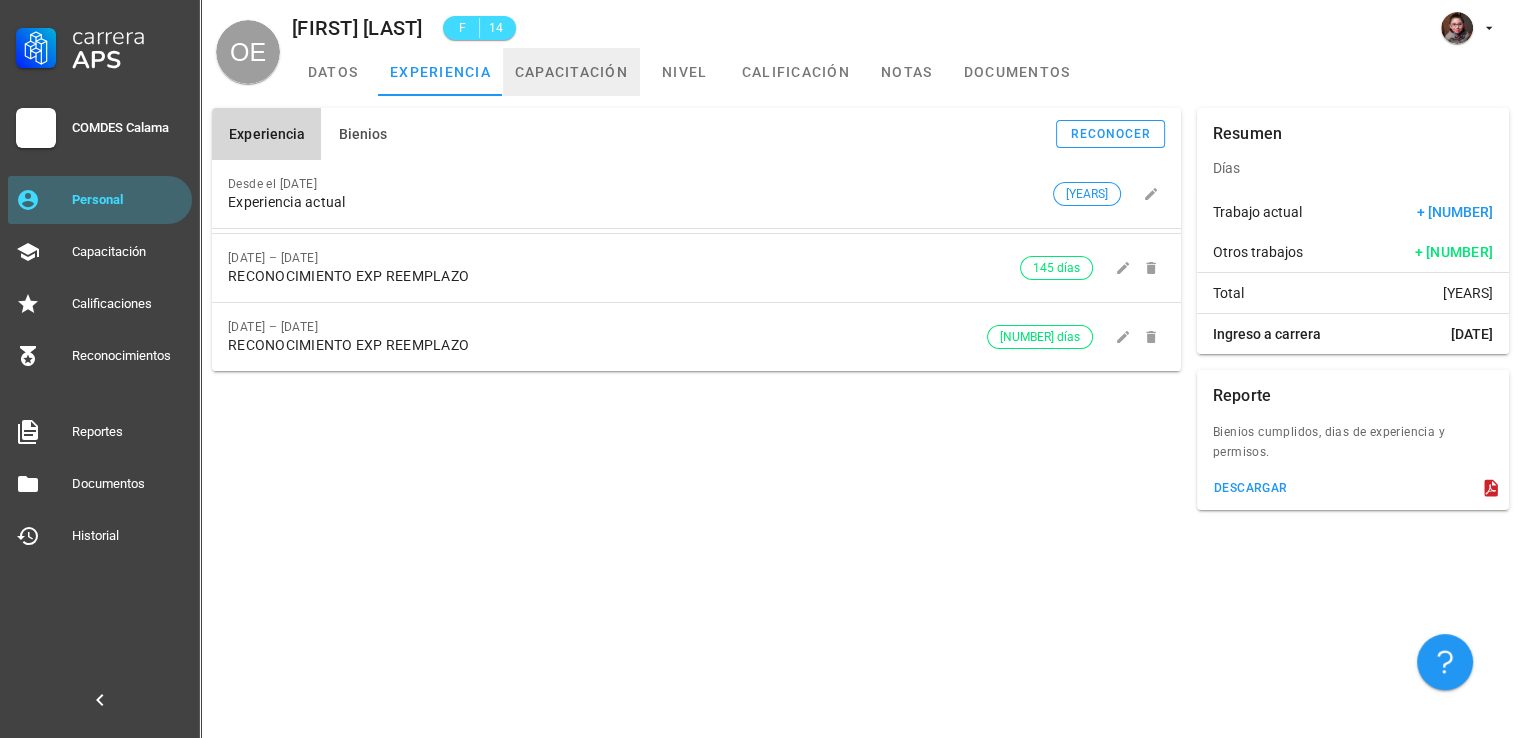 click on "capacitación" at bounding box center [571, 72] 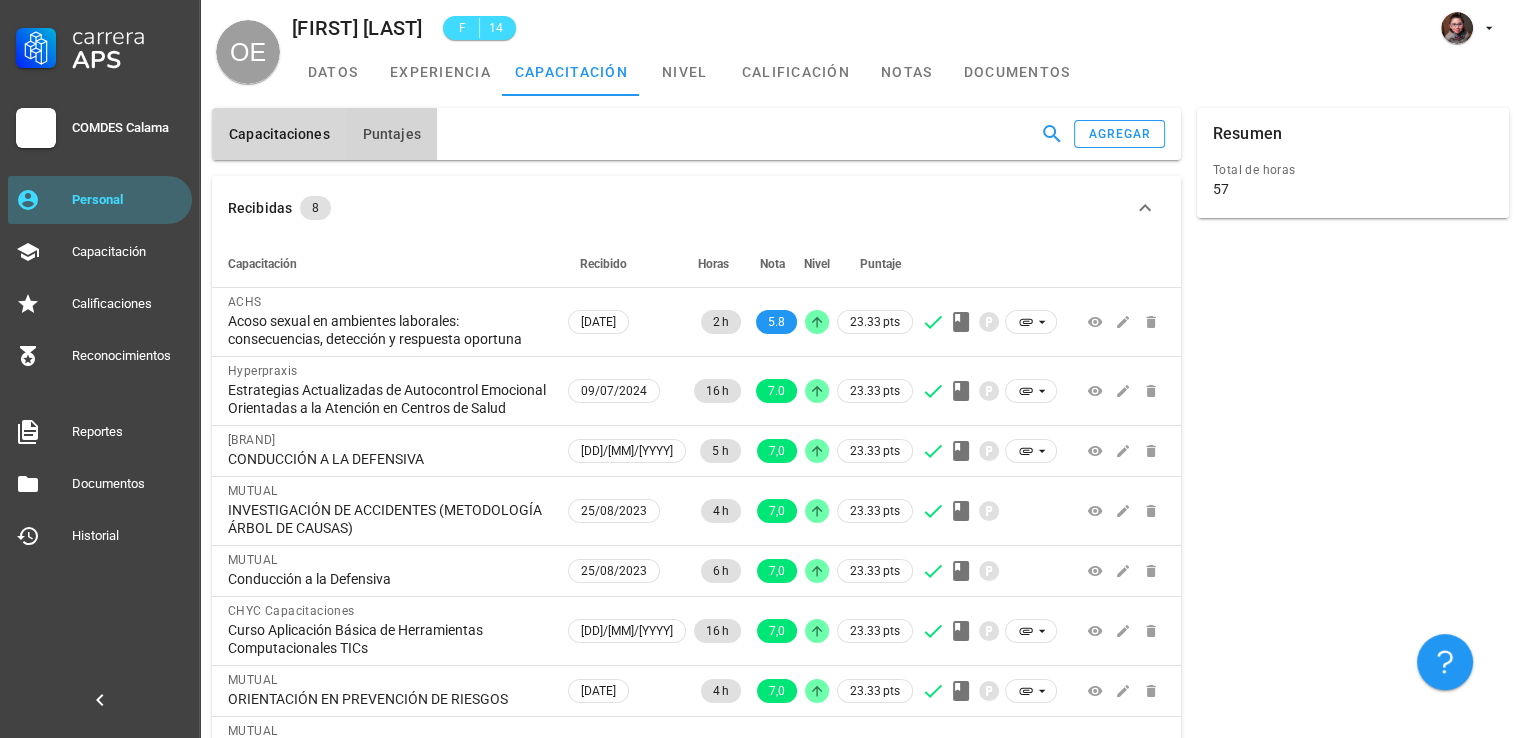 click on "Puntajes" at bounding box center (391, 134) 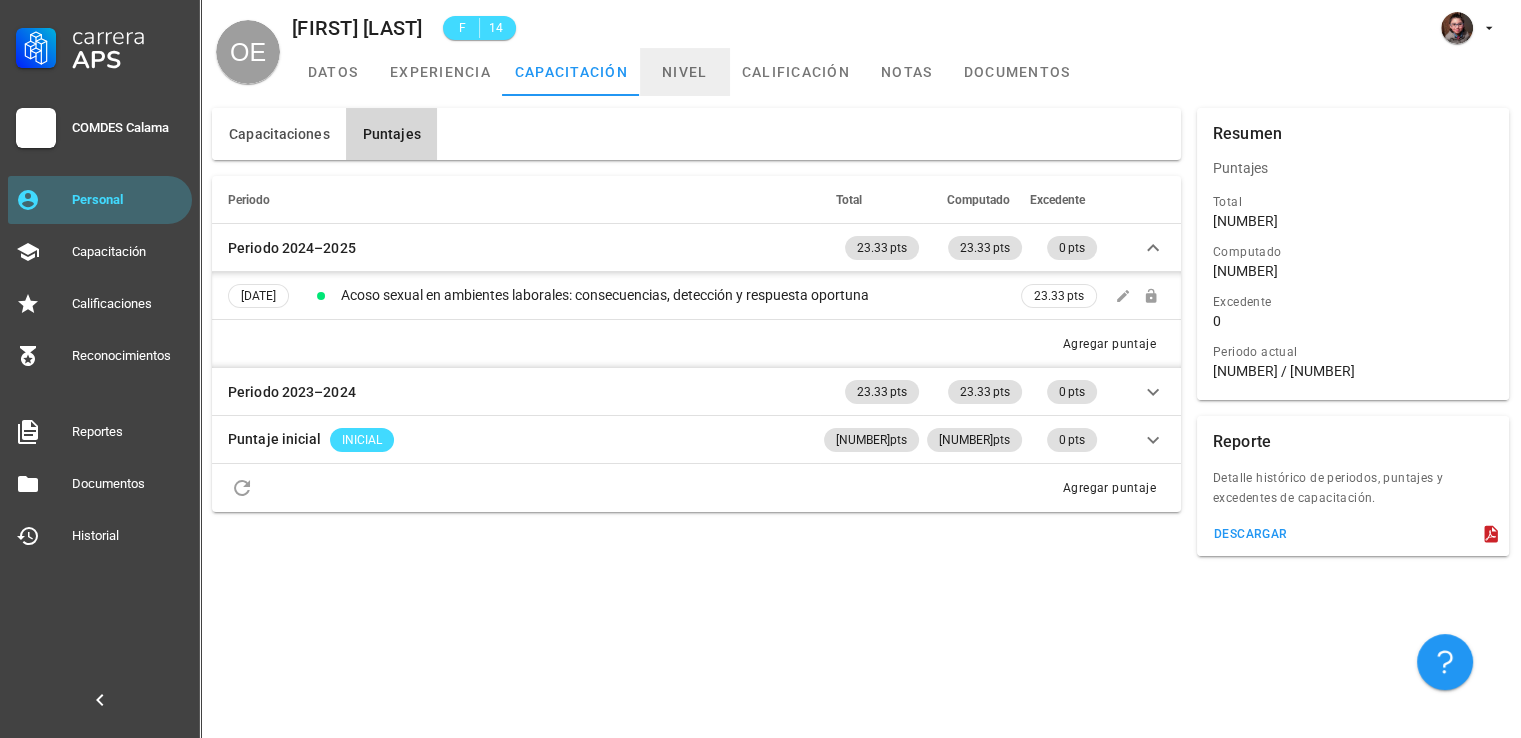 click on "nivel" at bounding box center [685, 72] 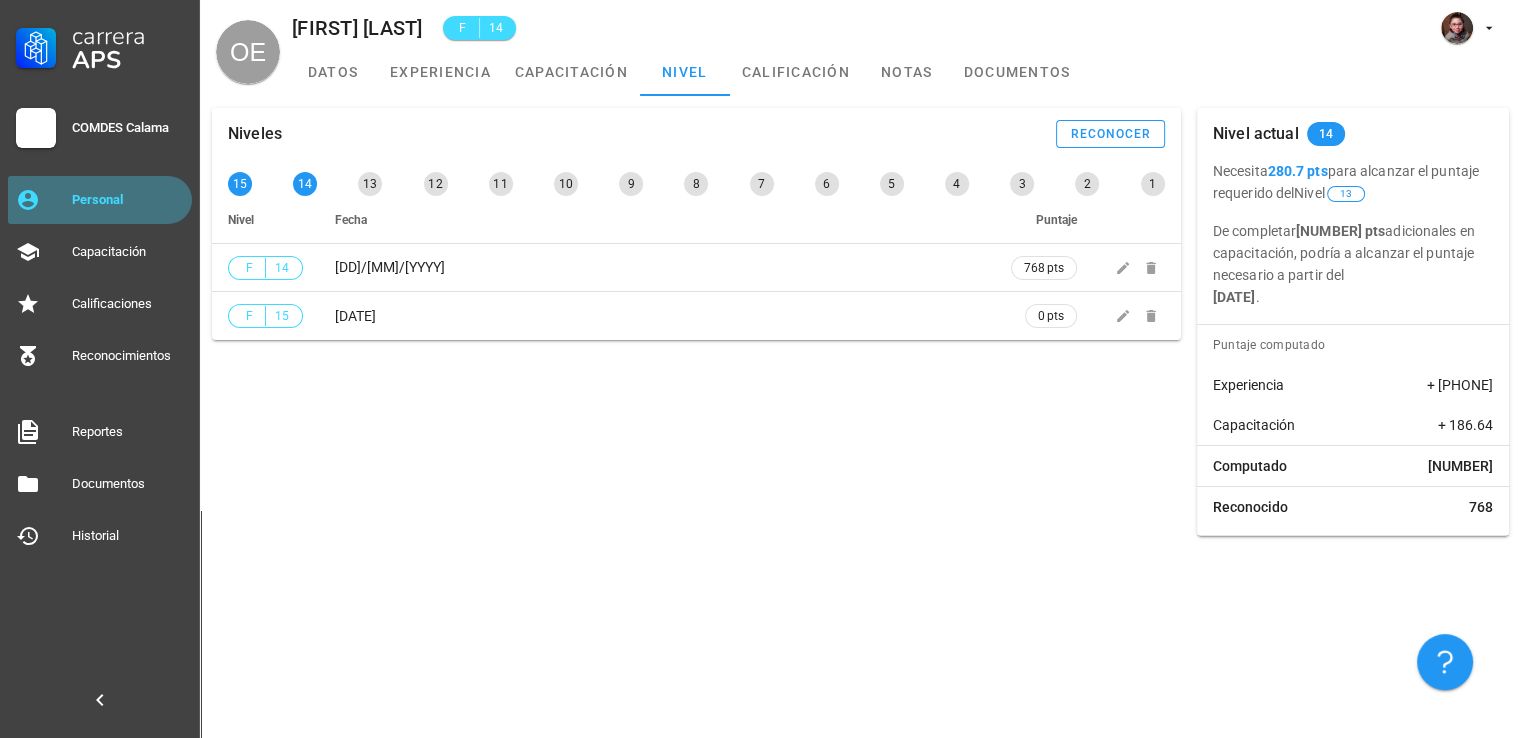 drag, startPoint x: 43, startPoint y: 201, endPoint x: 119, endPoint y: 201, distance: 76 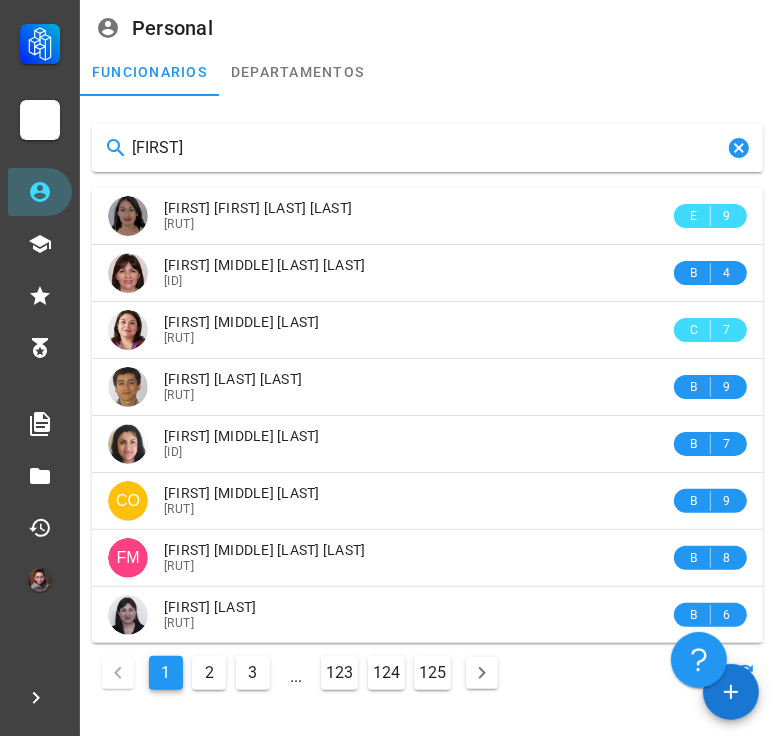 type on "[PERSON]" 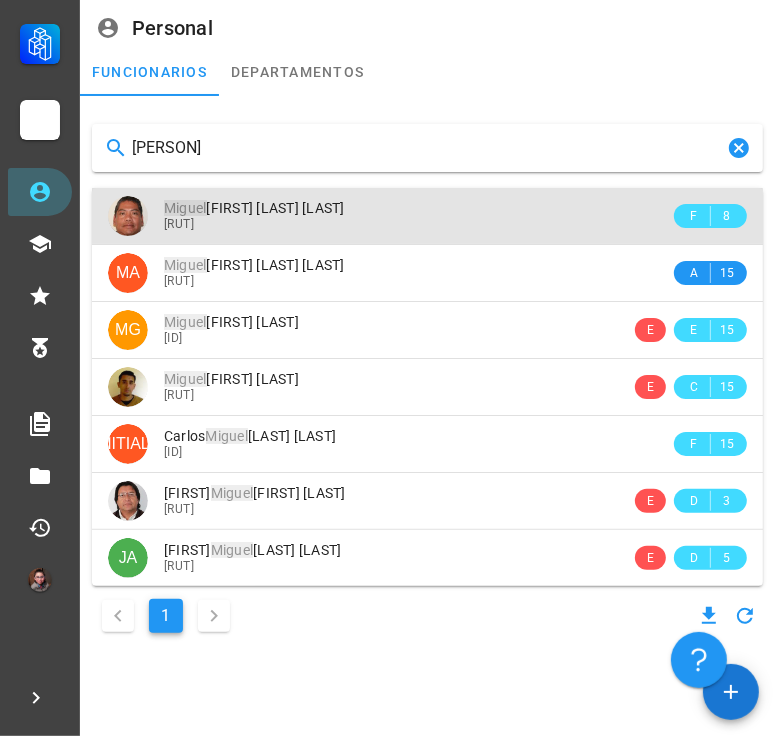 click on "[RUT]" at bounding box center (417, 224) 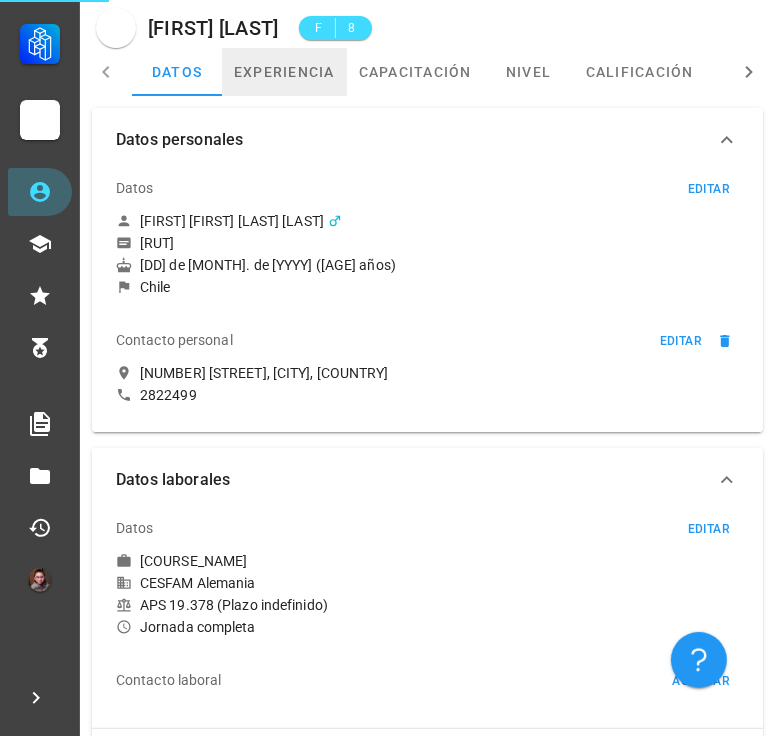 click on "experiencia" at bounding box center (284, 72) 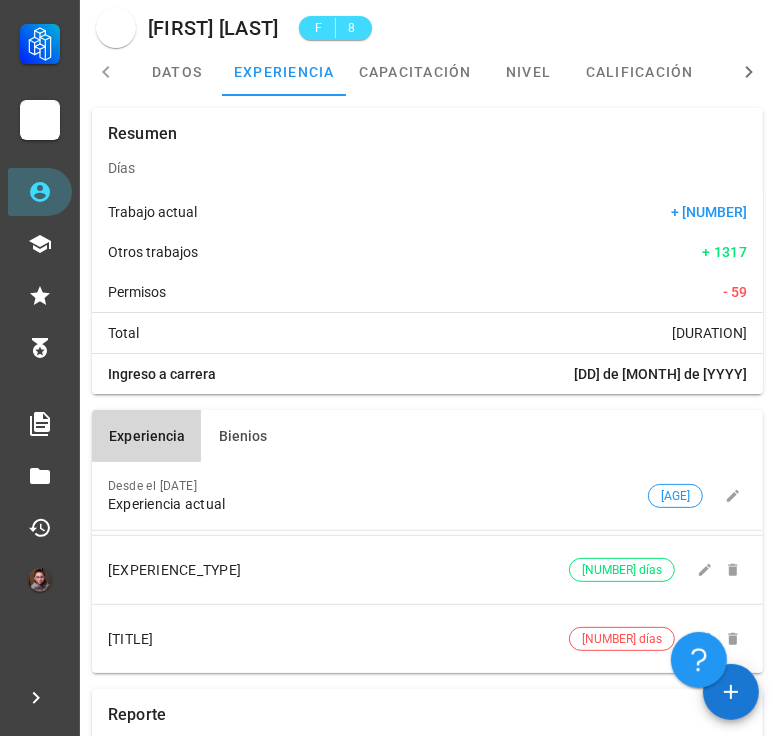 scroll, scrollTop: 100, scrollLeft: 0, axis: vertical 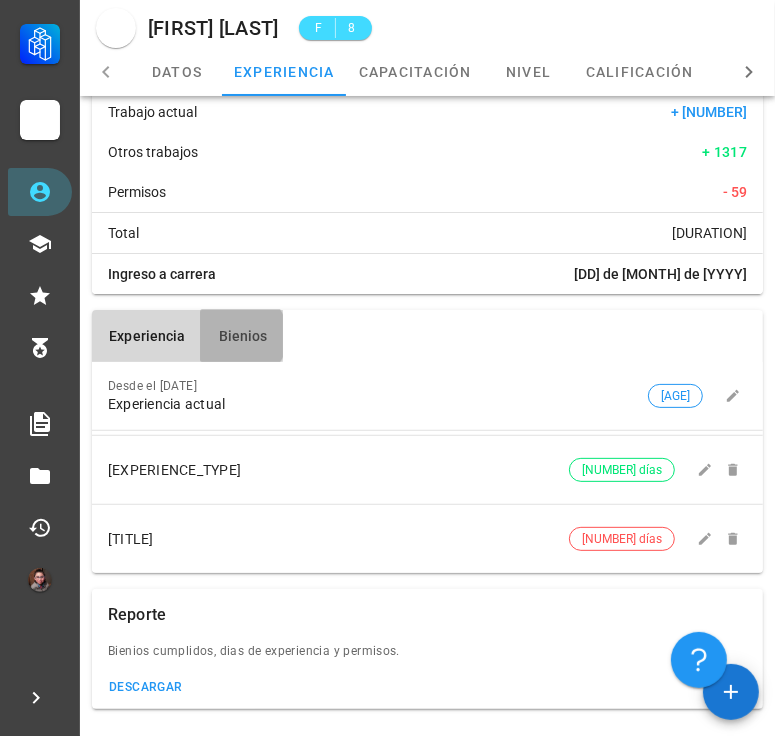 click on "Bienios" at bounding box center [242, 336] 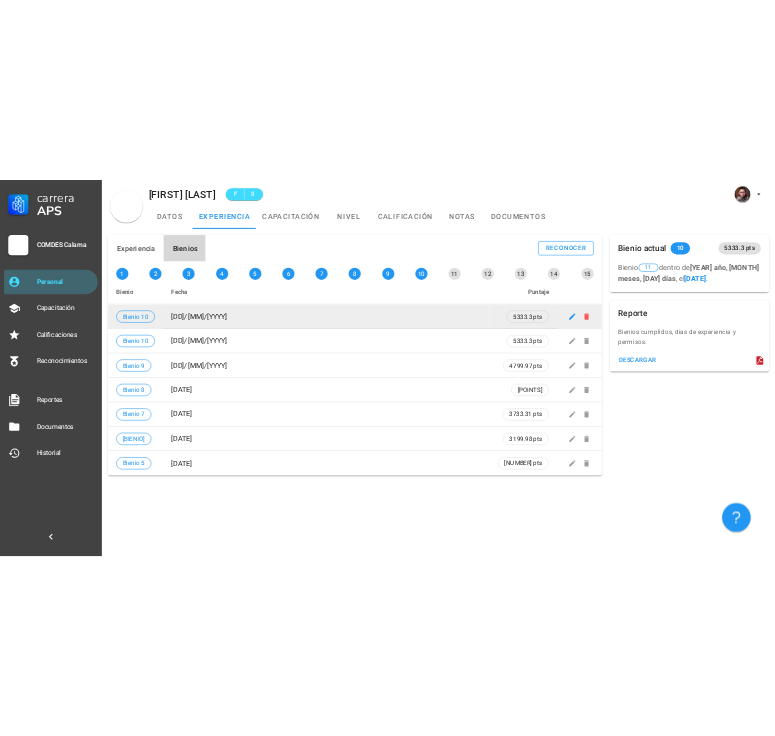 scroll, scrollTop: 0, scrollLeft: 0, axis: both 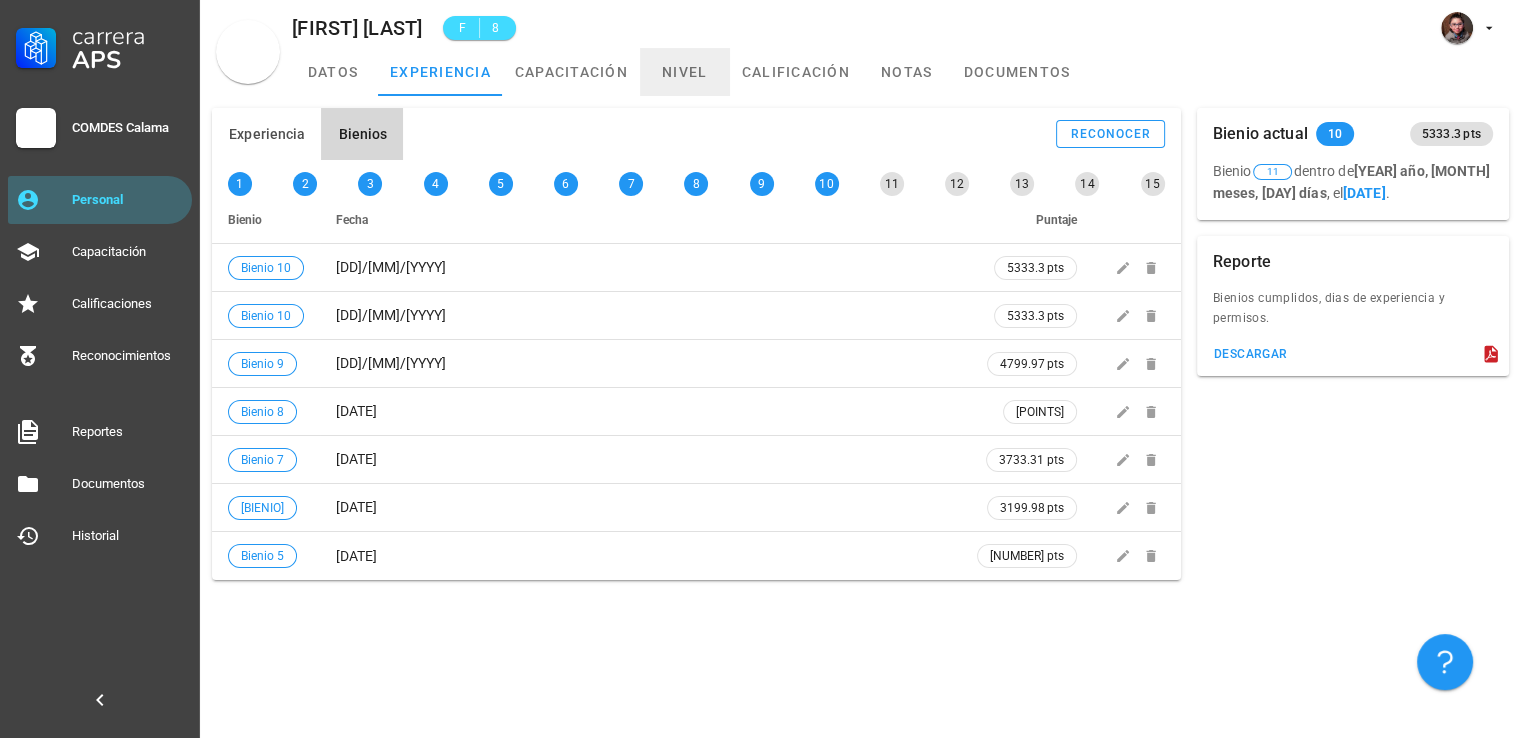 click on "nivel" at bounding box center [685, 72] 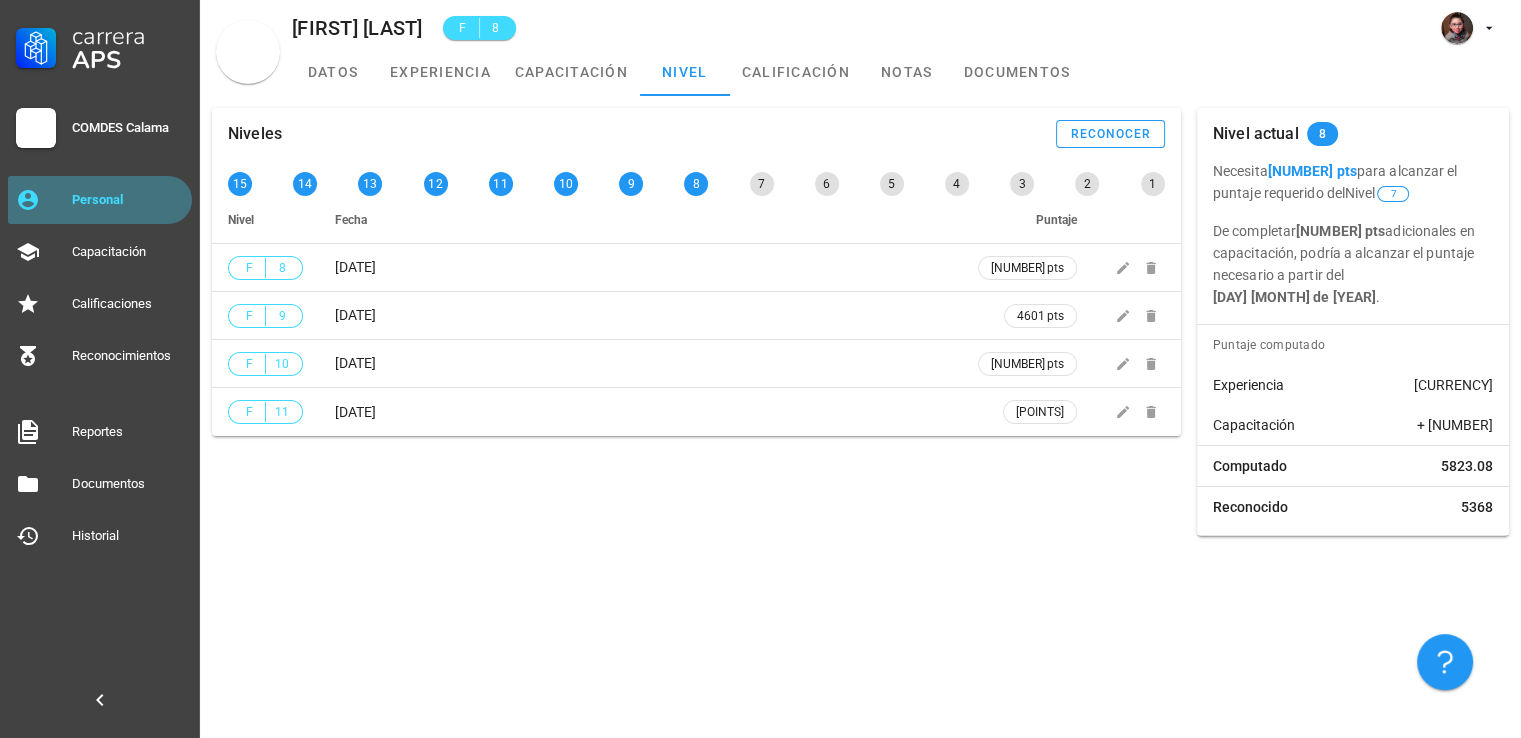 click on "Personal" at bounding box center (128, 200) 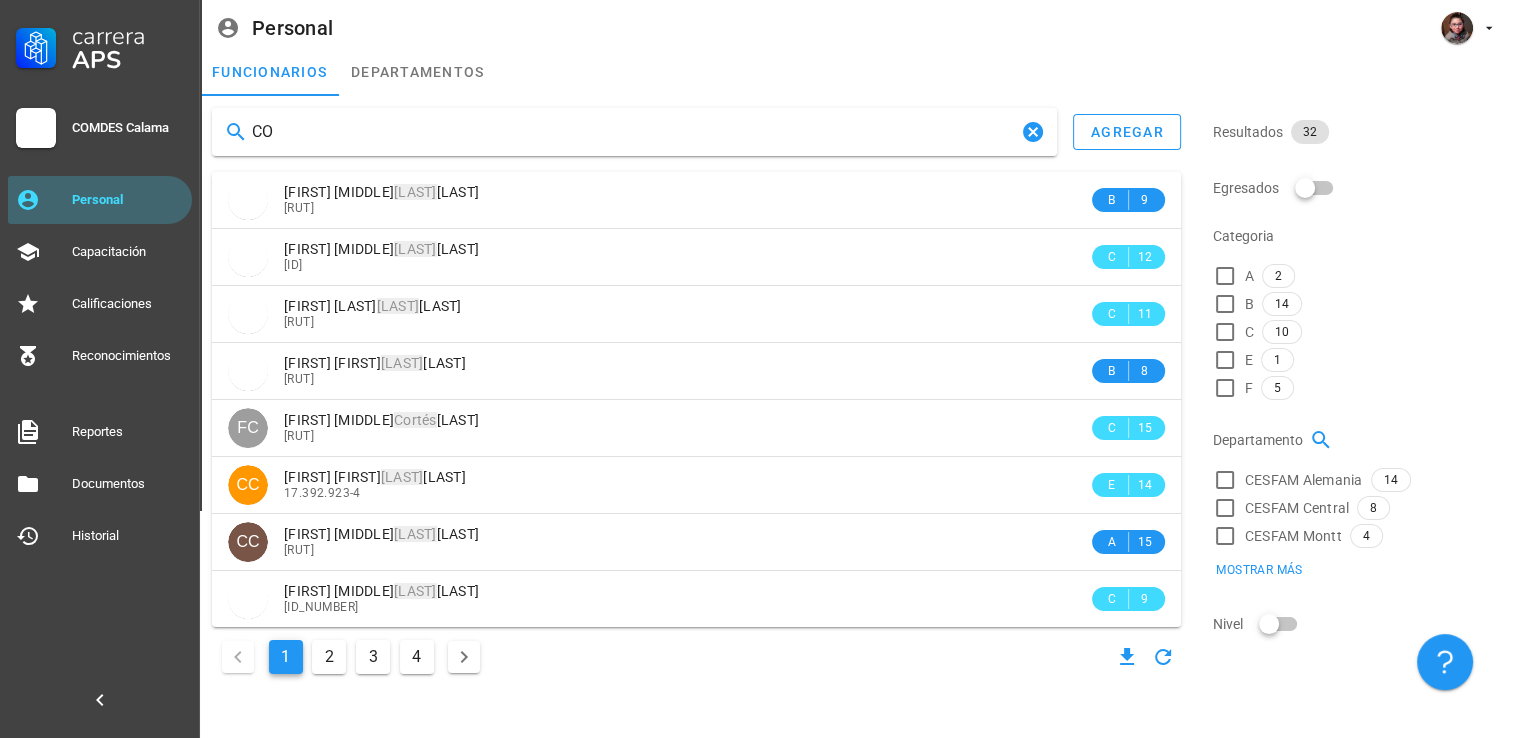 type on "C" 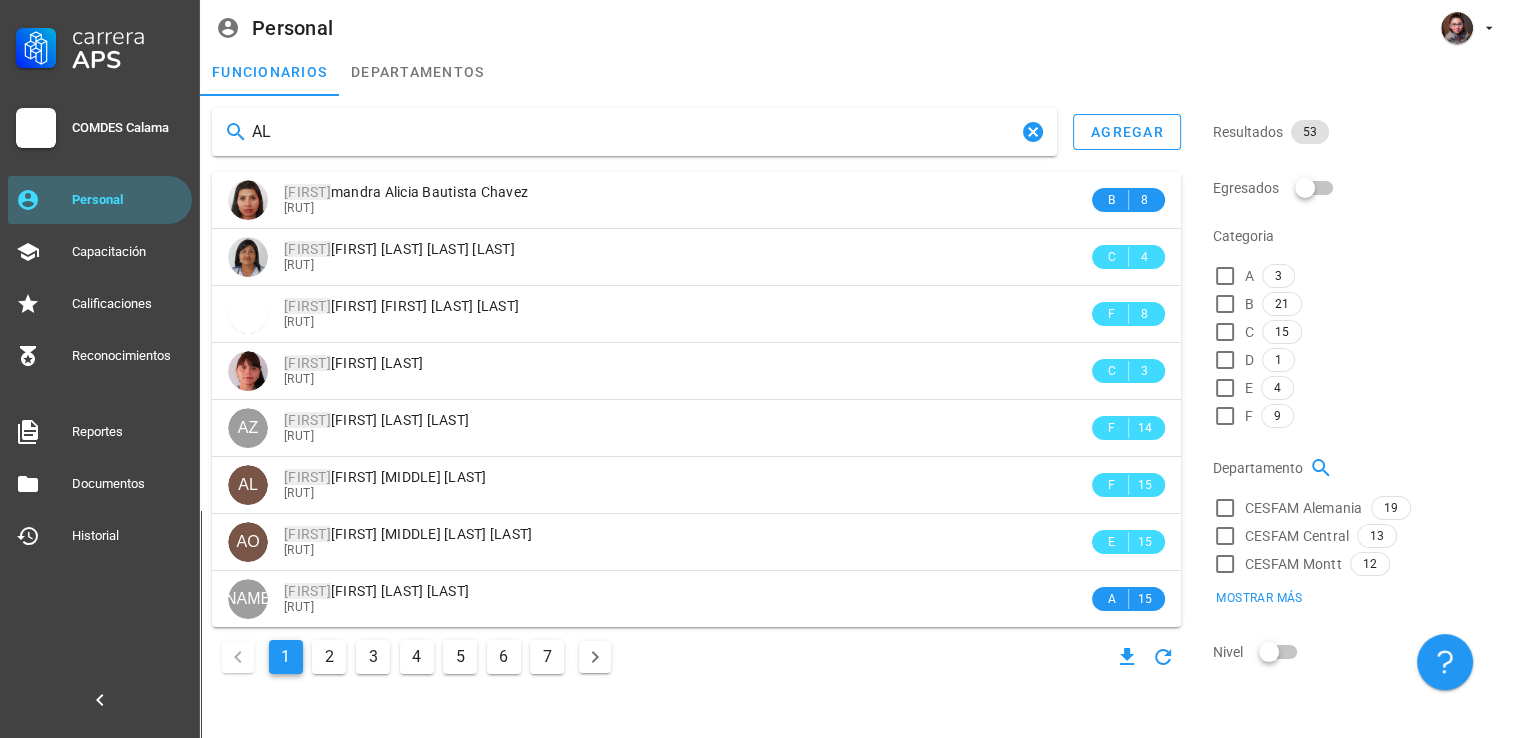 type on "A" 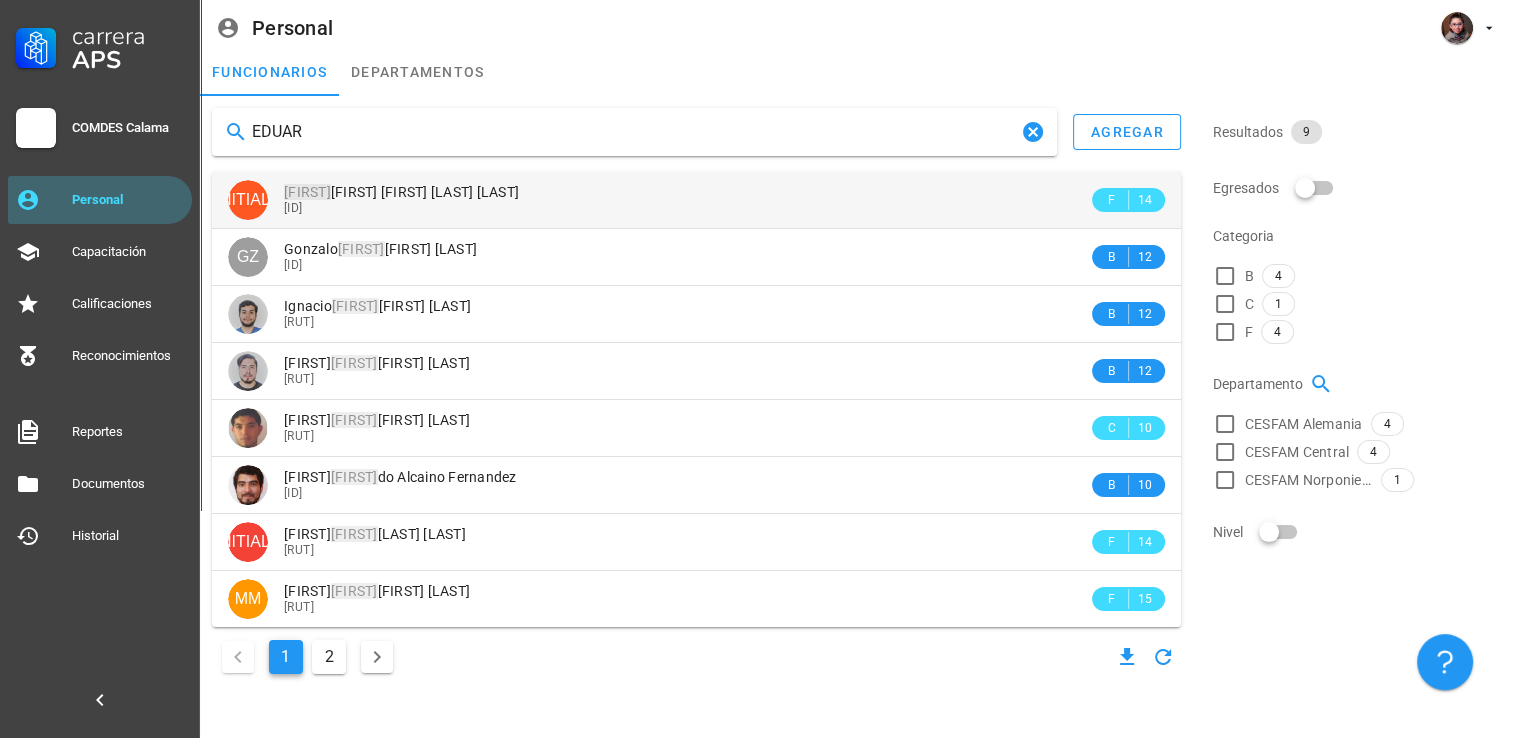 type on "EDUAR" 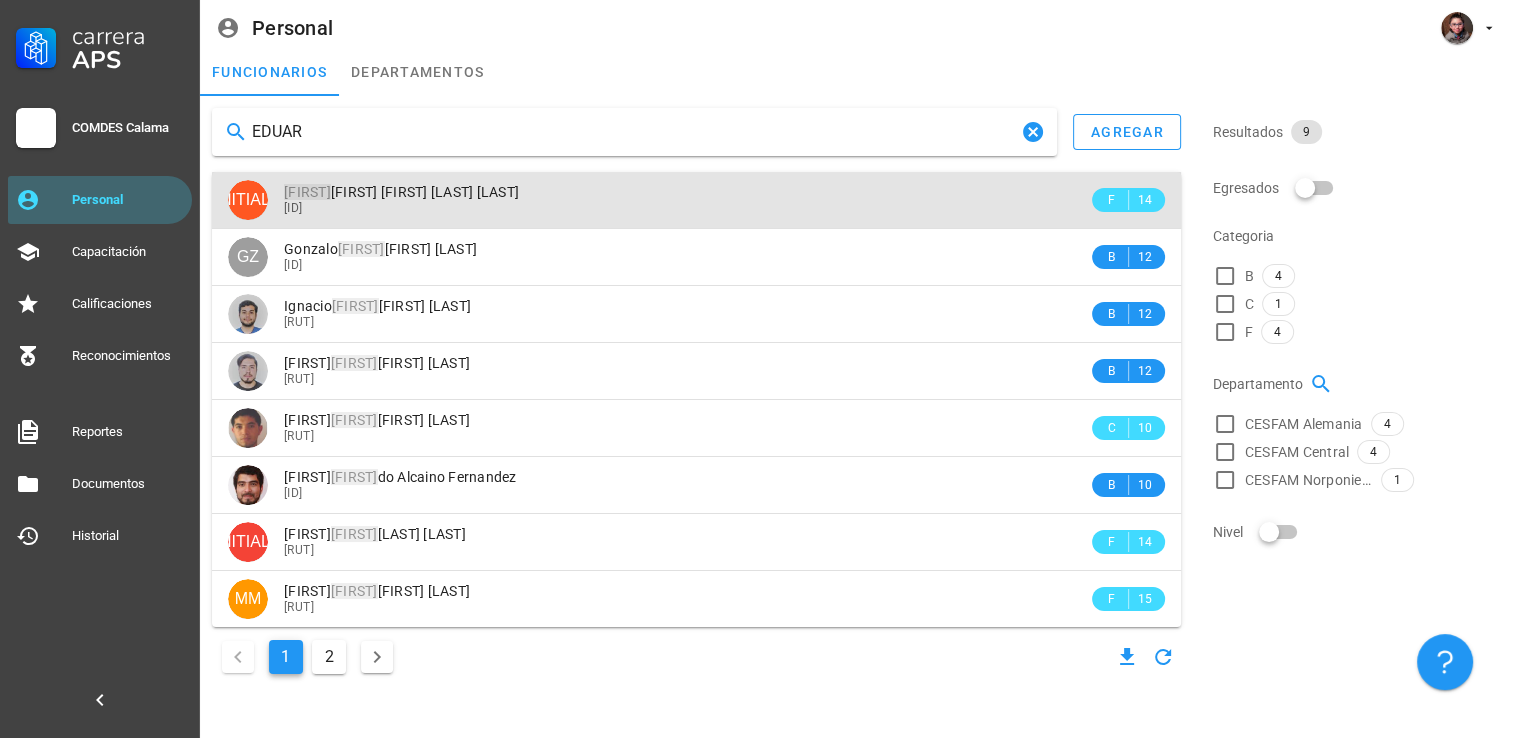 click on "[FIRST] [MIDDLE] [LAST] [LAST]" at bounding box center [401, 192] 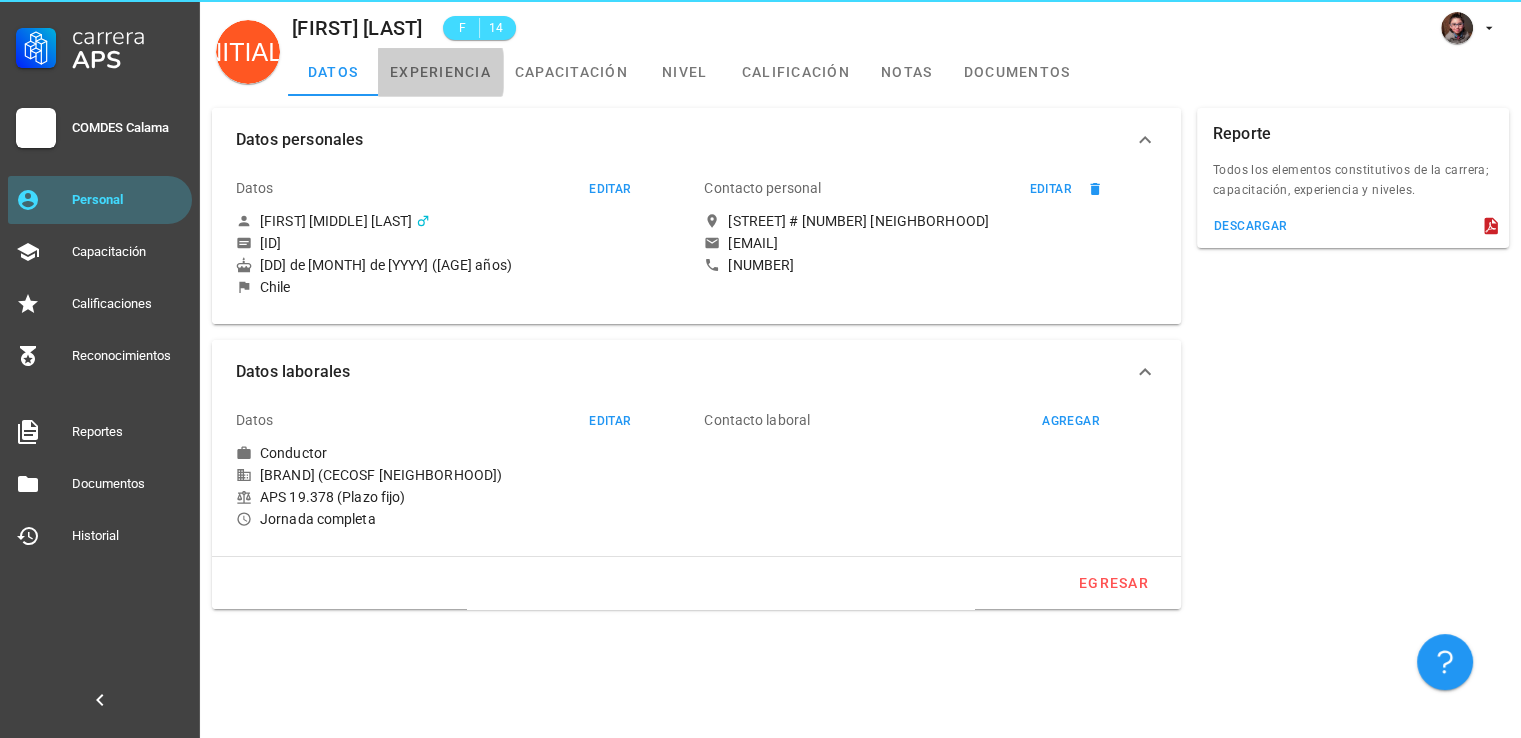 click on "experiencia" at bounding box center [440, 72] 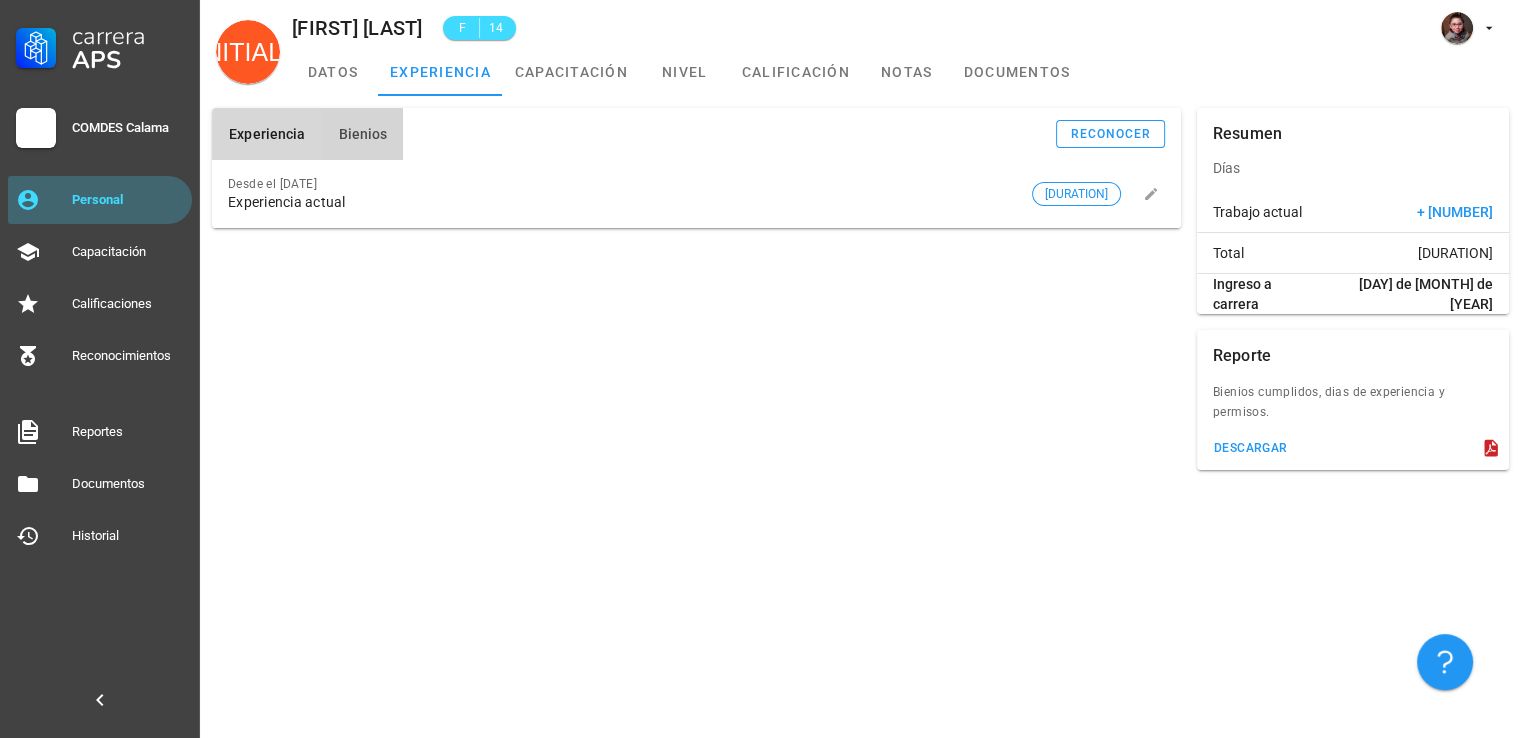 click on "Bienios" at bounding box center (362, 134) 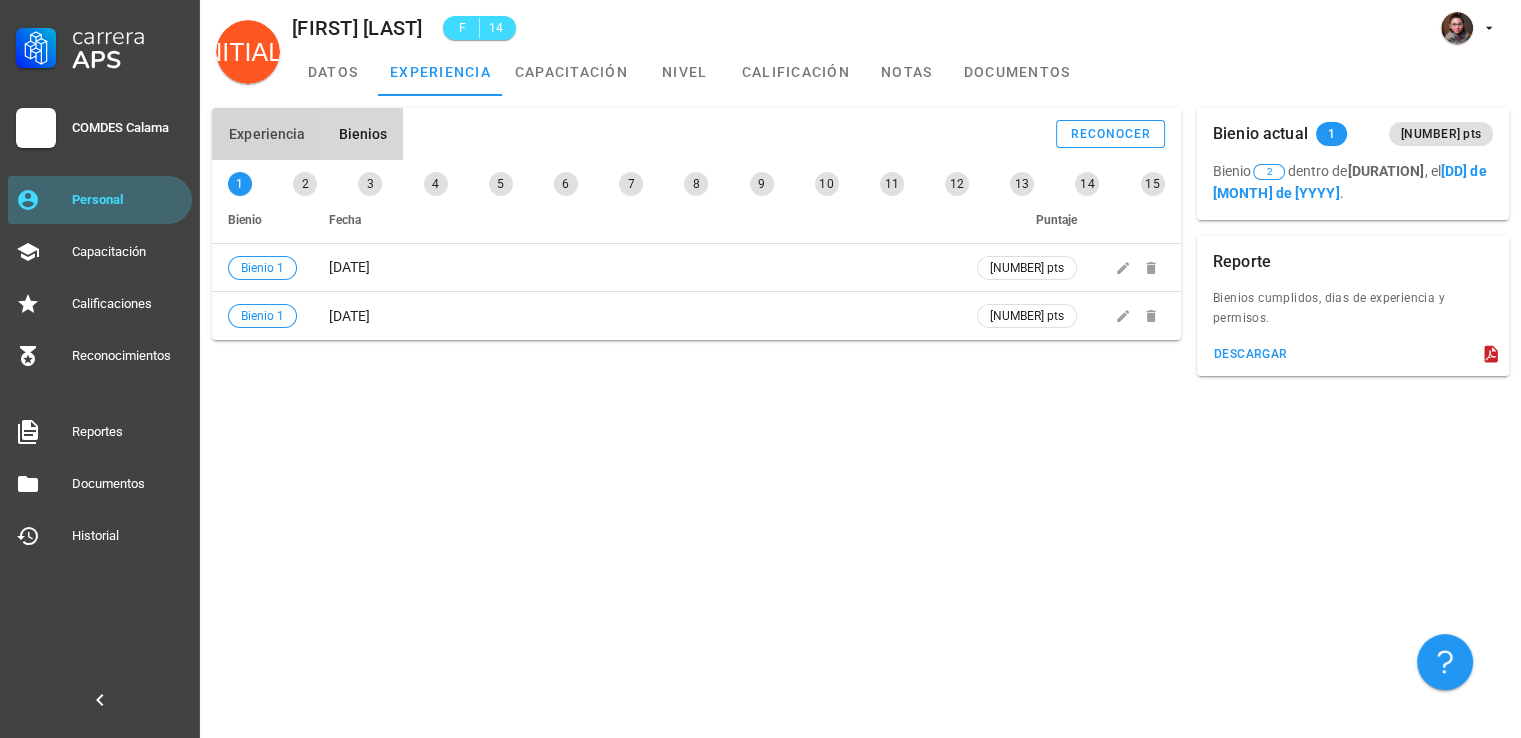 click on "Experiencia" at bounding box center (266, 134) 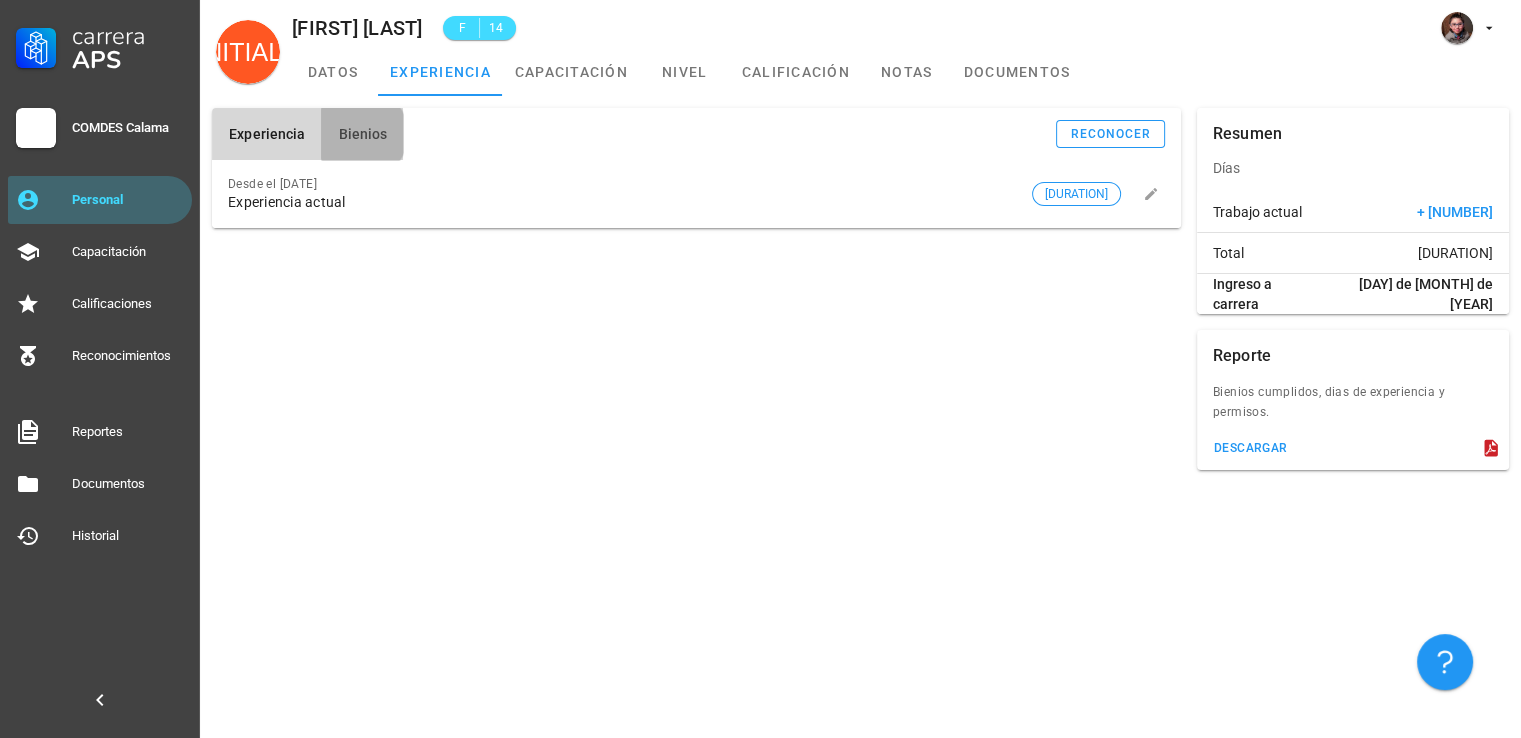 click on "Bienios" at bounding box center [362, 134] 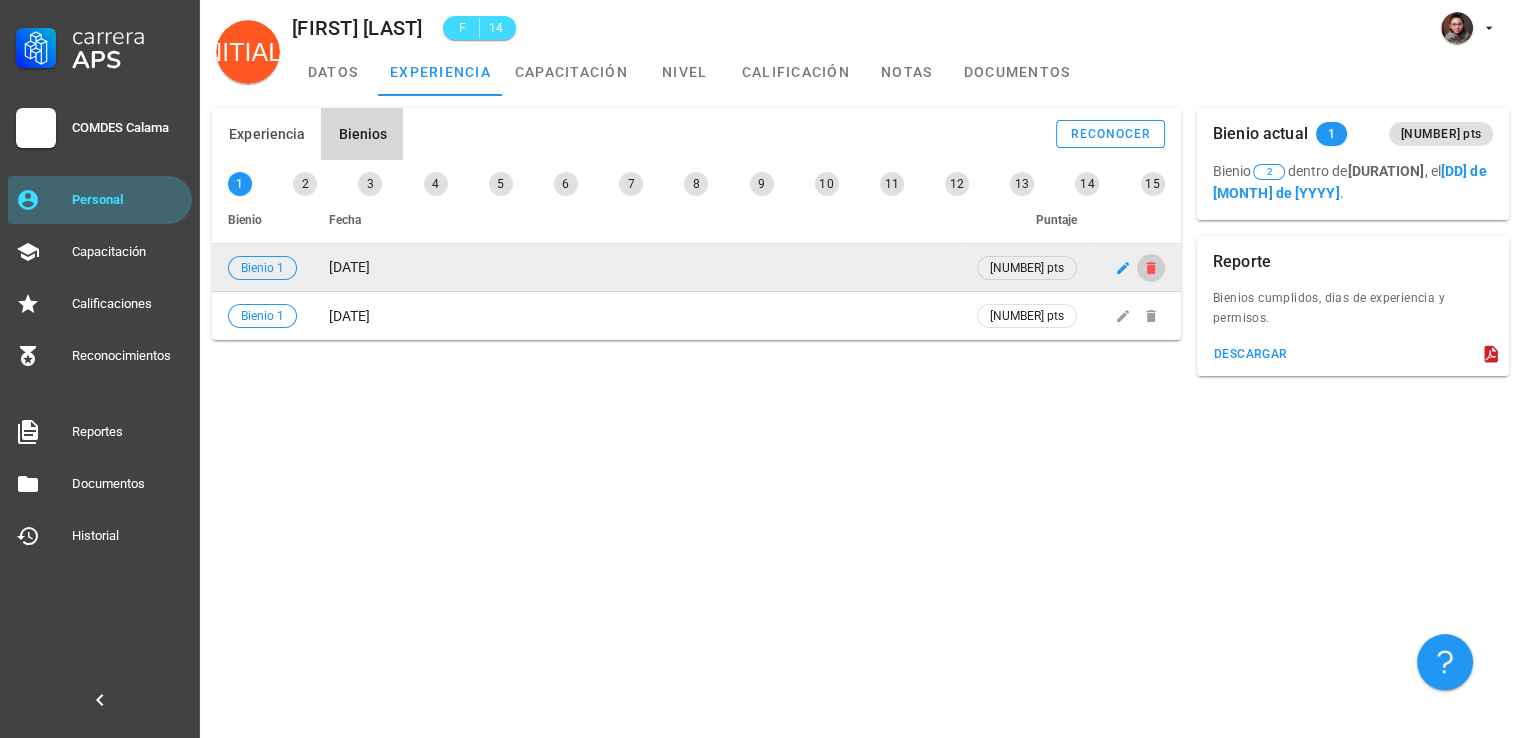 click 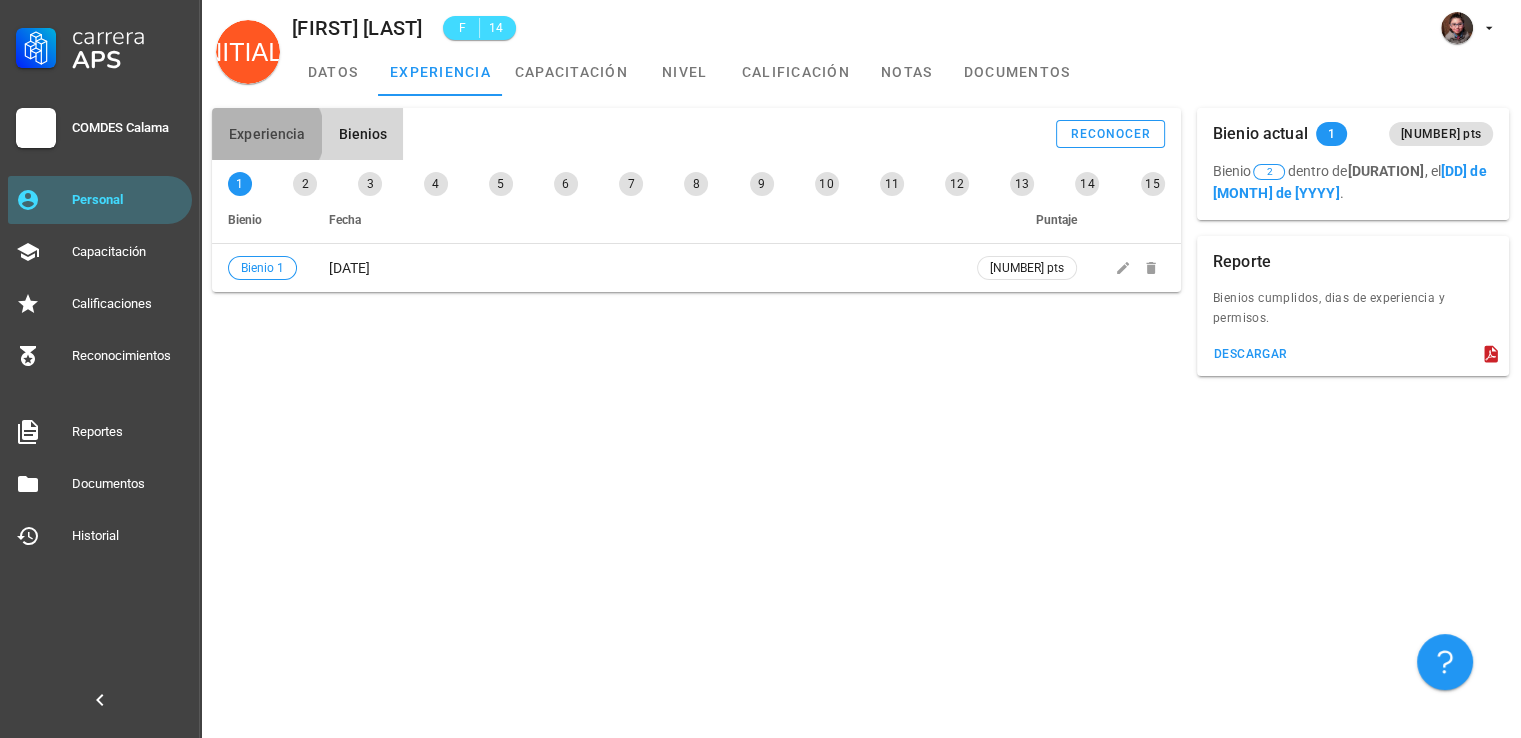 click on "Experiencia" at bounding box center (266, 134) 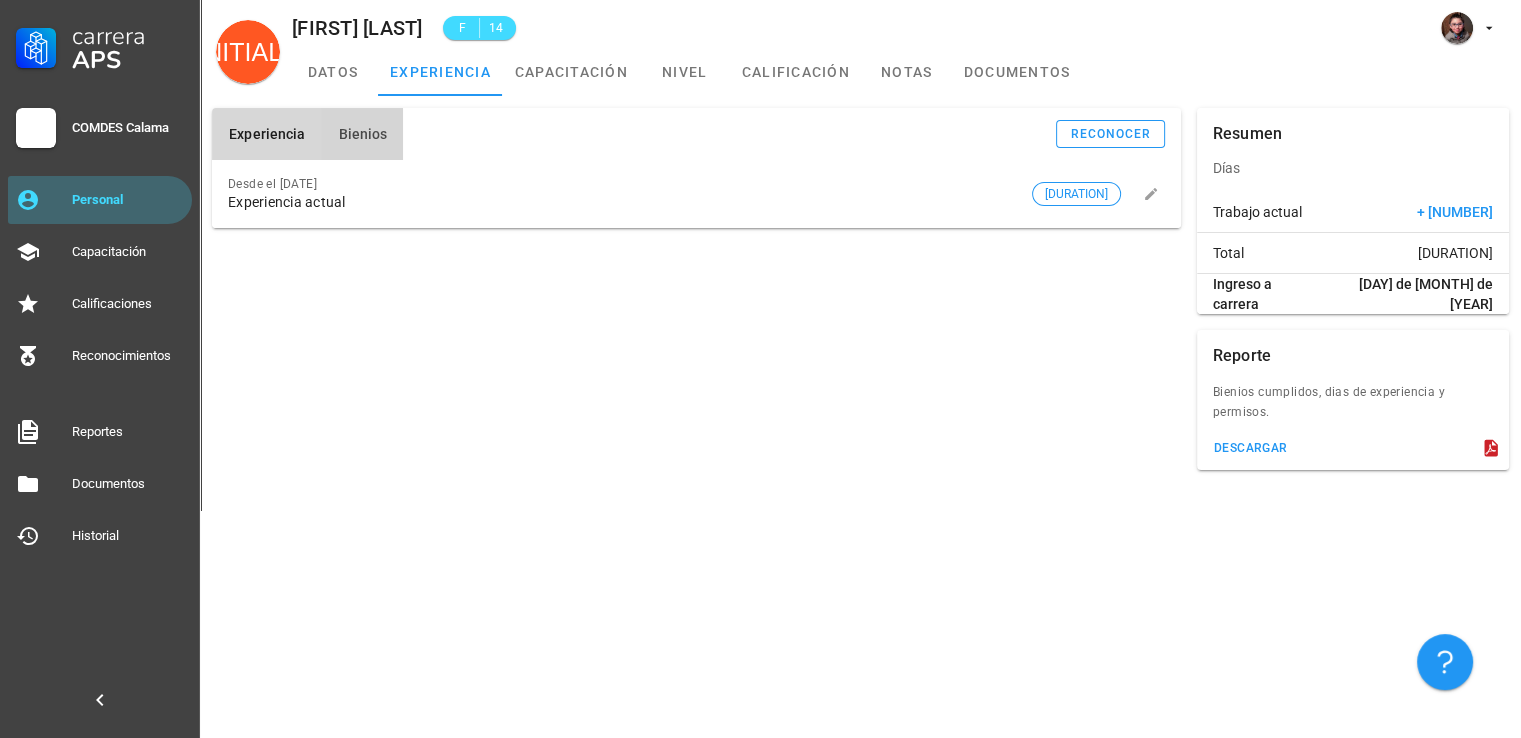 click on "Bienios" at bounding box center (362, 134) 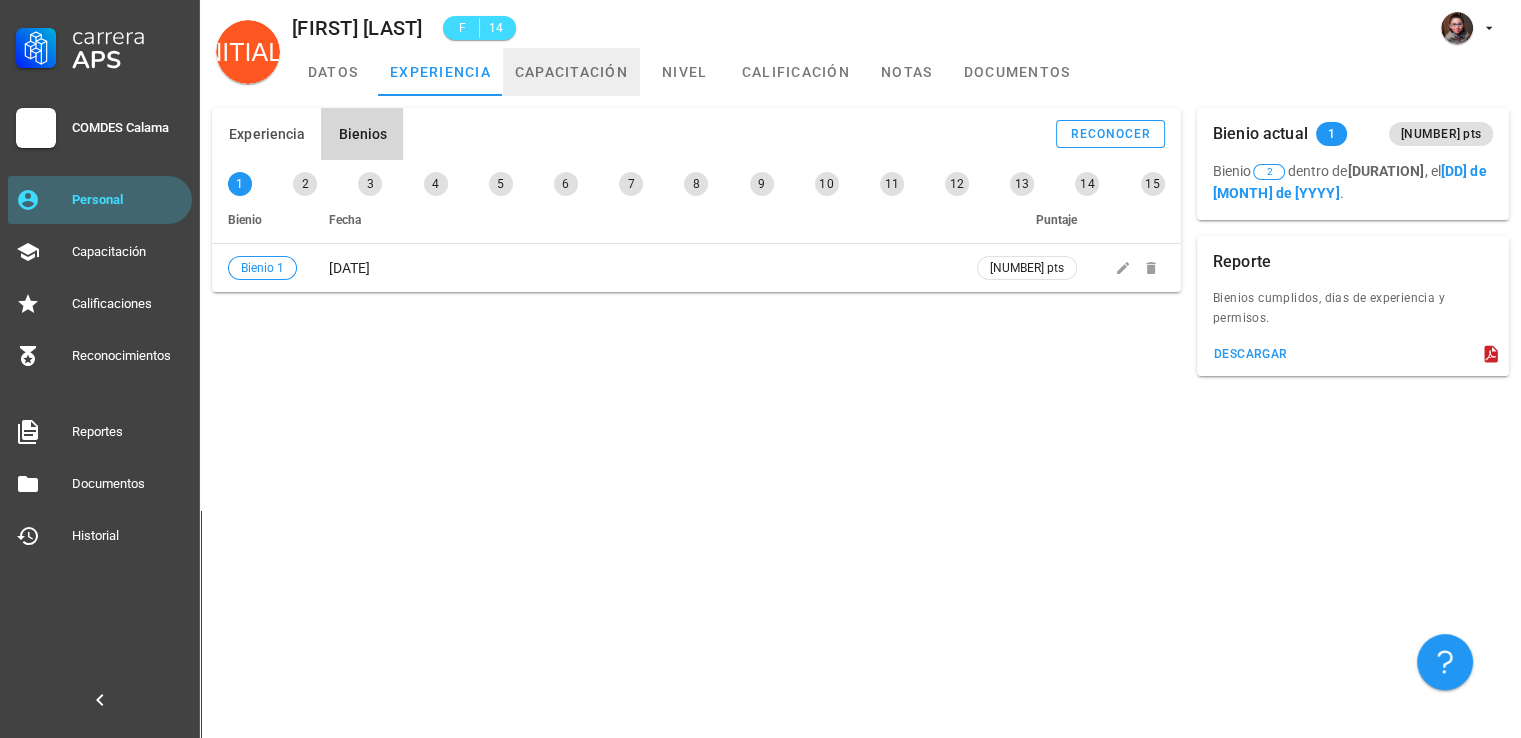 click on "capacitación" at bounding box center [571, 72] 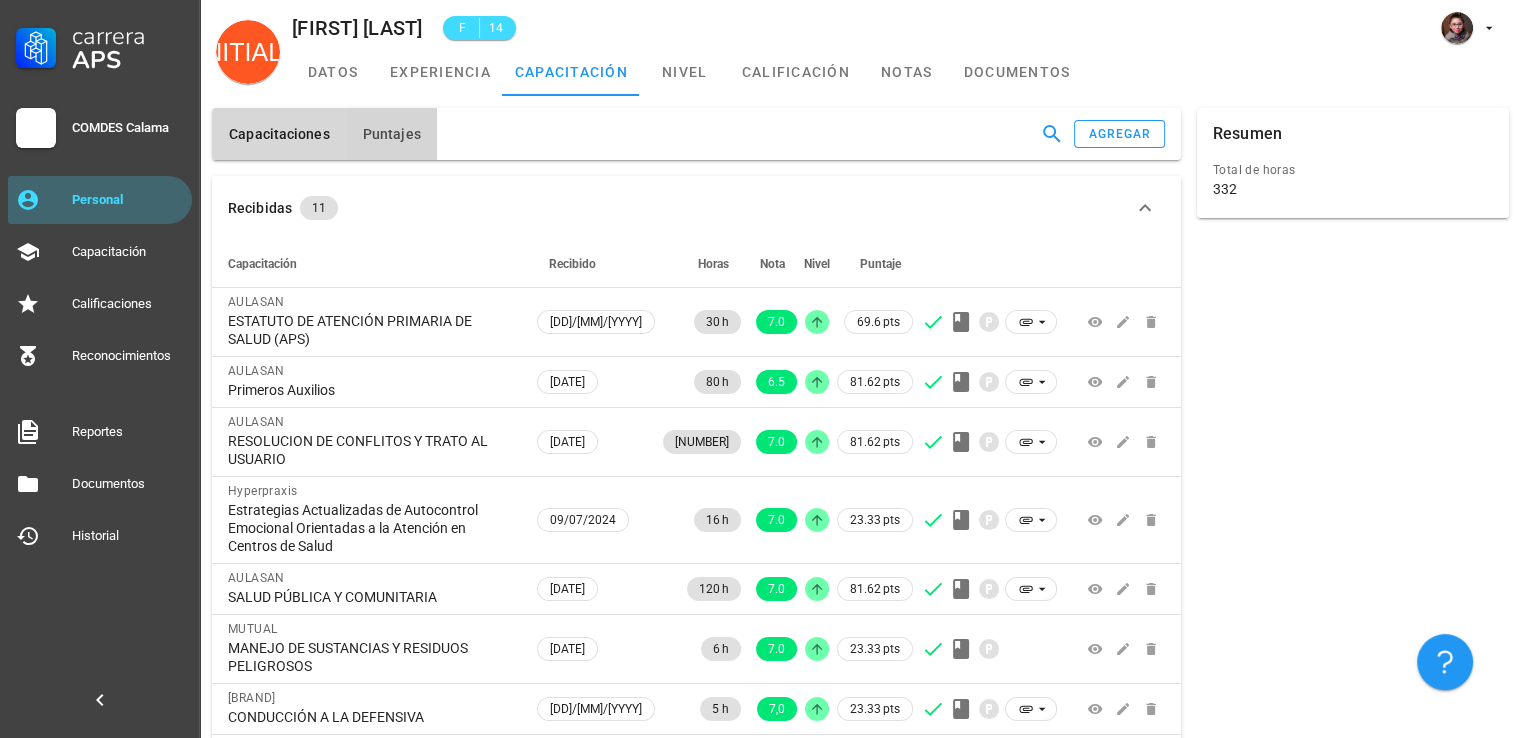 click on "Puntajes" at bounding box center (391, 134) 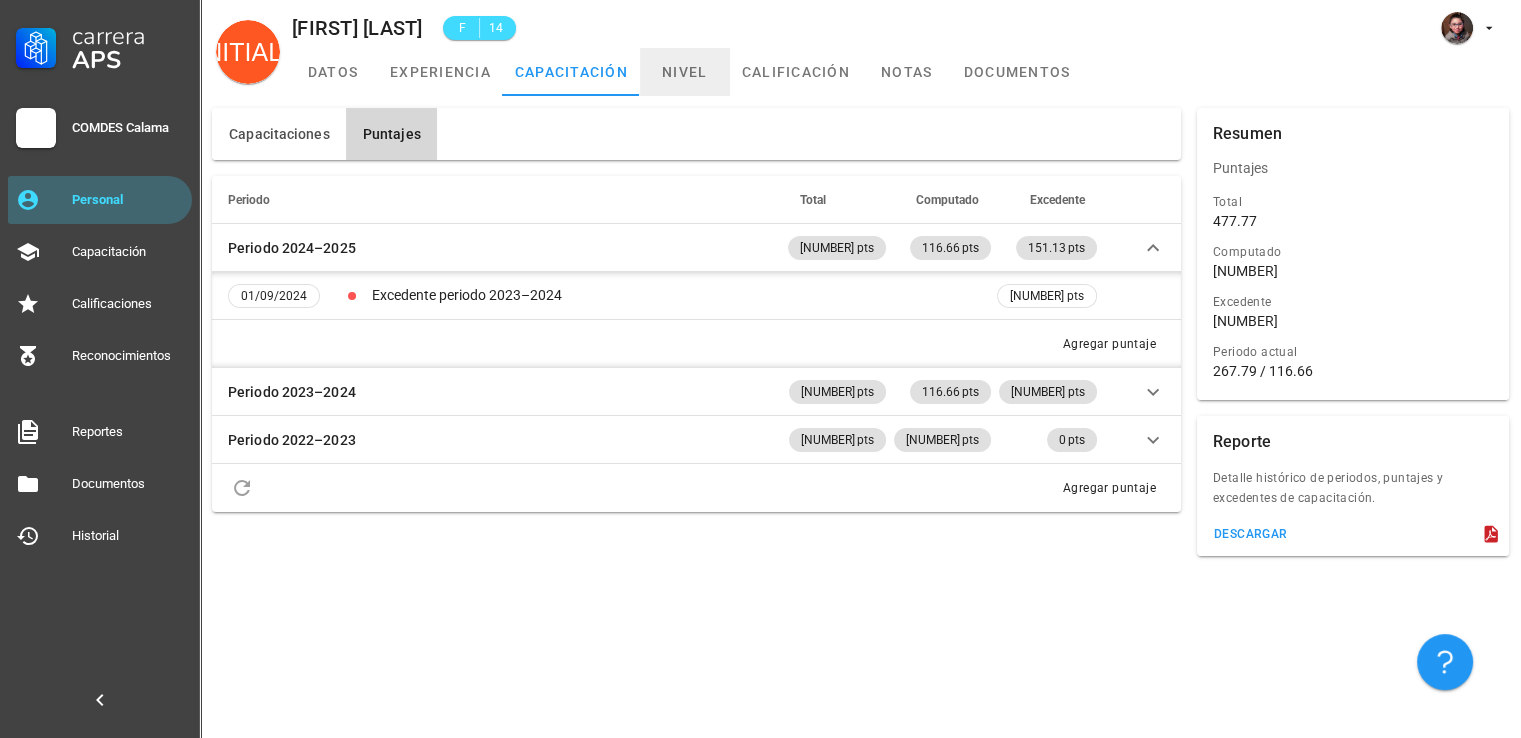 click on "nivel" at bounding box center [685, 72] 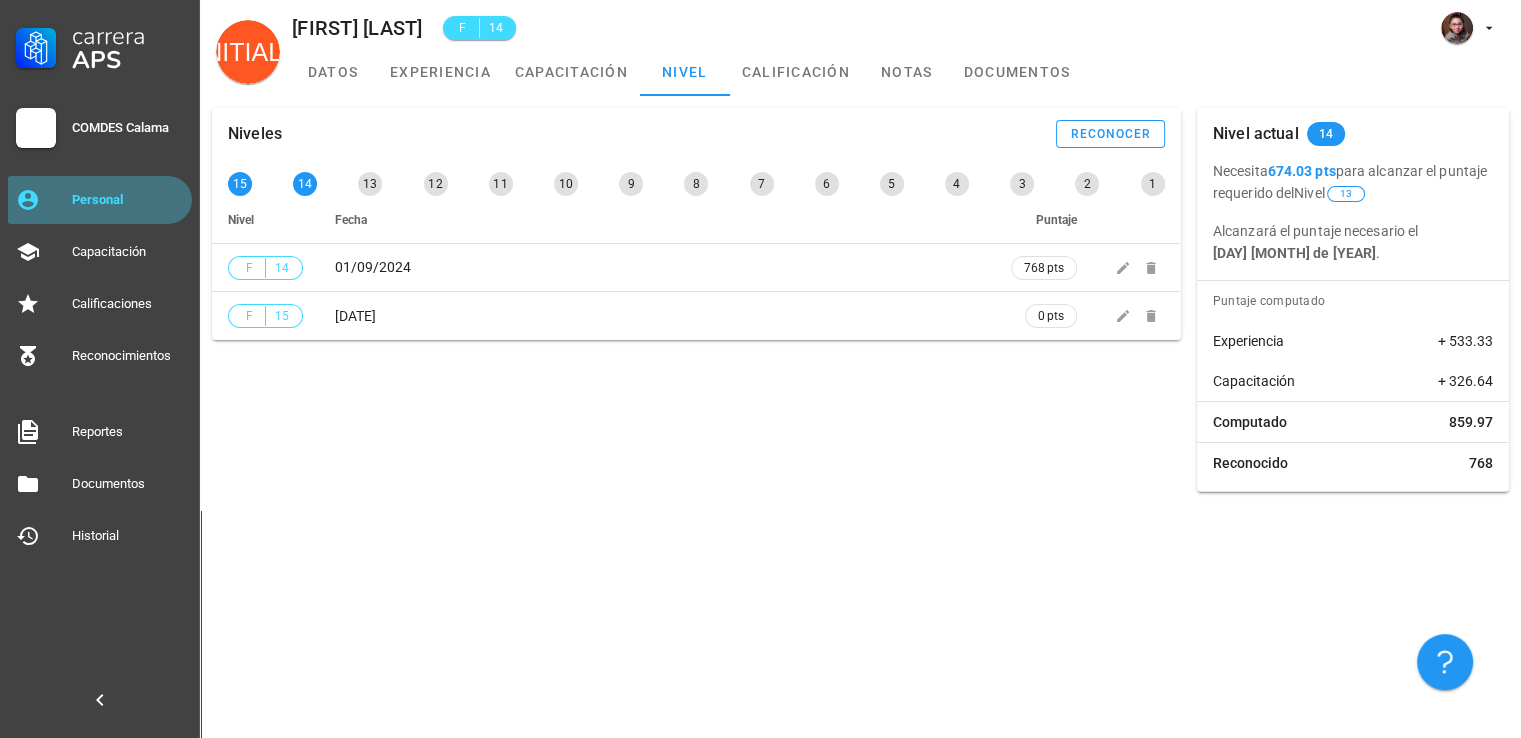 click on "Personal" at bounding box center (128, 200) 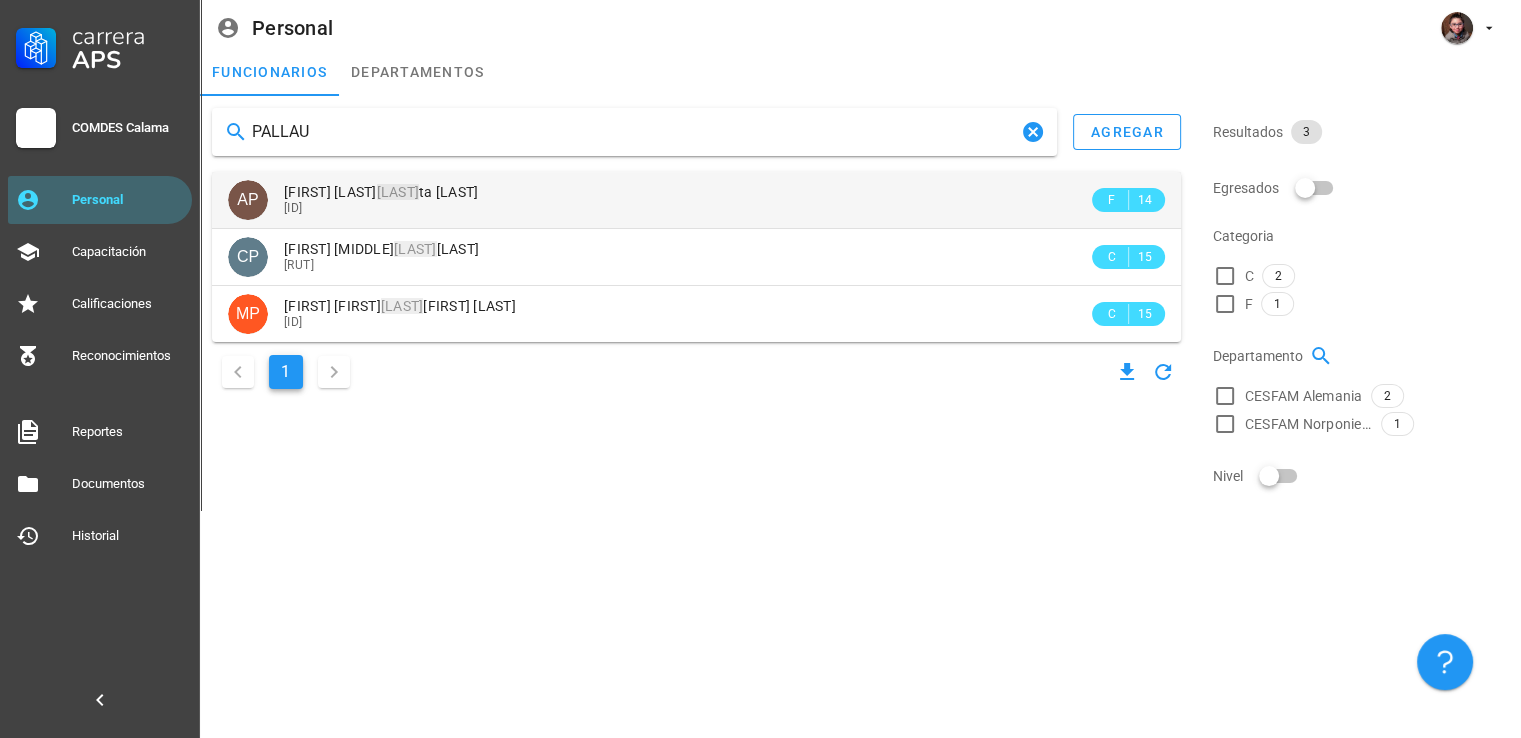 type on "PALLAU" 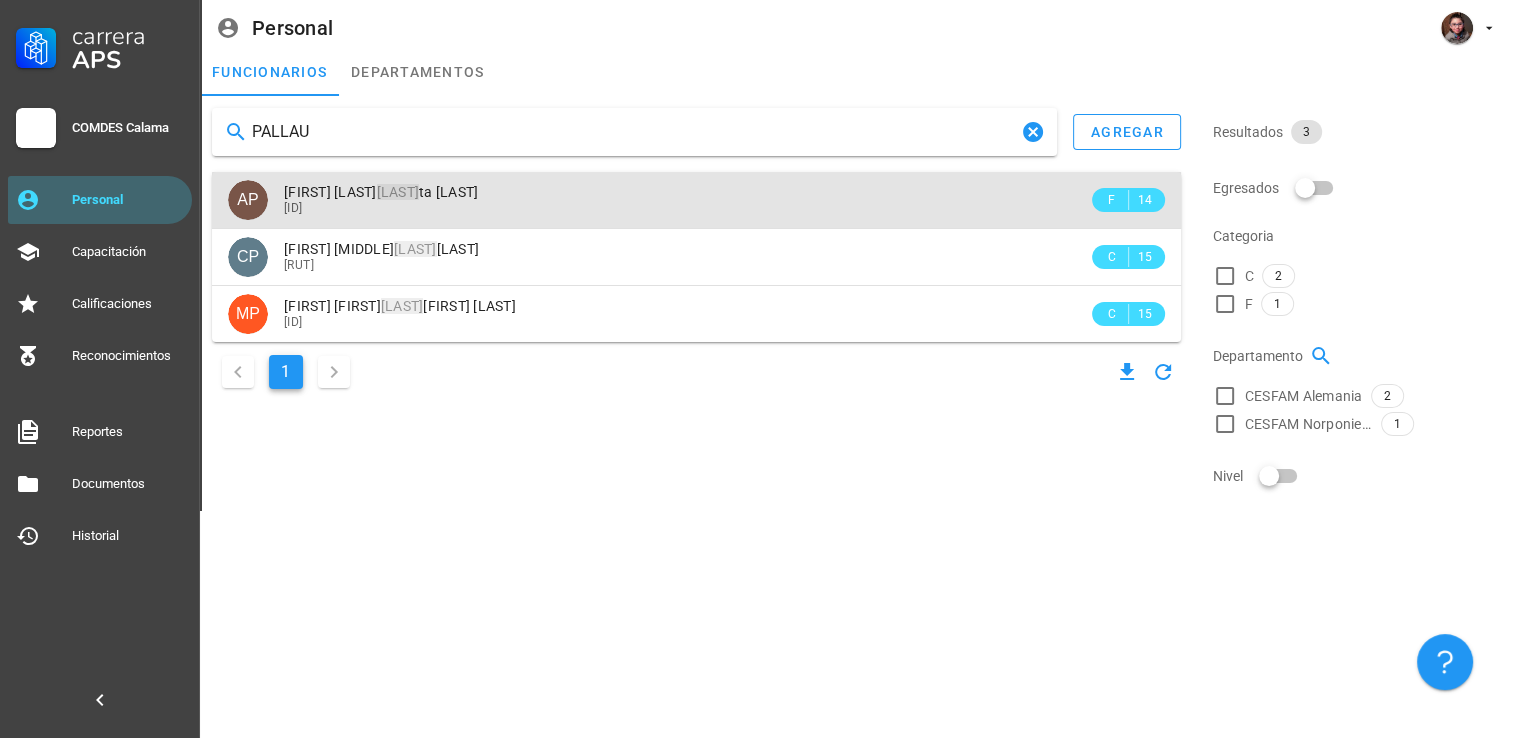 click on "[FIRST] [FIRST] [LAST] [LAST]" at bounding box center [686, 192] 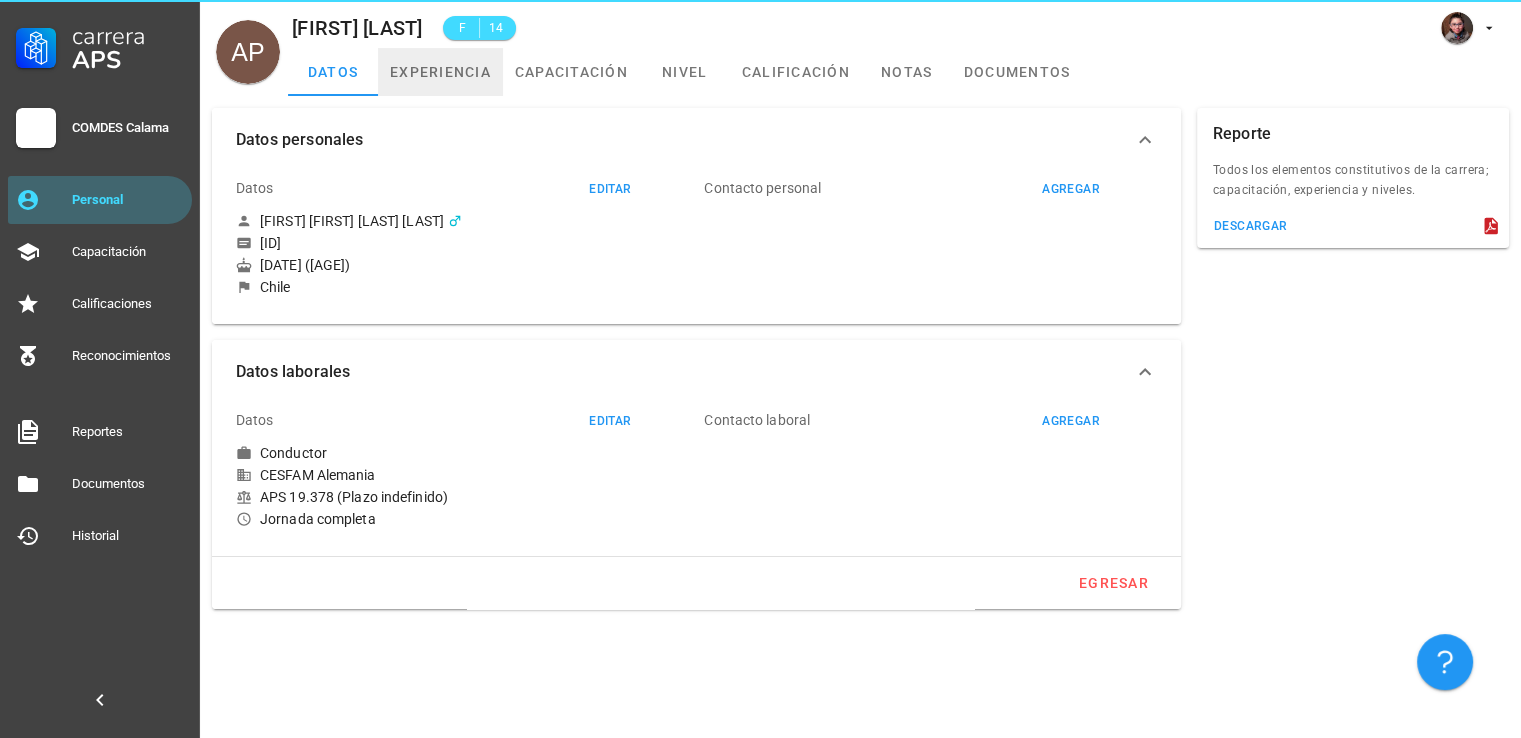 click on "experiencia" at bounding box center (440, 72) 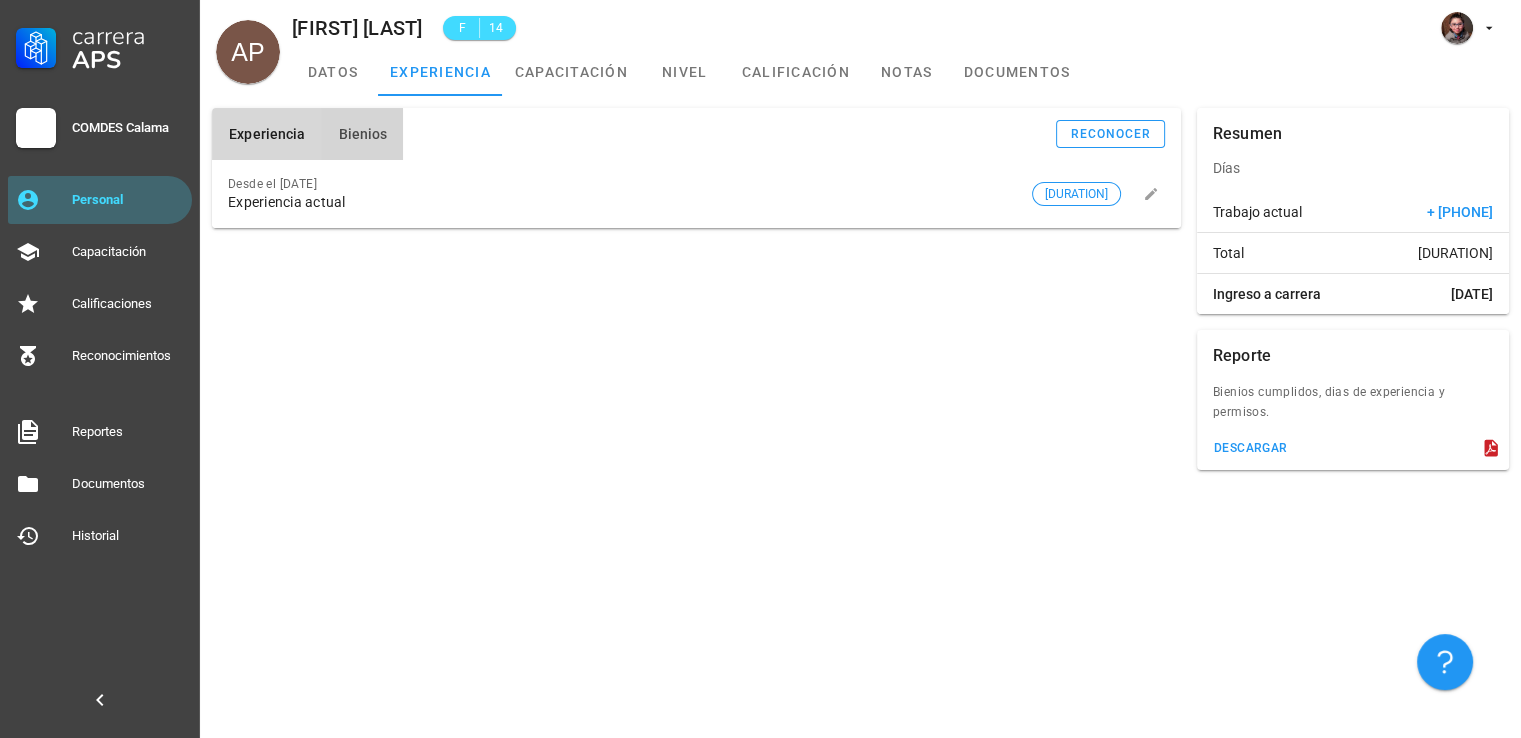 click on "Bienios" at bounding box center (362, 134) 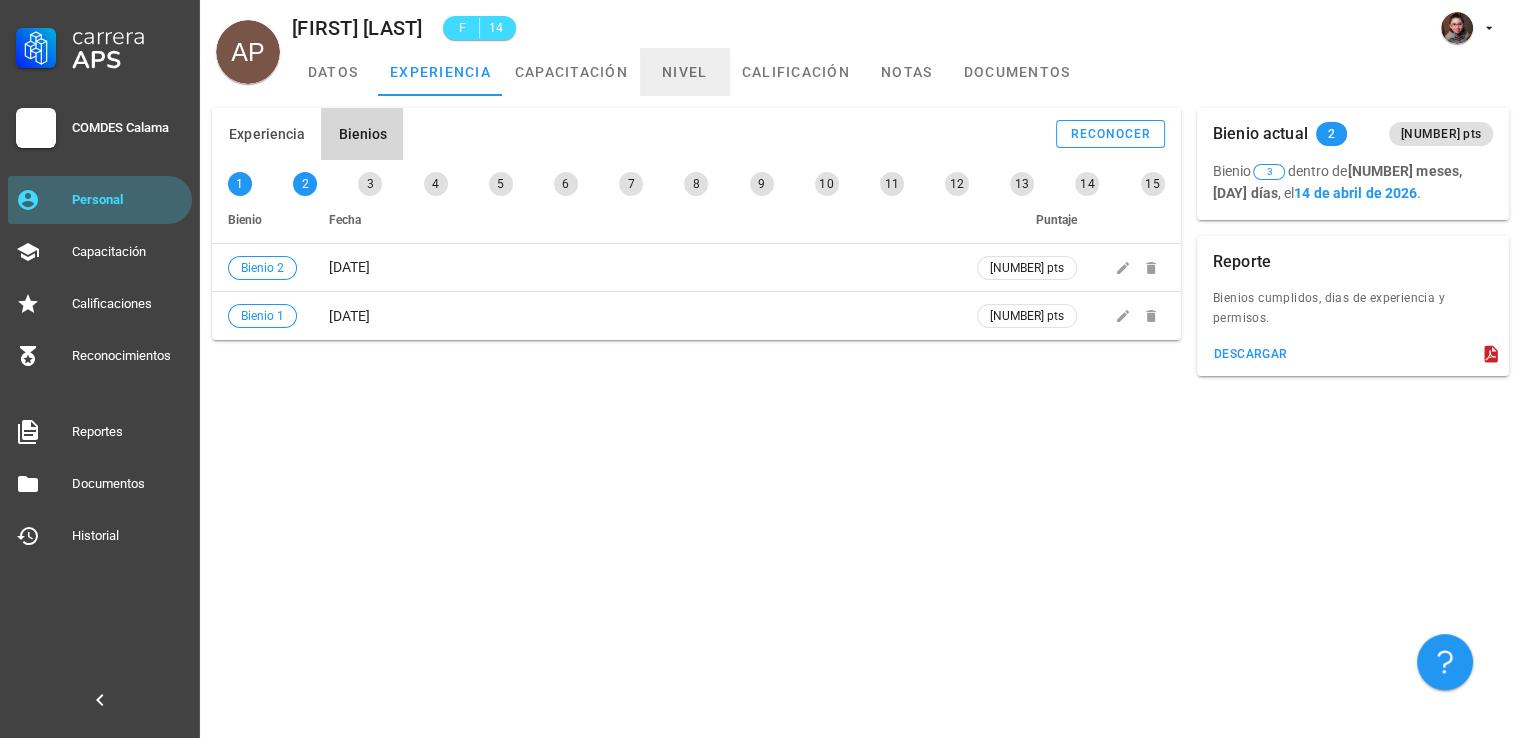 click on "nivel" at bounding box center (685, 72) 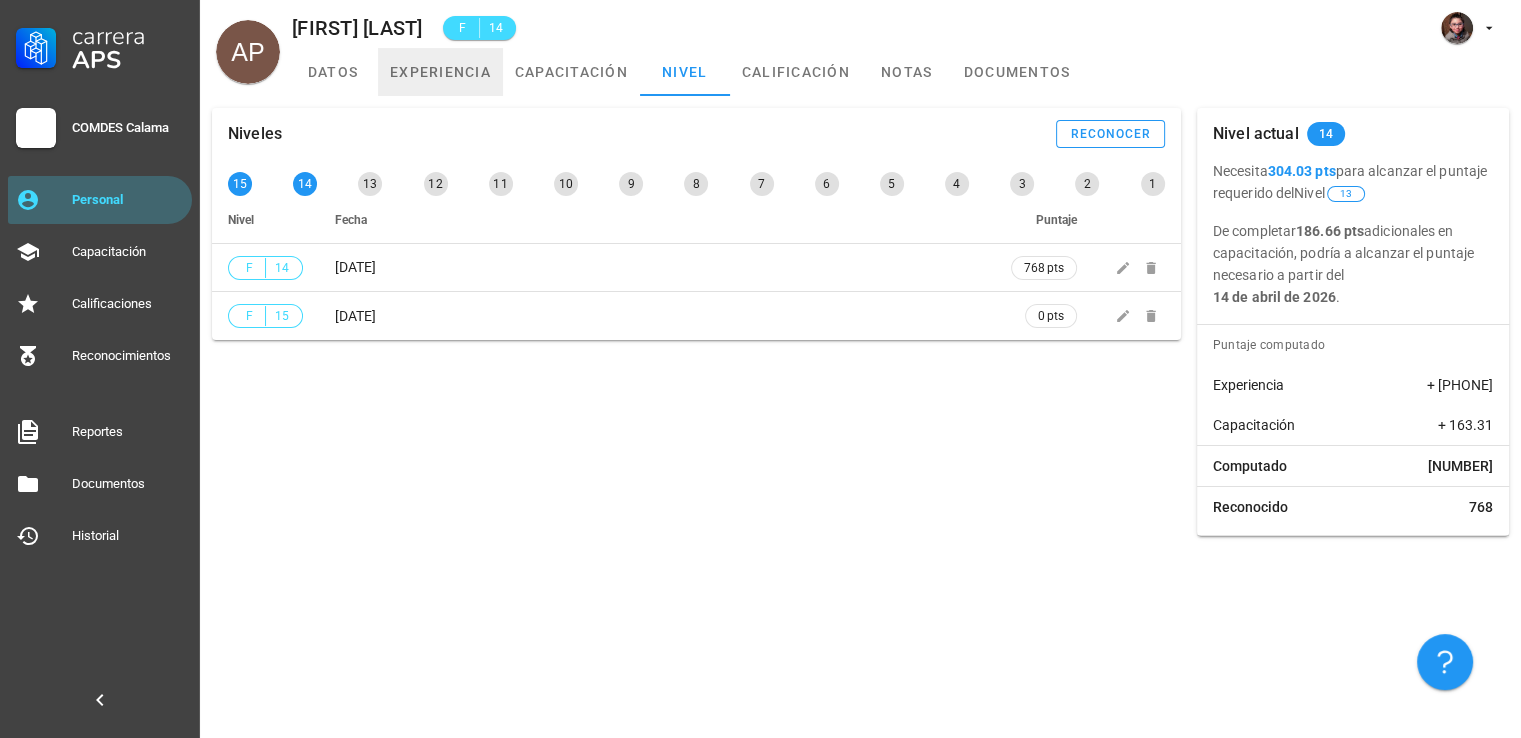 click on "experiencia" at bounding box center [440, 72] 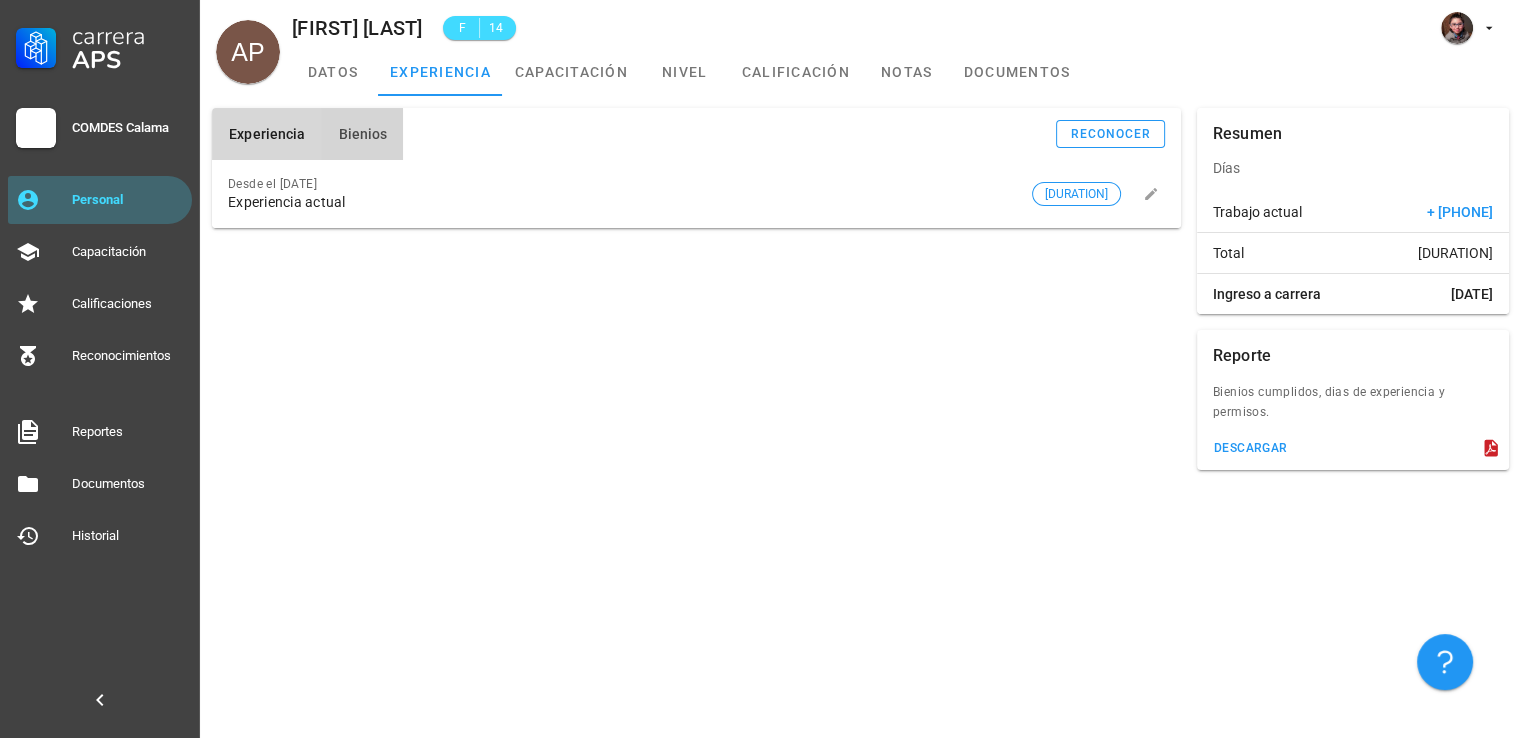 click on "Bienios" at bounding box center (362, 134) 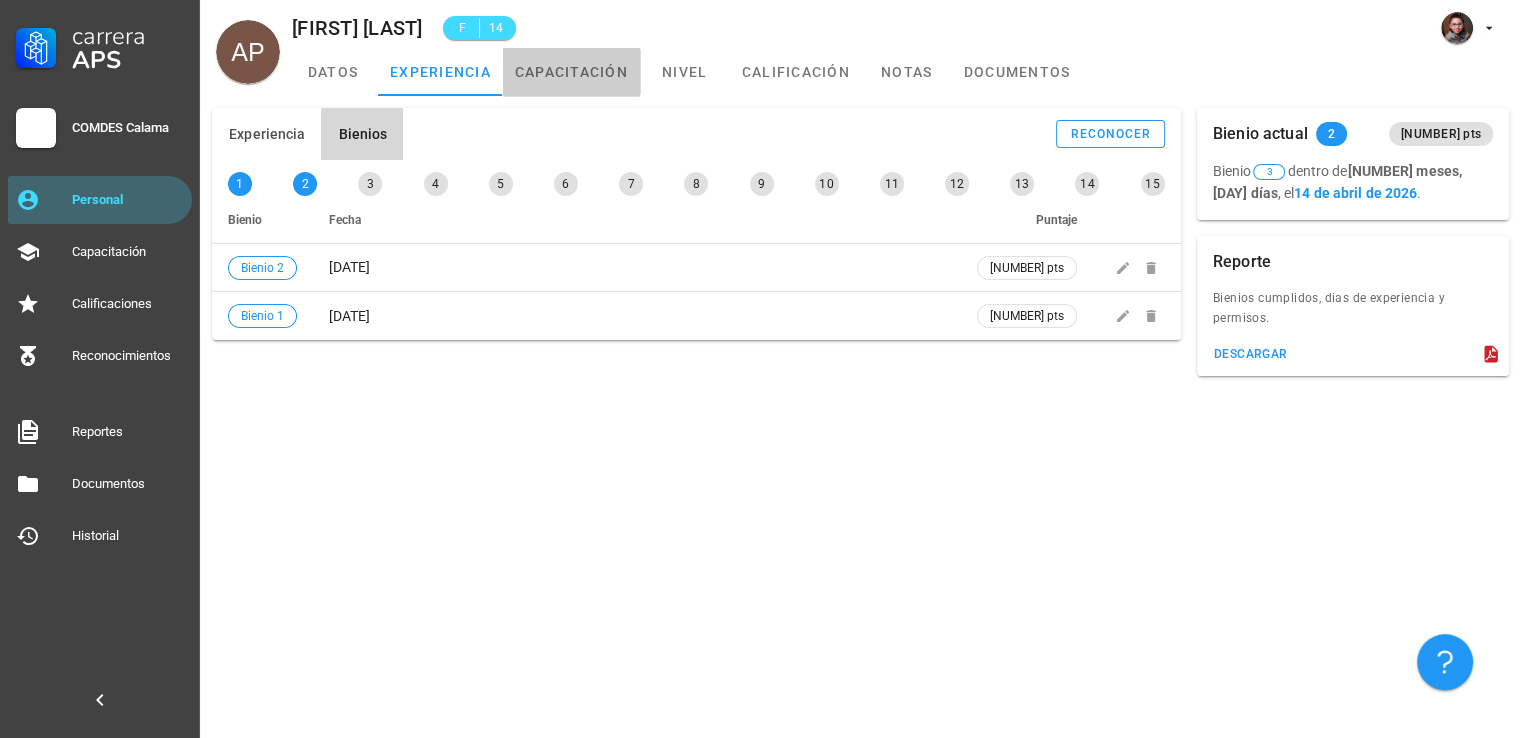 click on "capacitación" at bounding box center [571, 72] 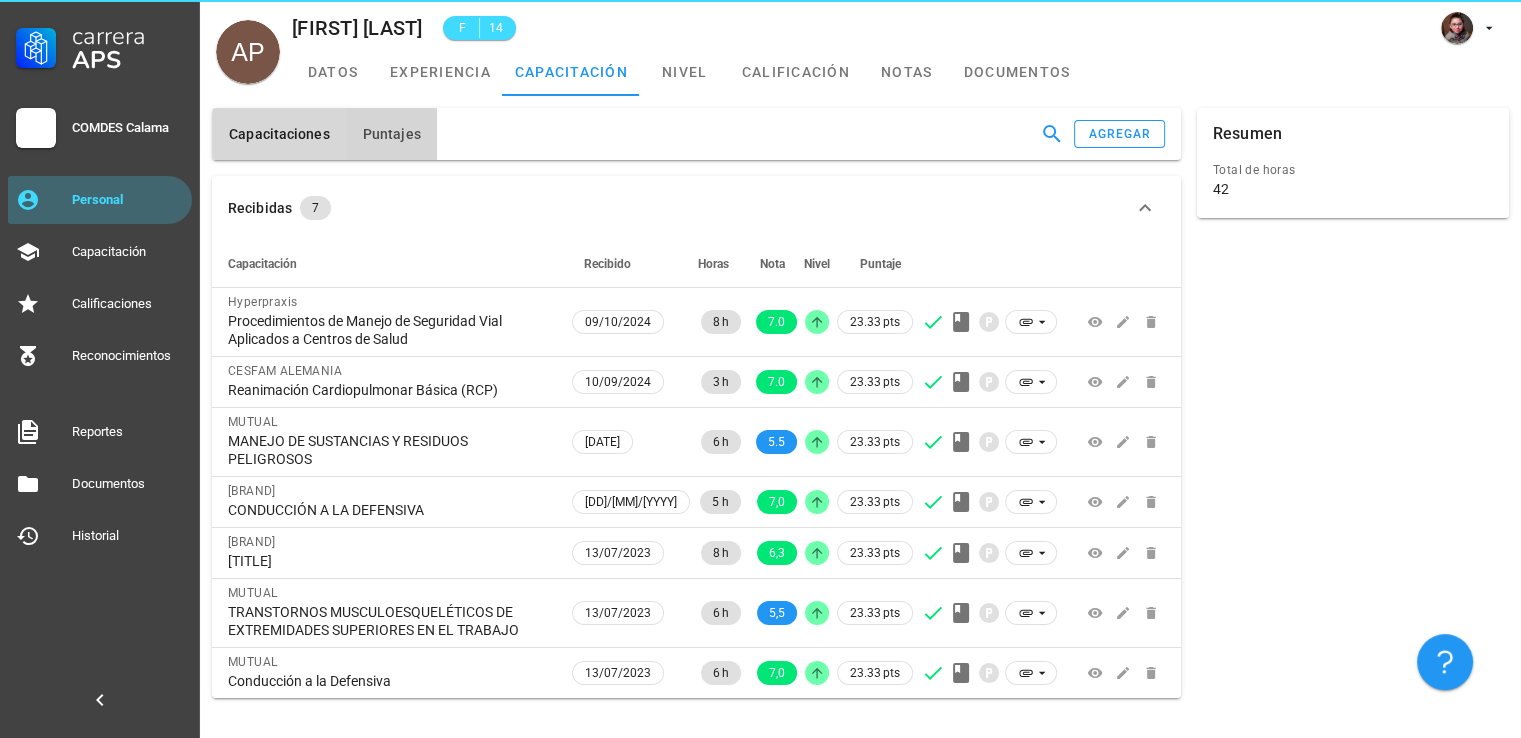 click on "Puntajes" at bounding box center (391, 134) 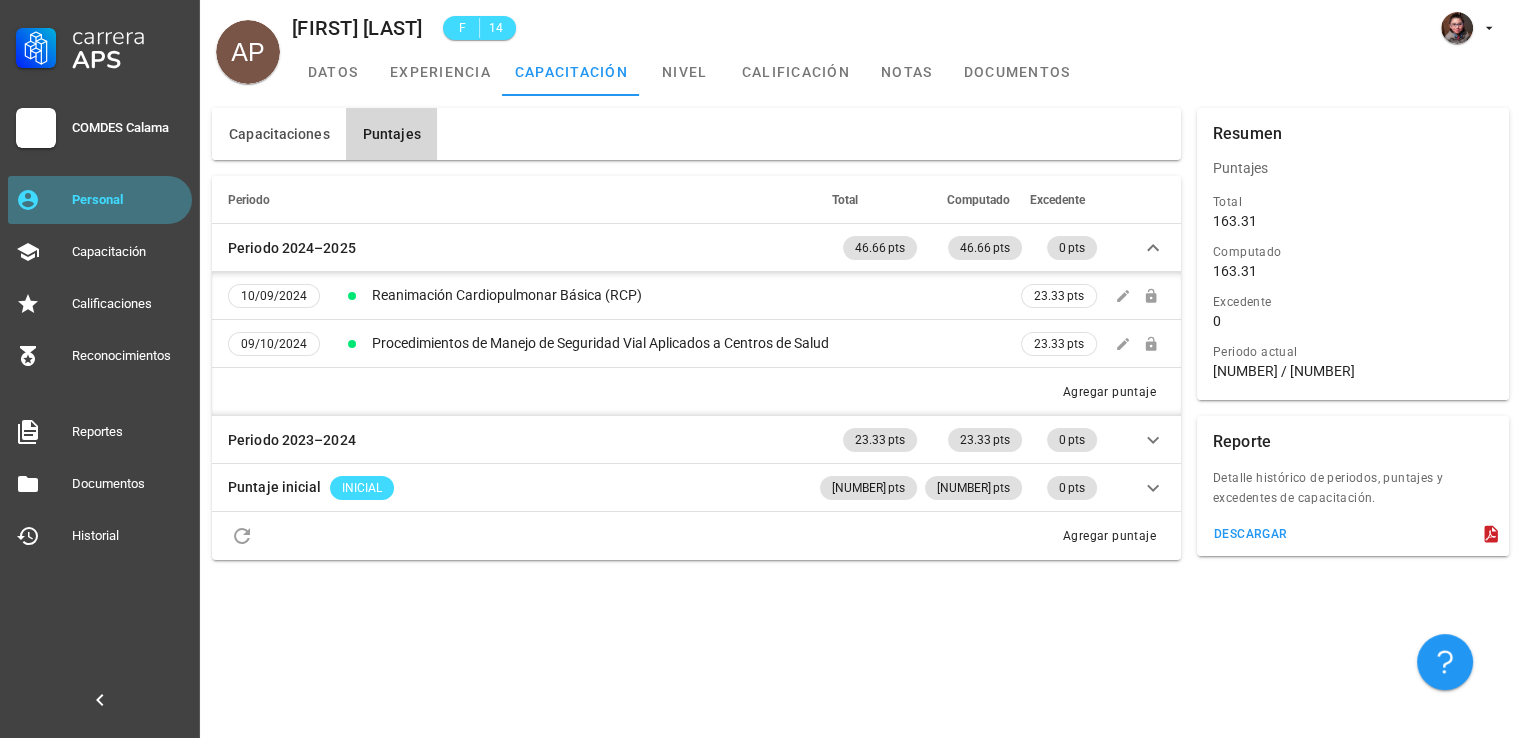 click on "Personal" at bounding box center [128, 200] 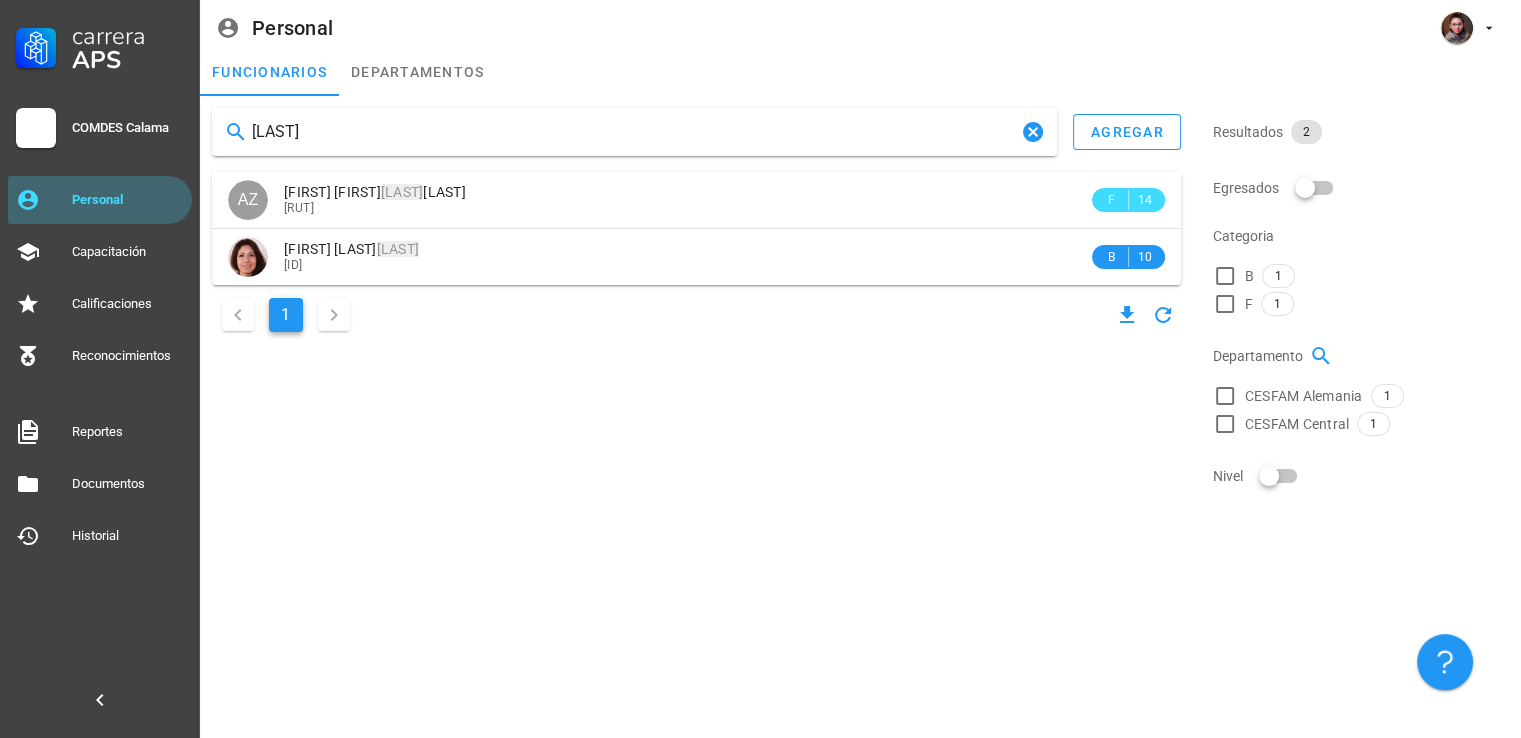 type on "[LAST]" 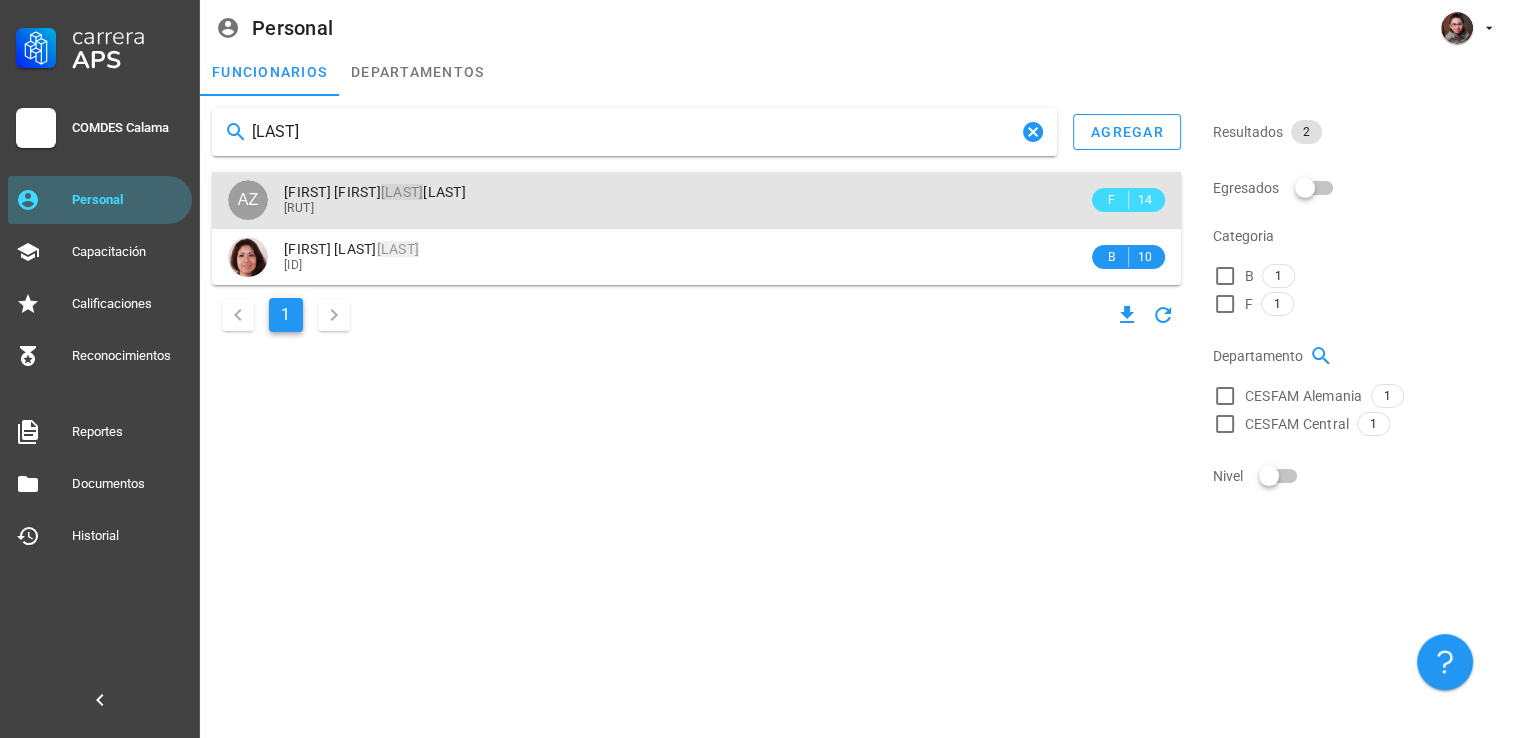 click on "[FIRST] [LAST] [LAST]" at bounding box center [686, 192] 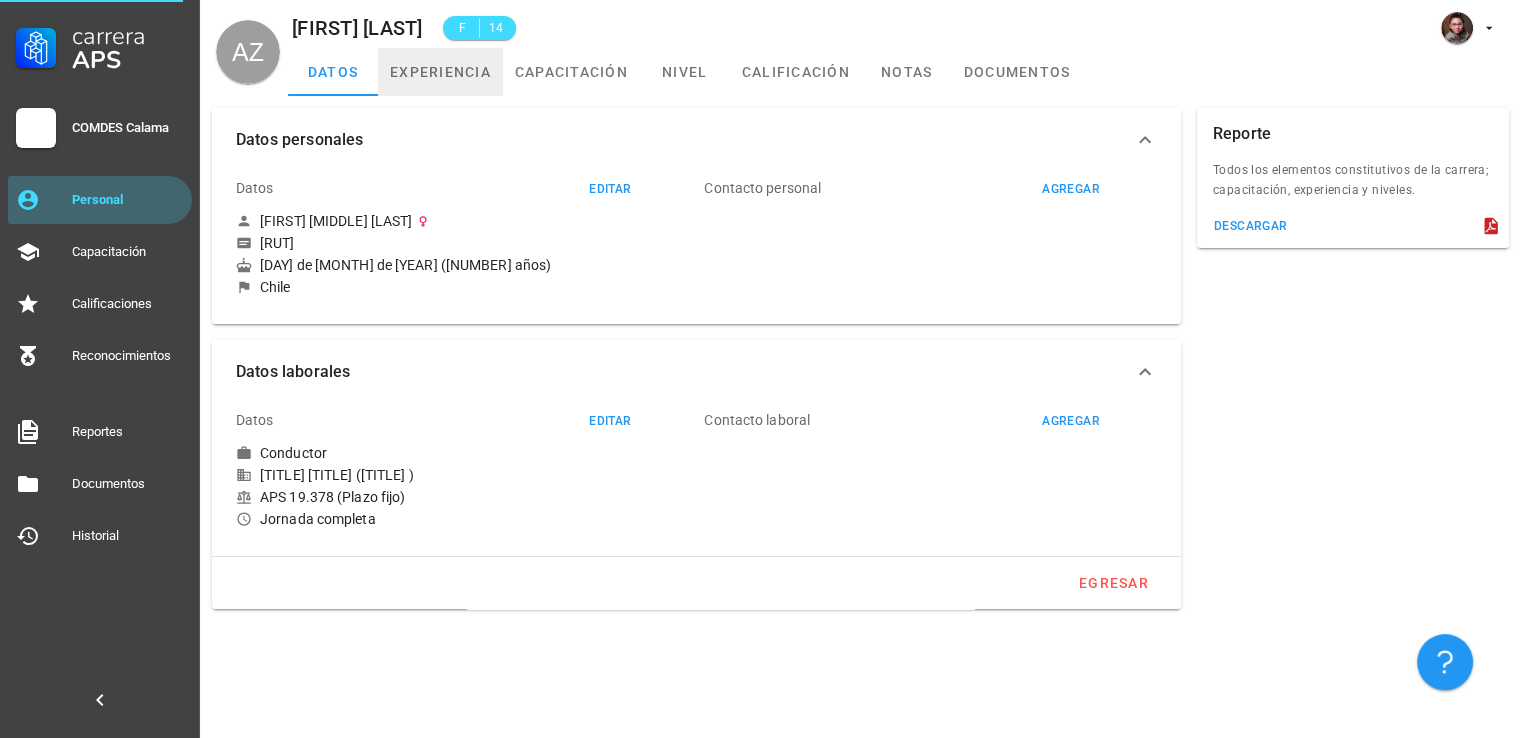 click on "experiencia" at bounding box center (440, 72) 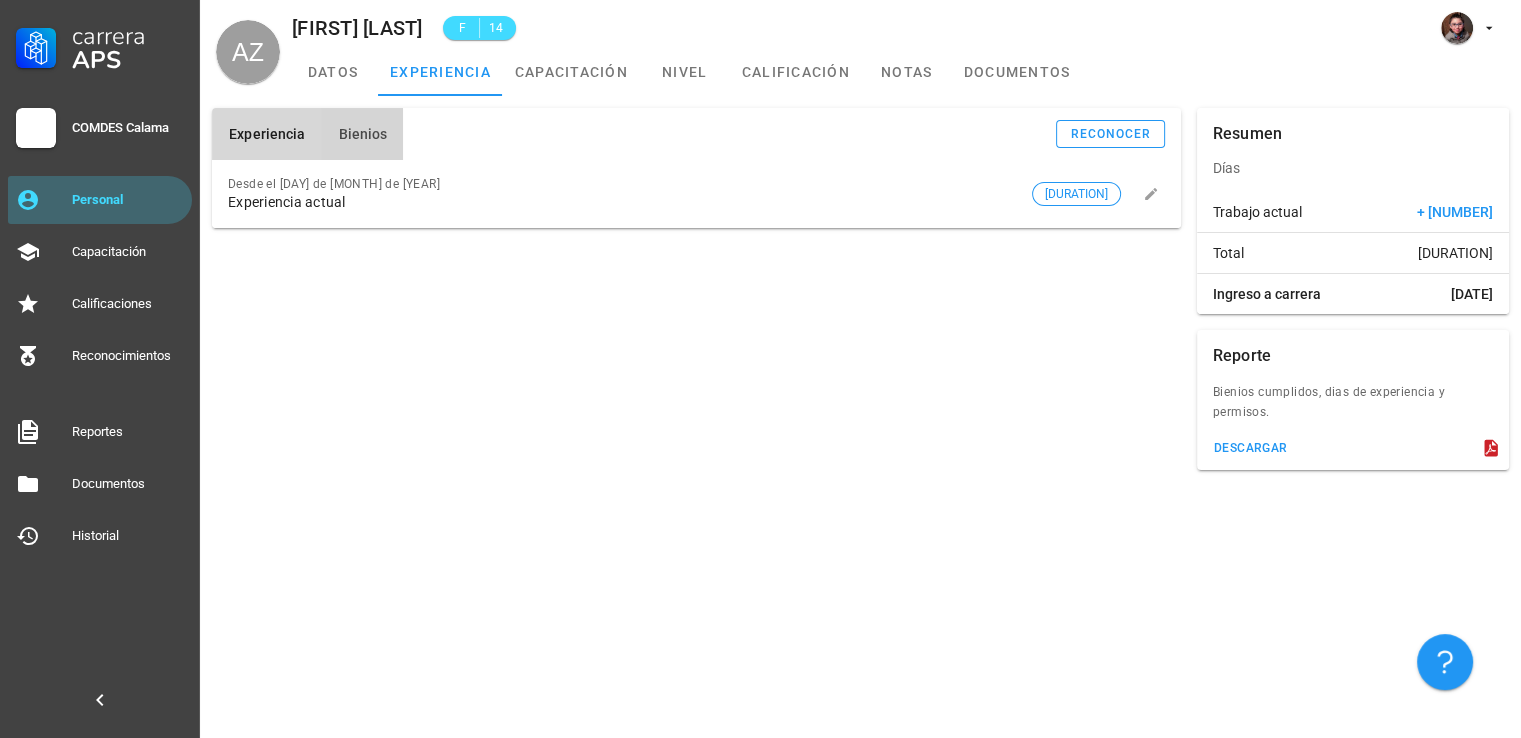 click on "Bienios" at bounding box center [362, 134] 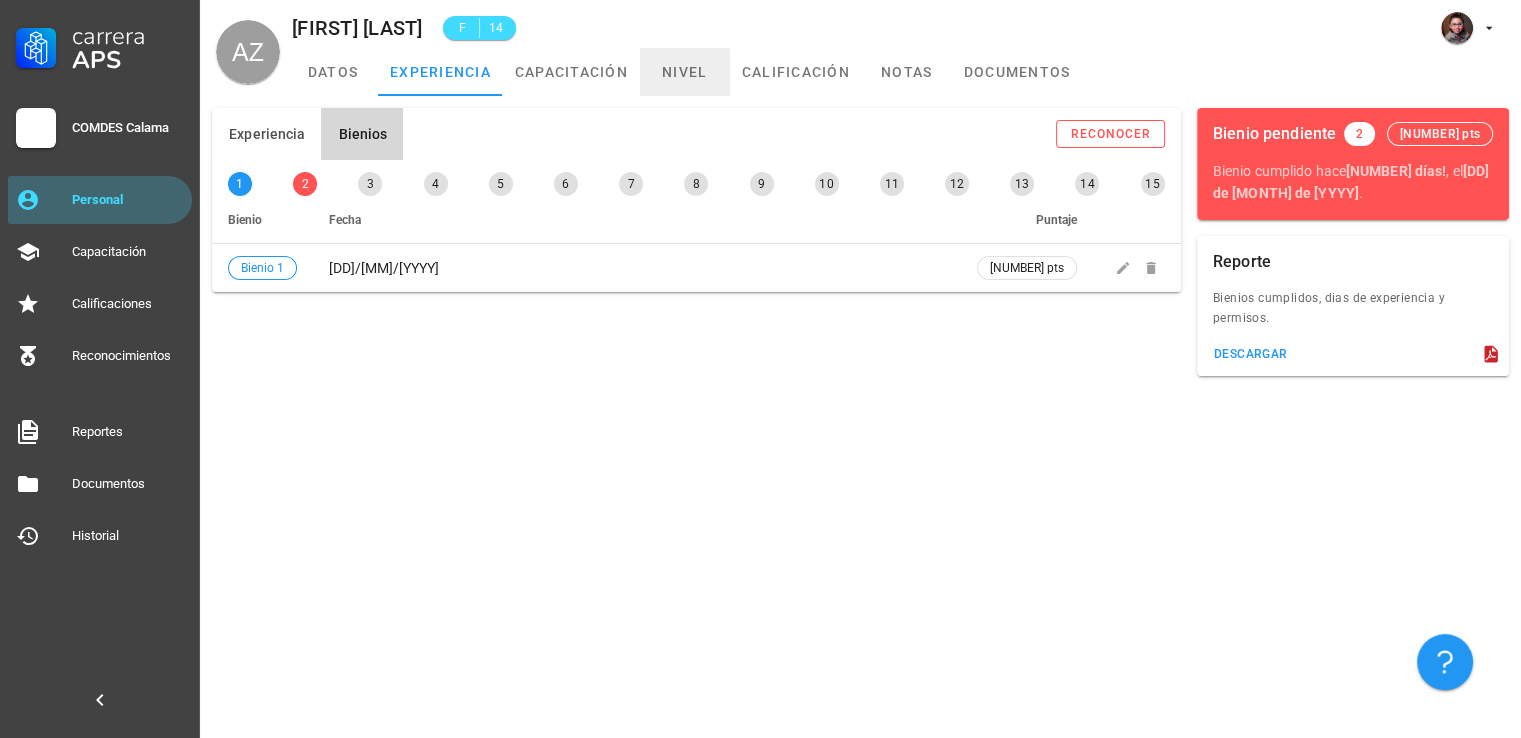 click on "nivel" at bounding box center (685, 72) 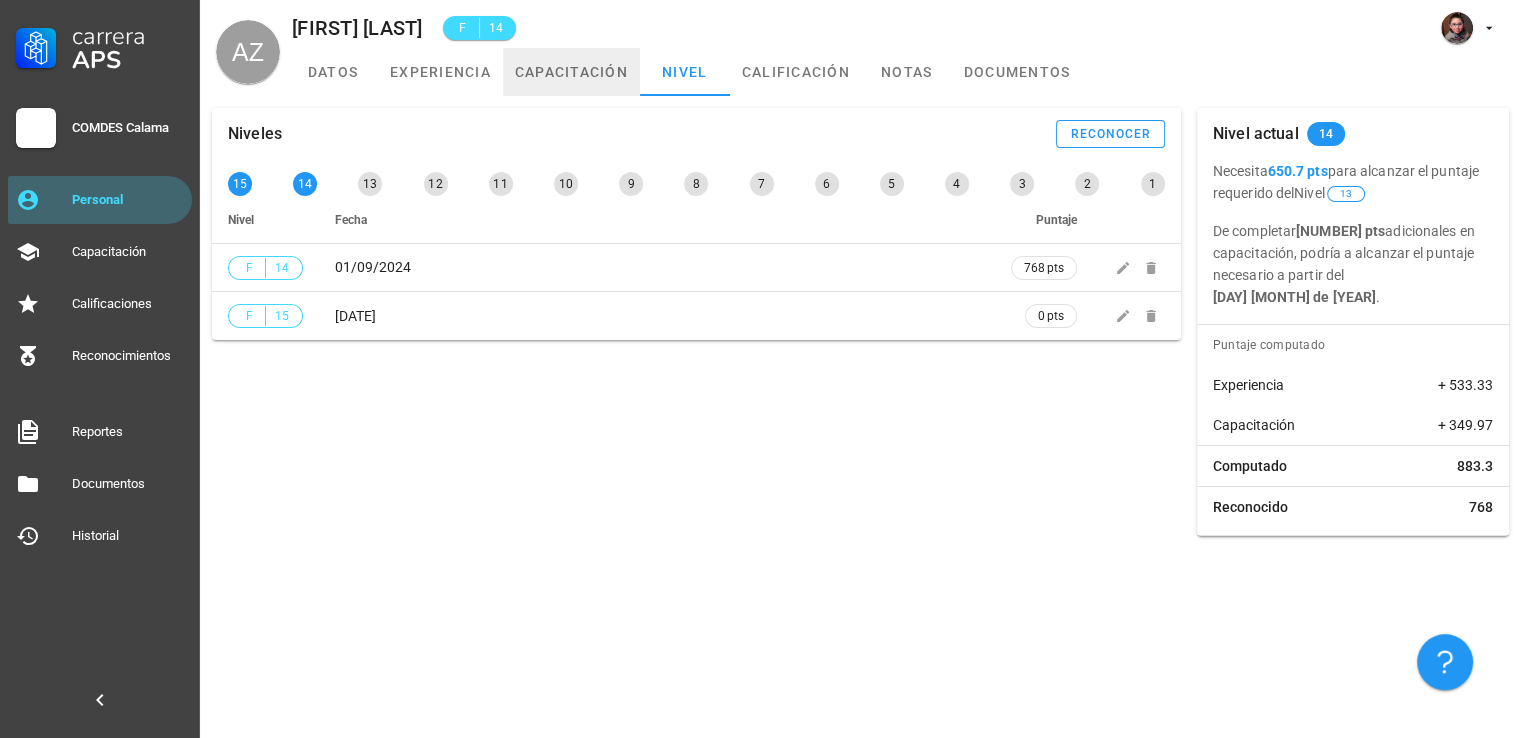 click on "capacitación" at bounding box center [571, 72] 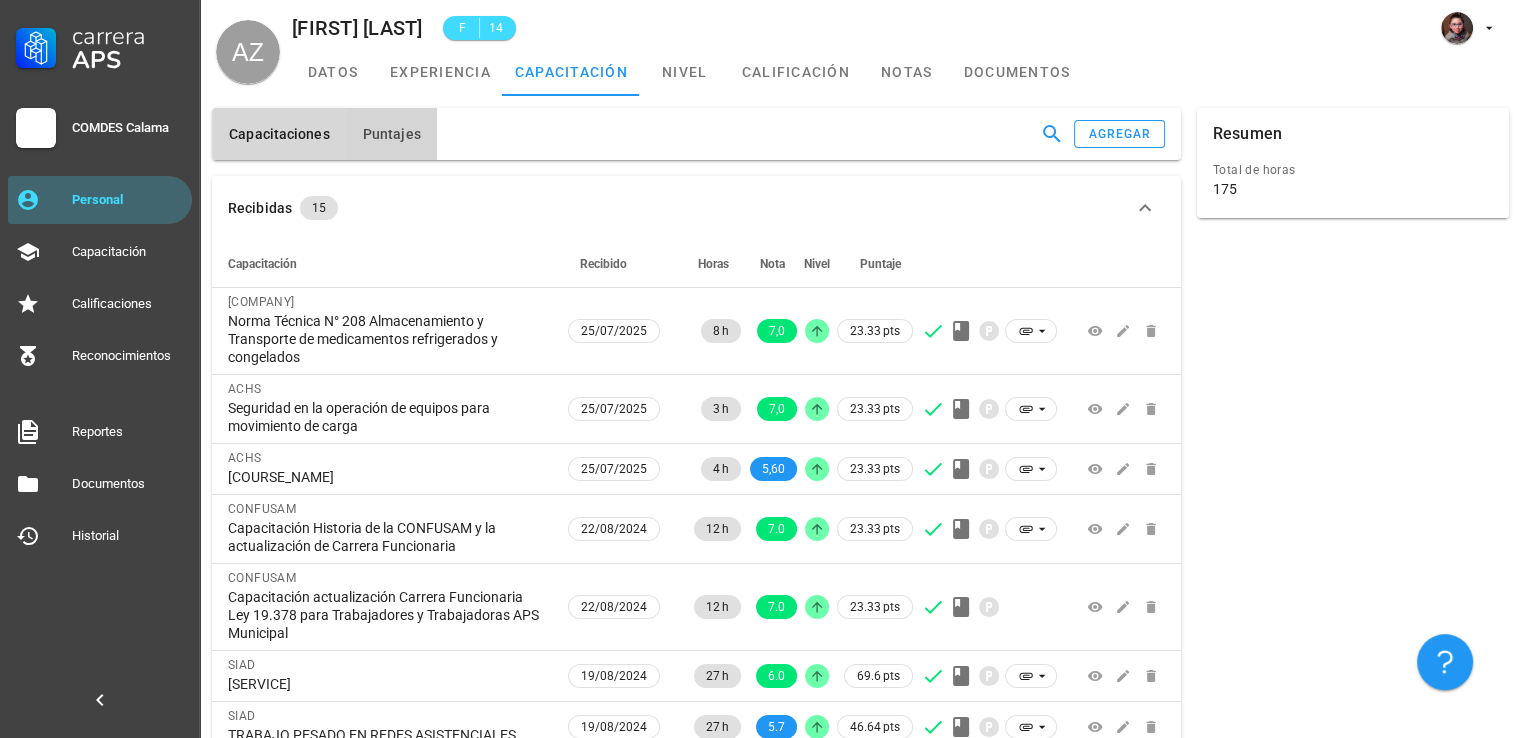 click on "Puntajes" at bounding box center [391, 134] 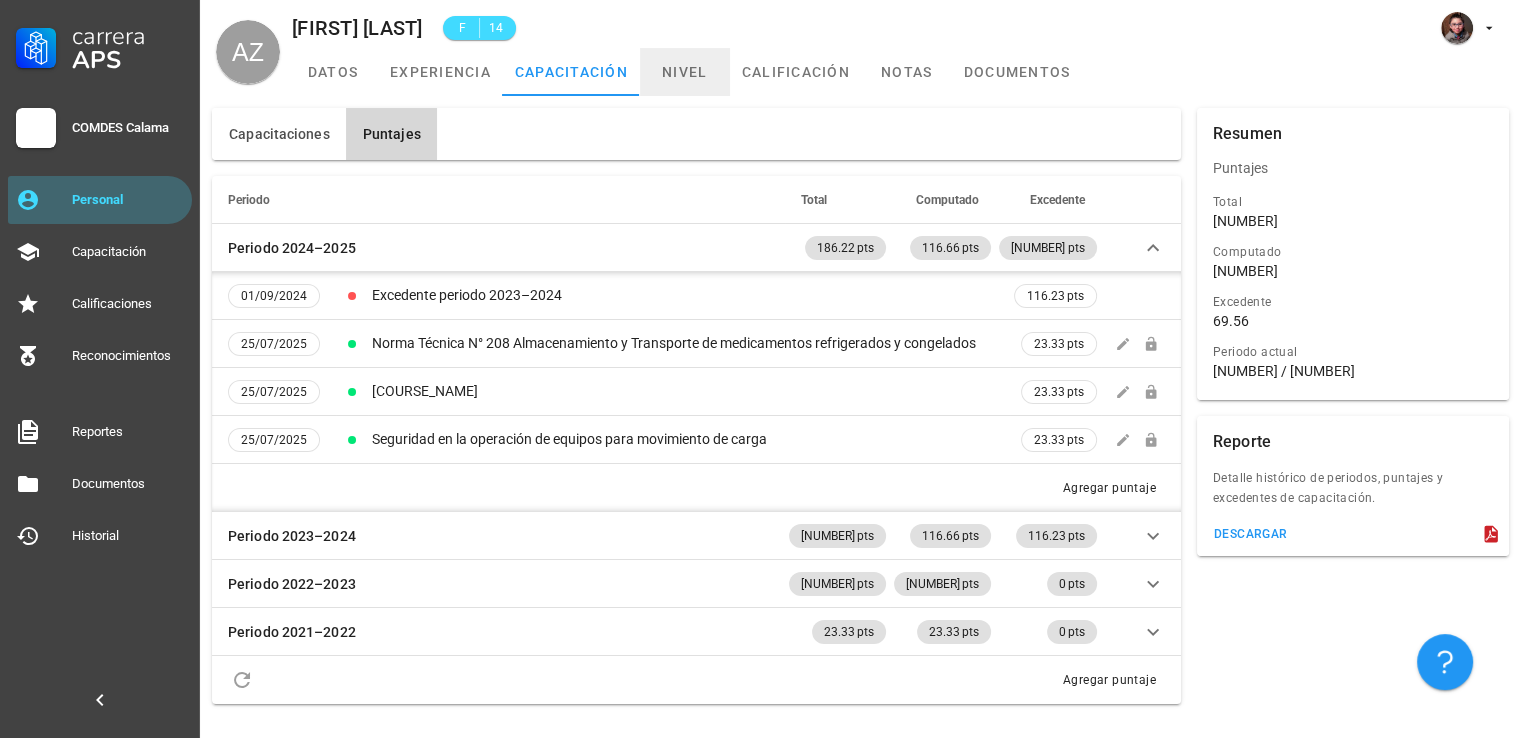 click on "nivel" at bounding box center (685, 72) 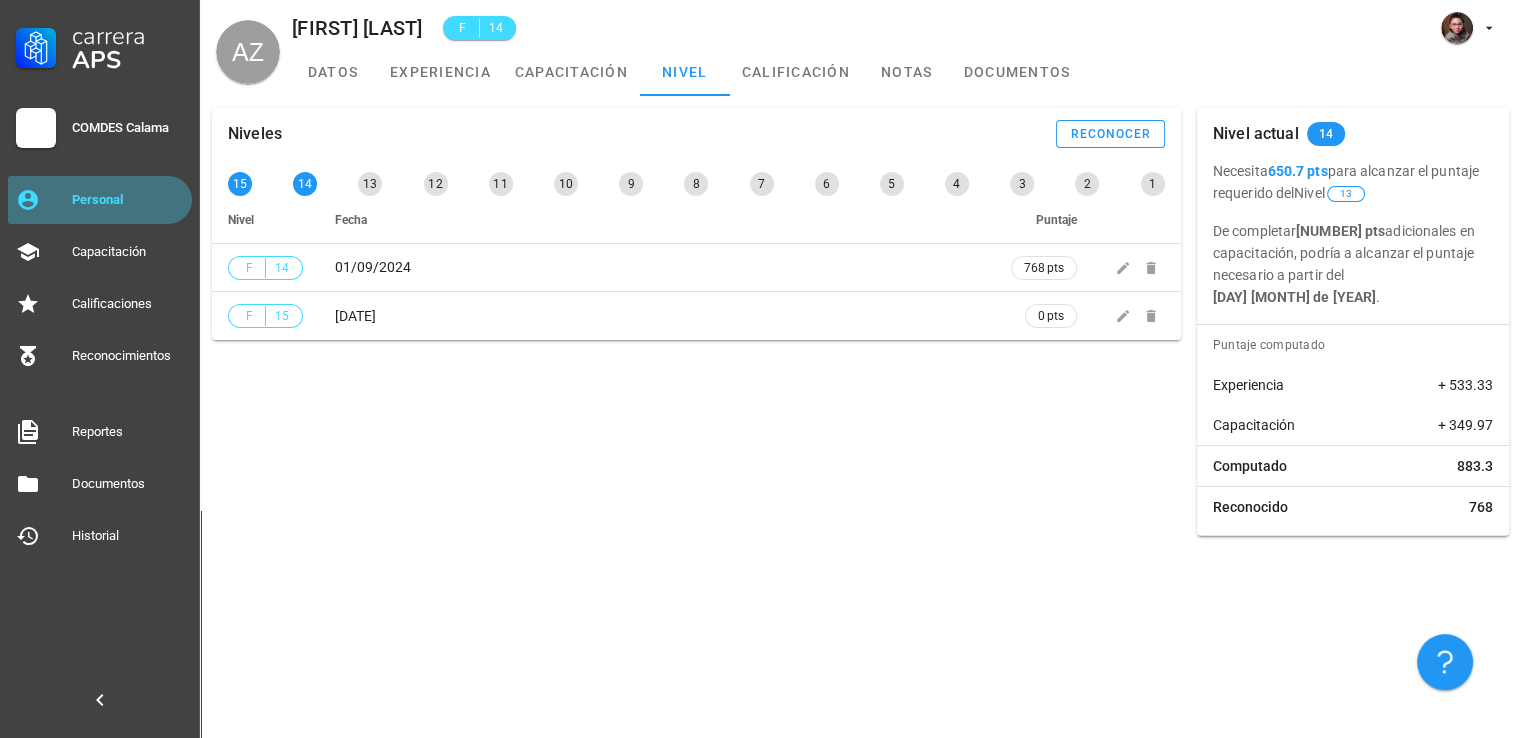 click on "Personal" at bounding box center (128, 200) 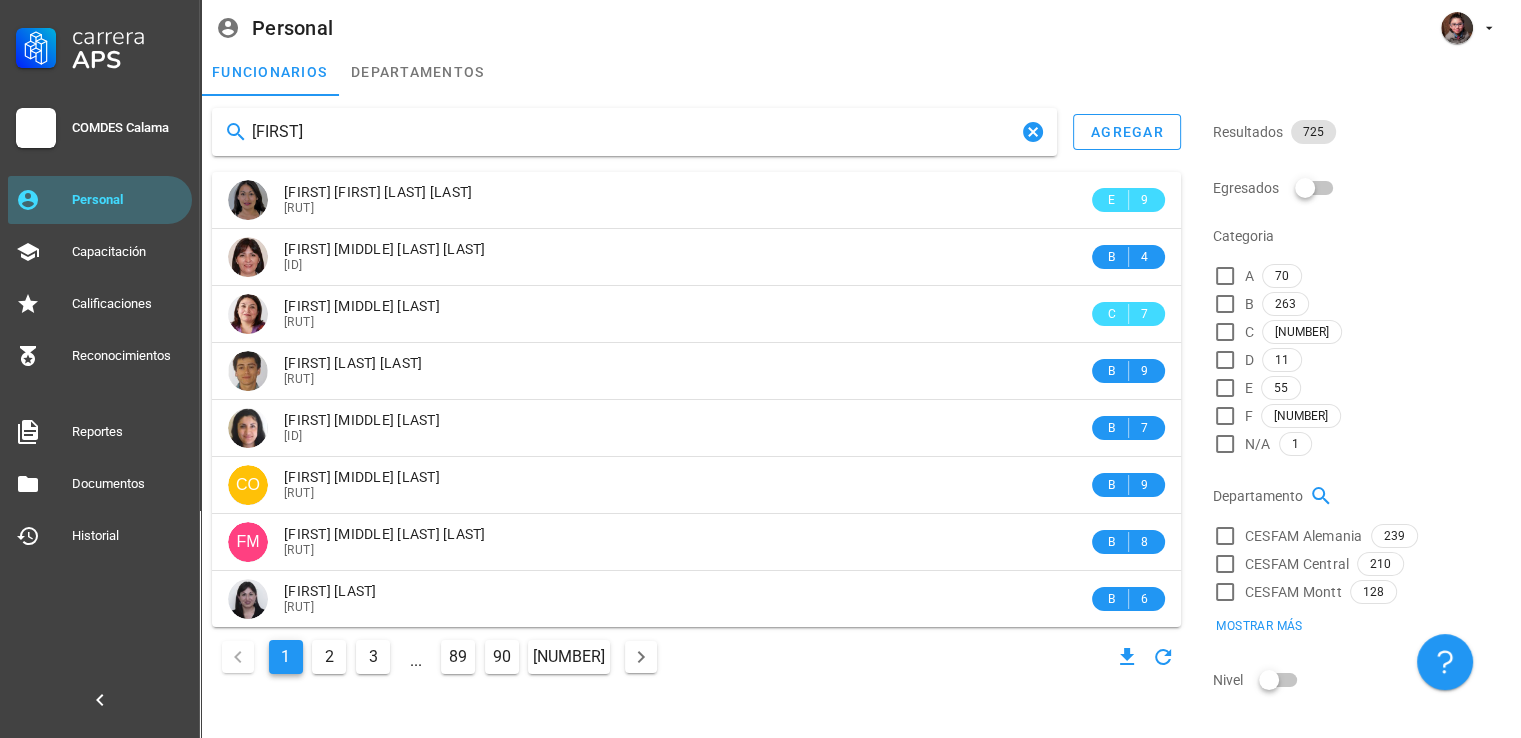 type on "[FIRST]" 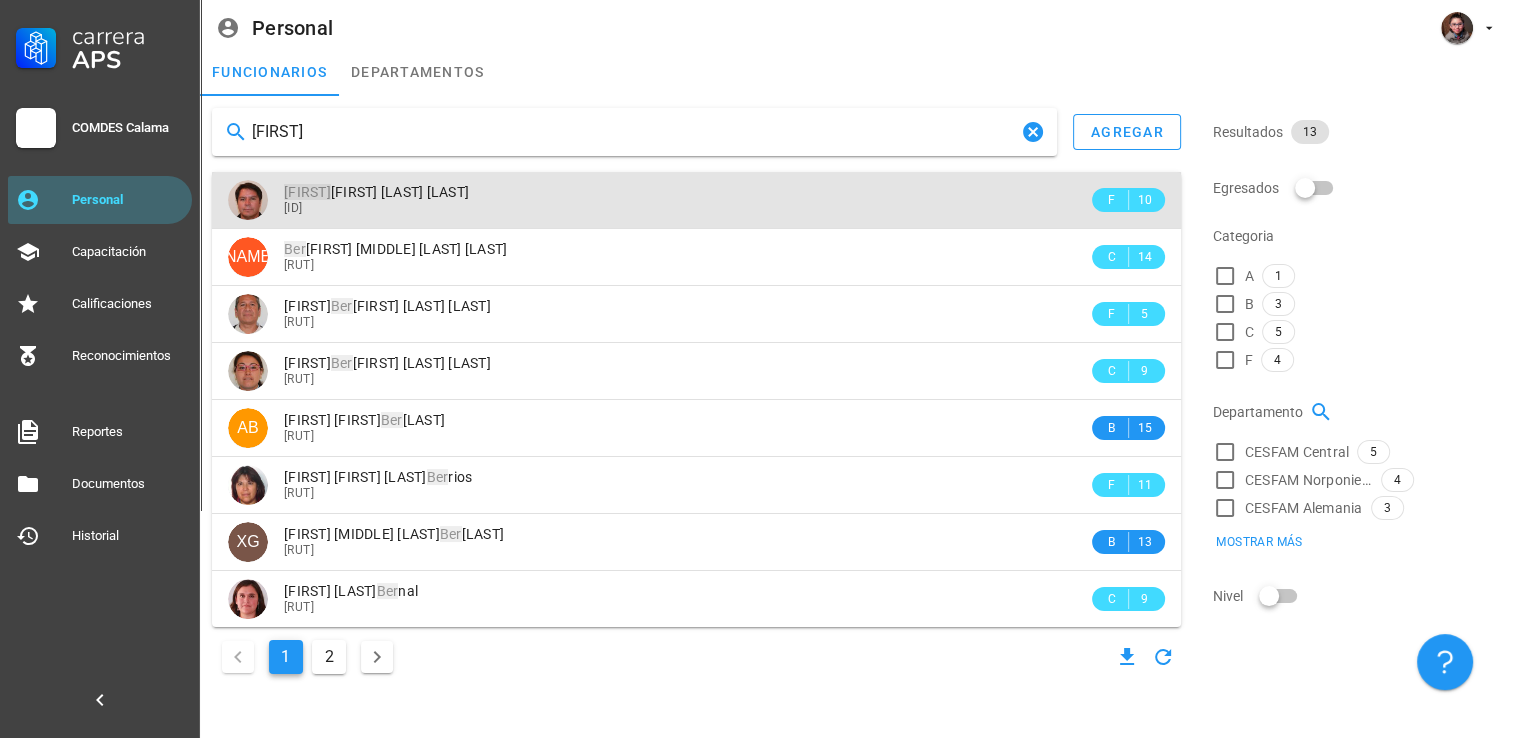 click on "[ID]" at bounding box center (686, 208) 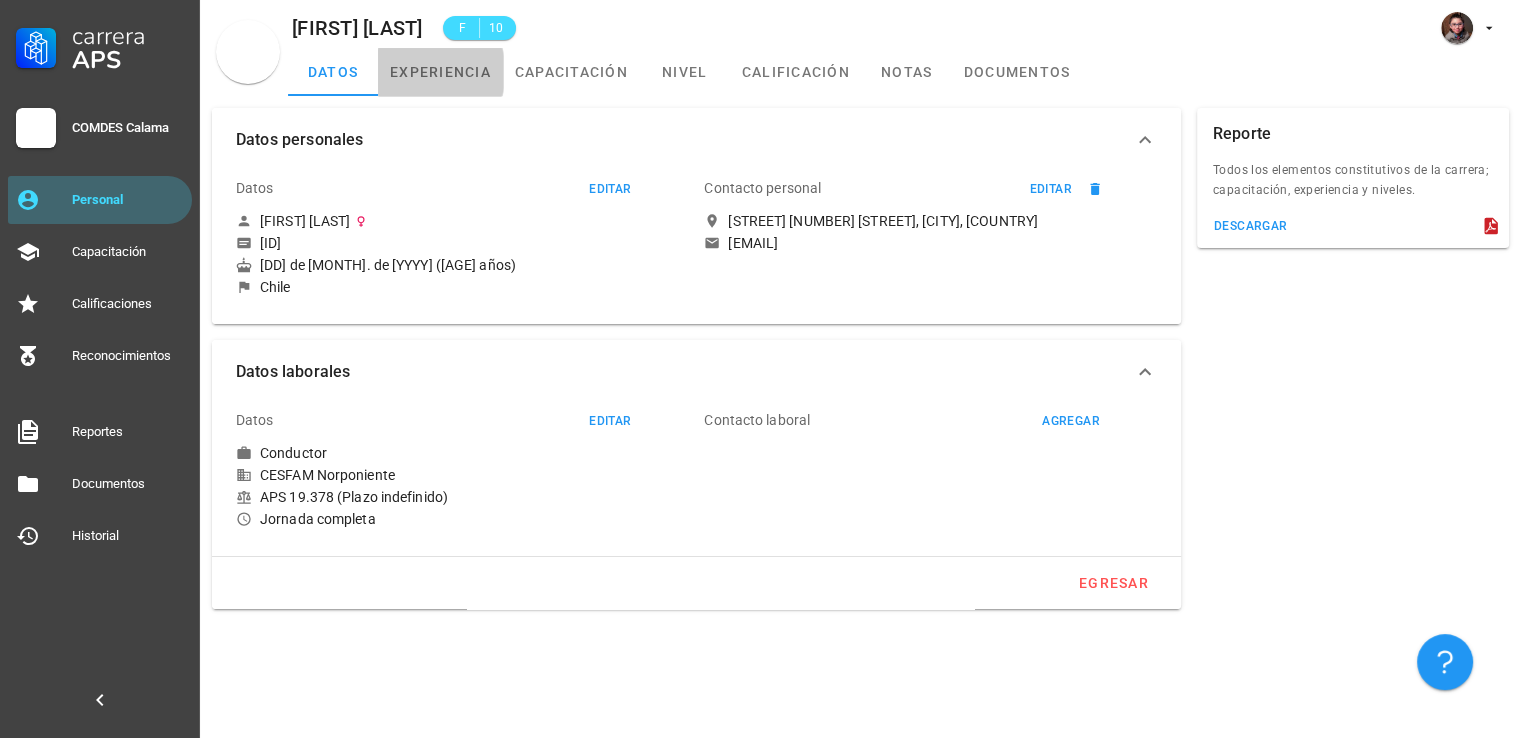 click on "experiencia" at bounding box center (440, 72) 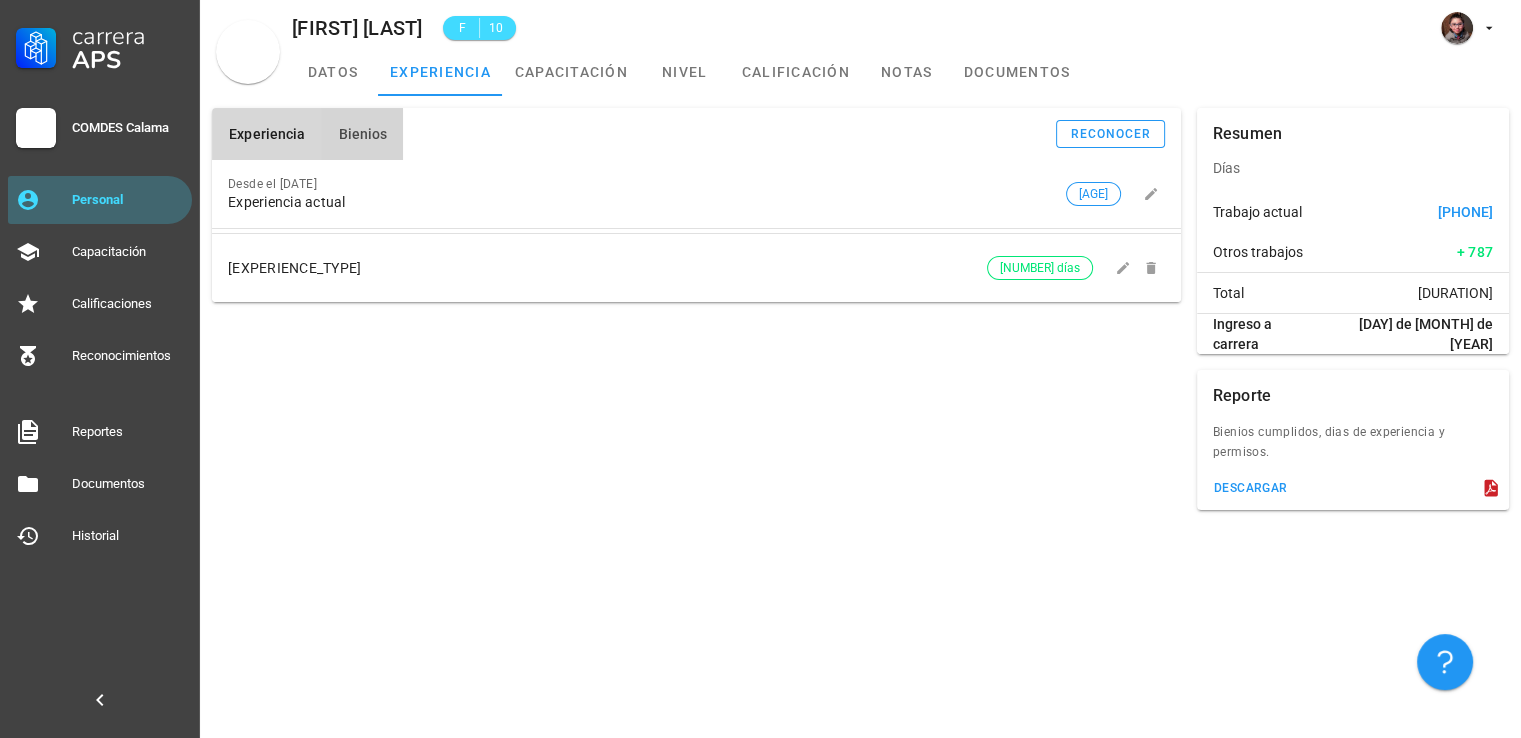 click on "Bienios" at bounding box center [362, 134] 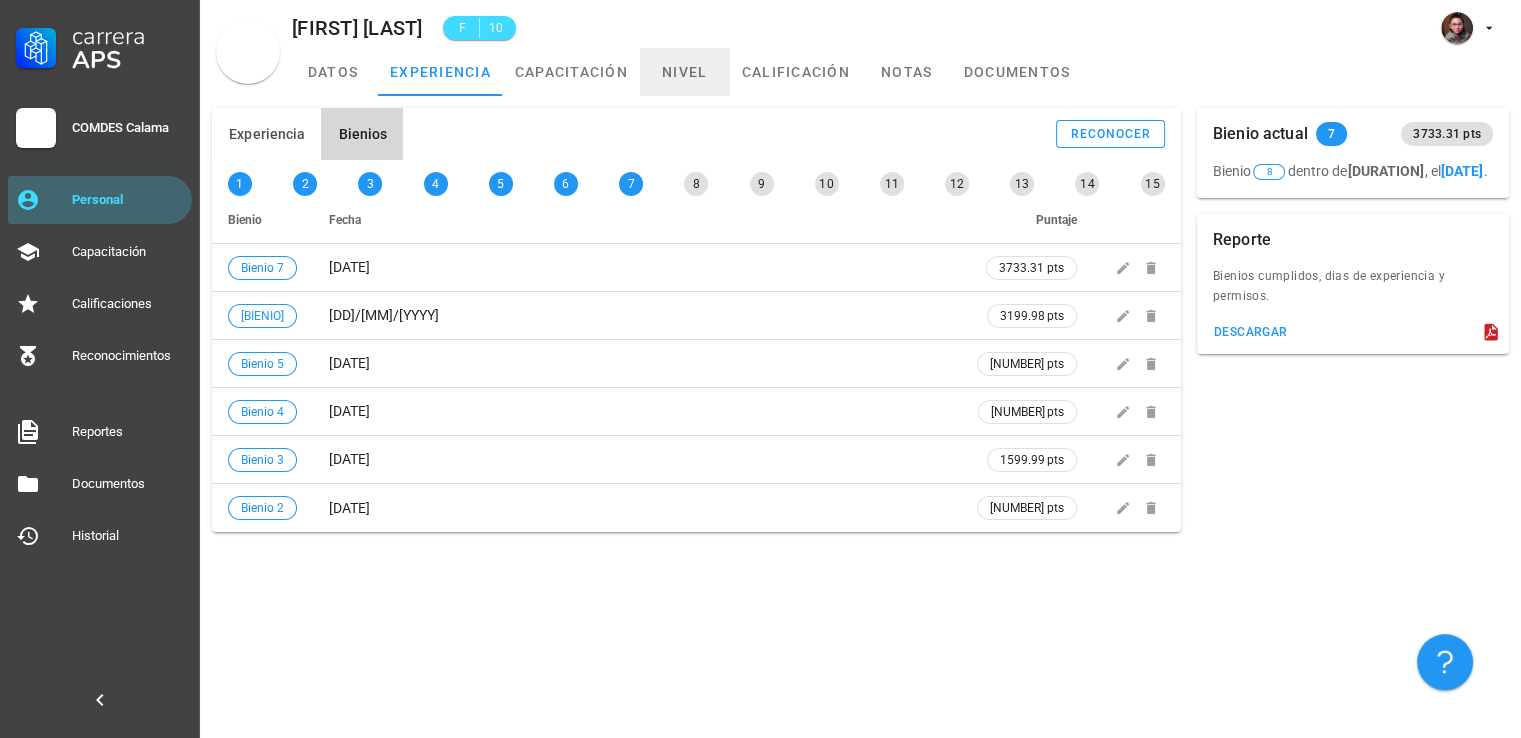 click on "nivel" at bounding box center [685, 72] 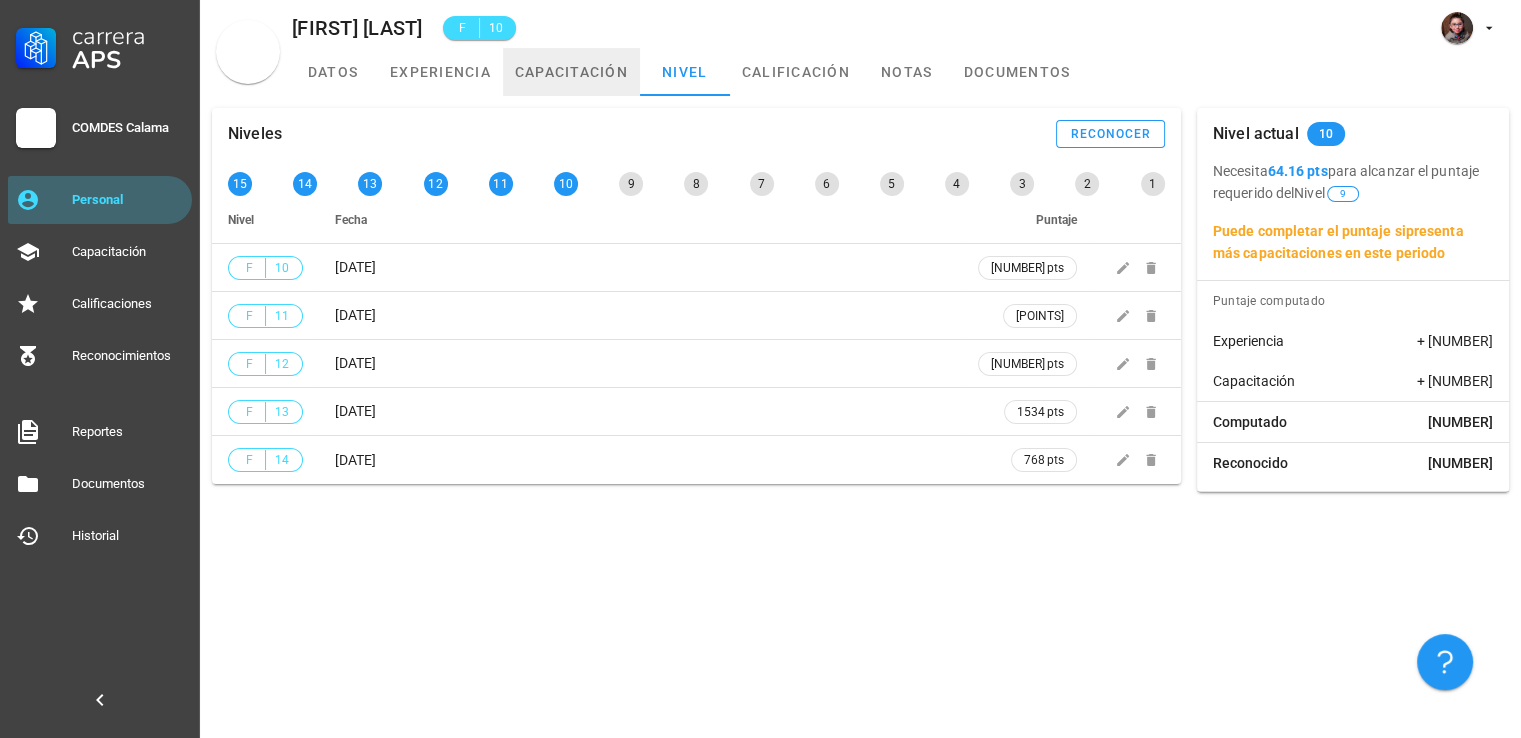 click on "capacitación" at bounding box center (571, 72) 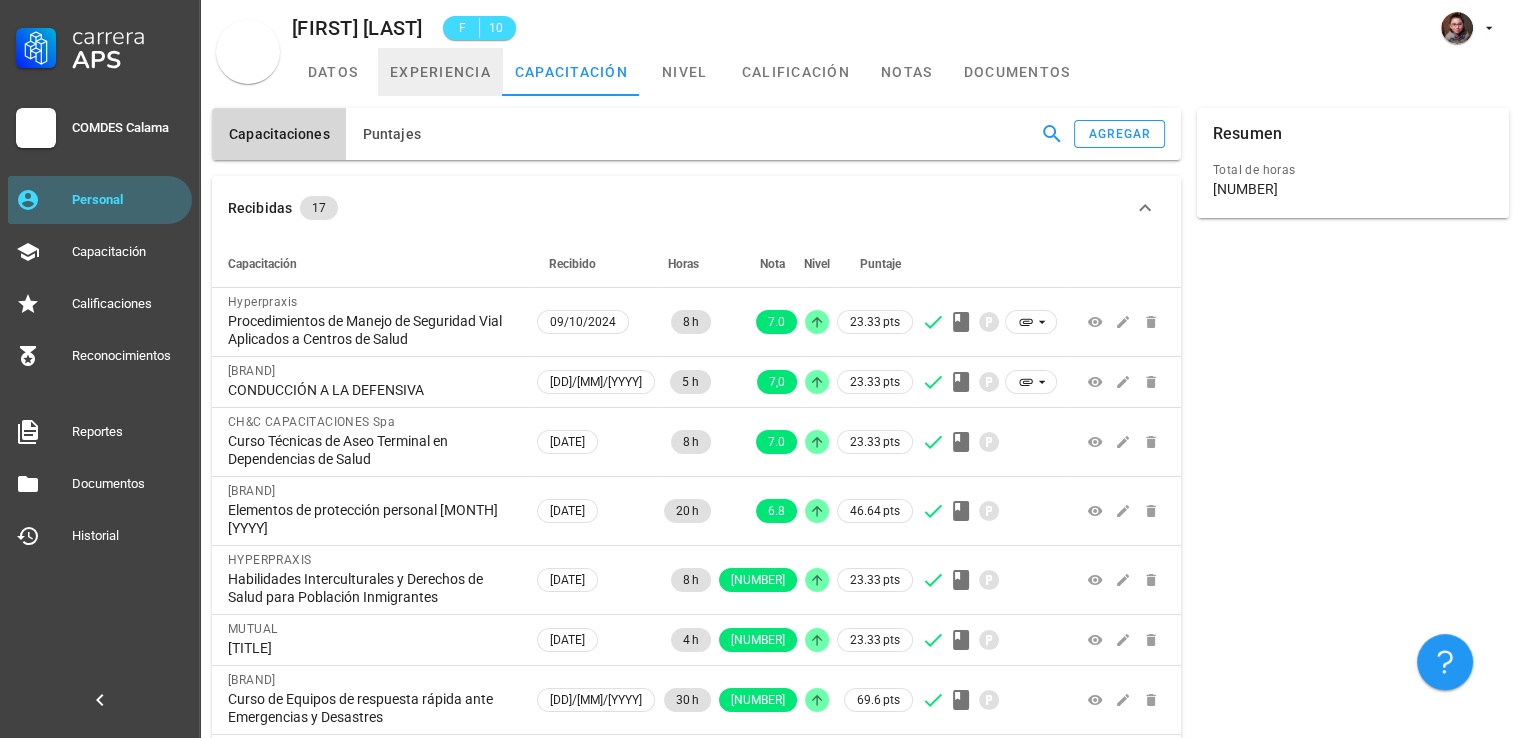 click on "experiencia" at bounding box center [440, 72] 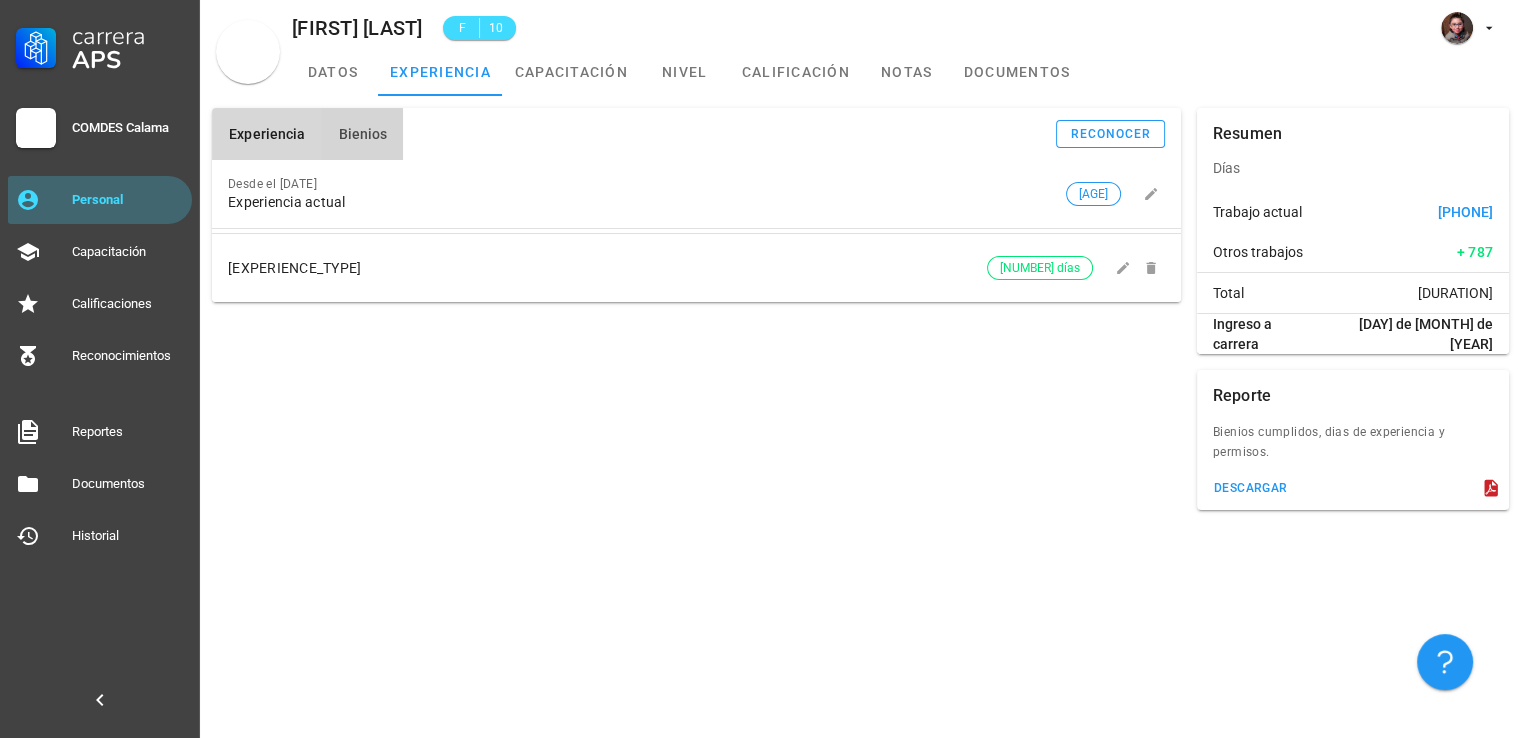 click on "Bienios" at bounding box center (362, 134) 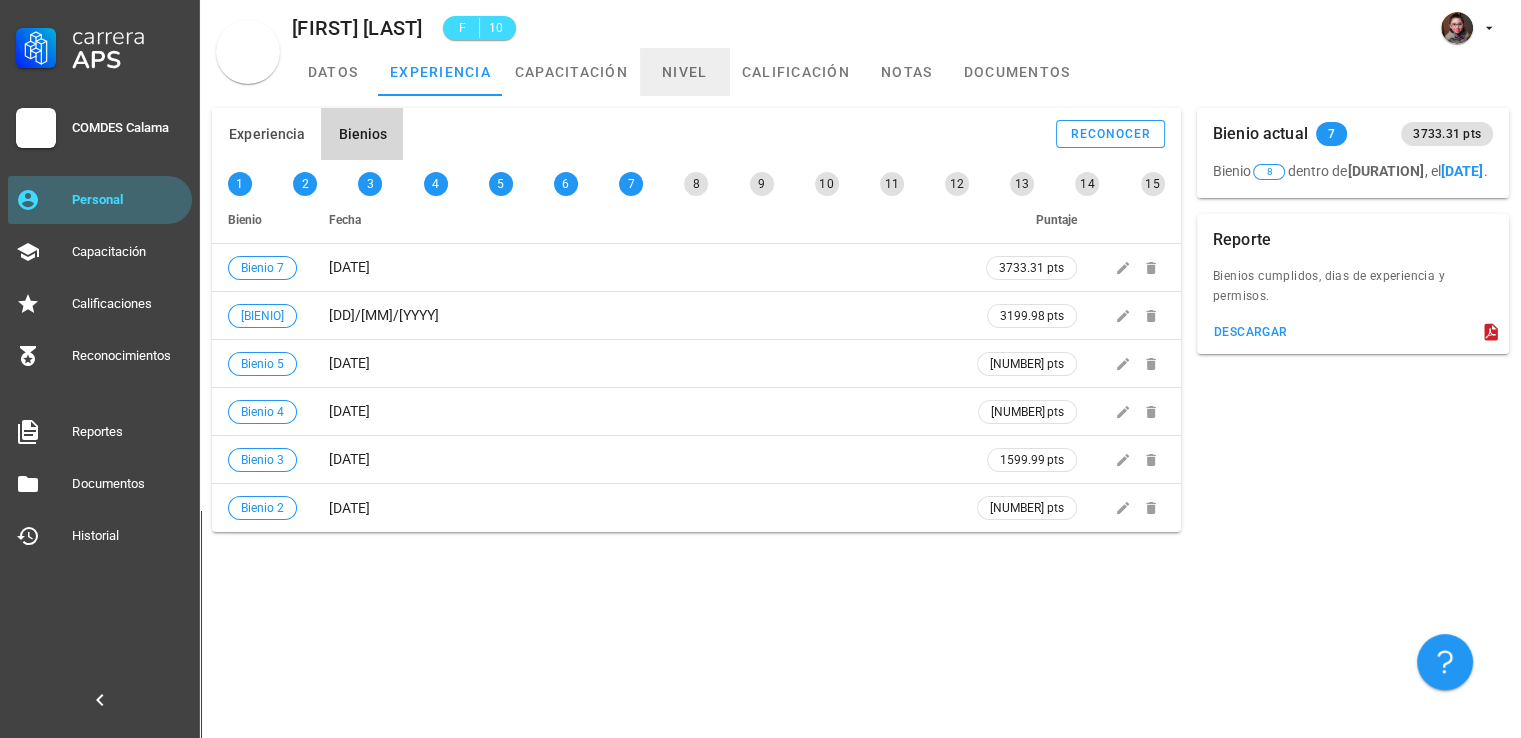 click on "nivel" at bounding box center [685, 72] 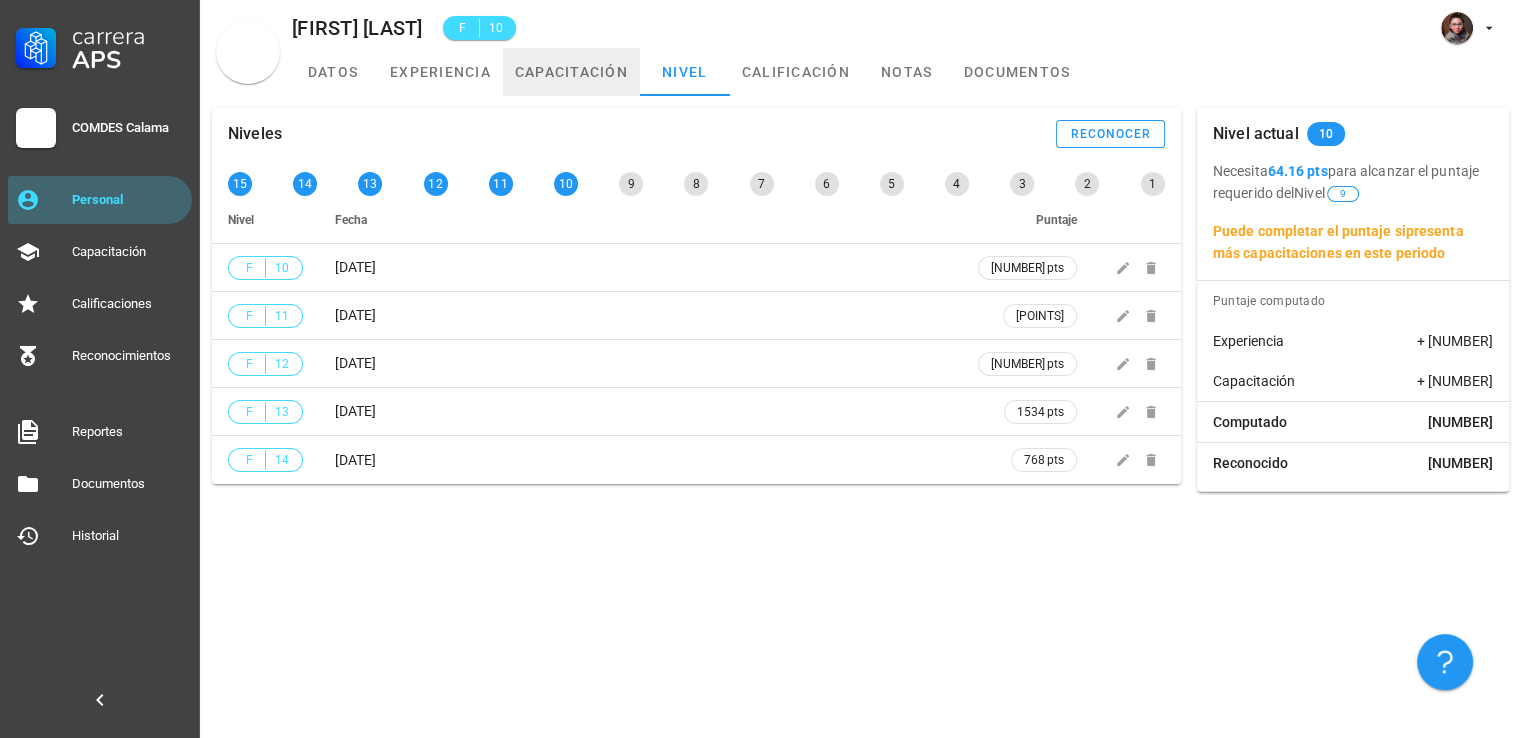 click on "capacitación" at bounding box center [571, 72] 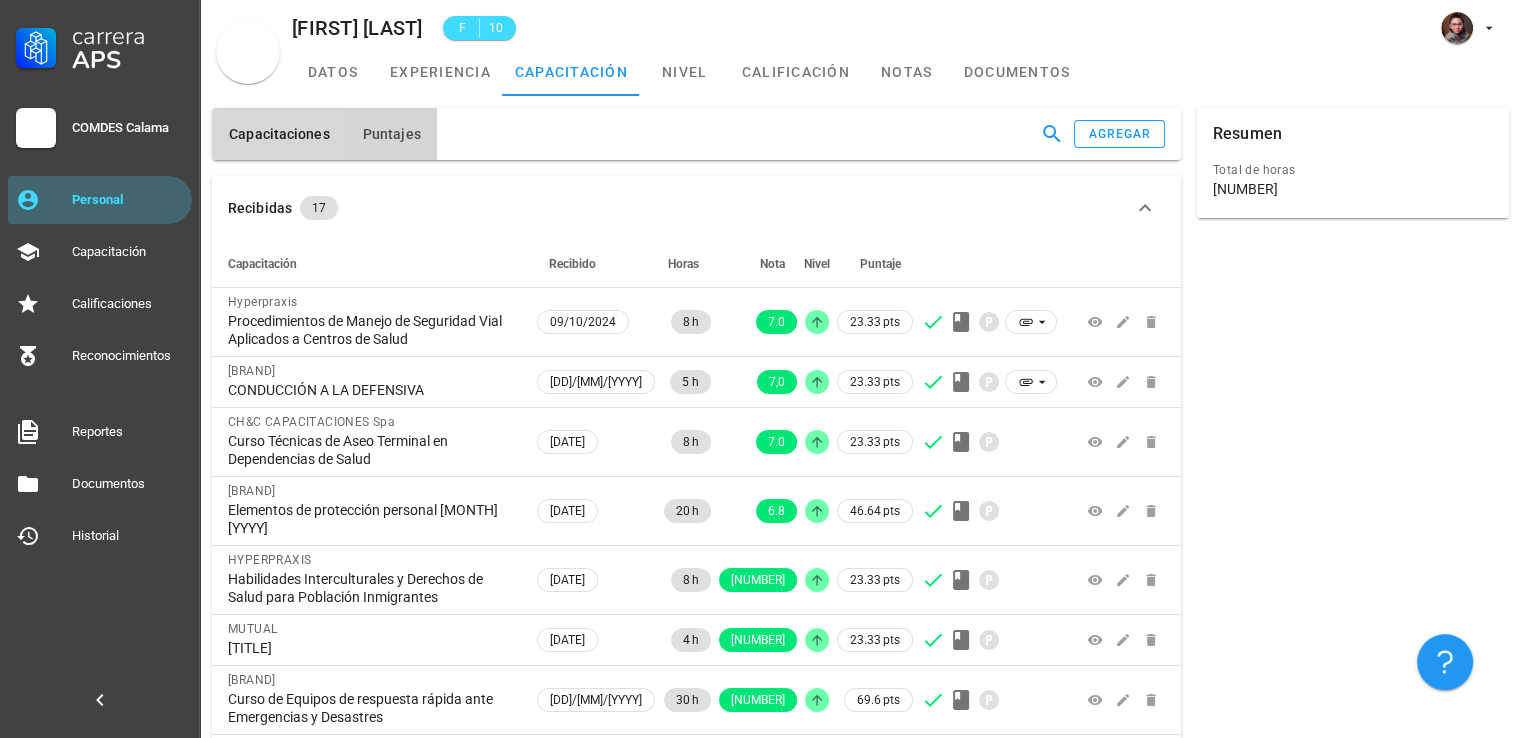 click on "Puntajes" at bounding box center (391, 134) 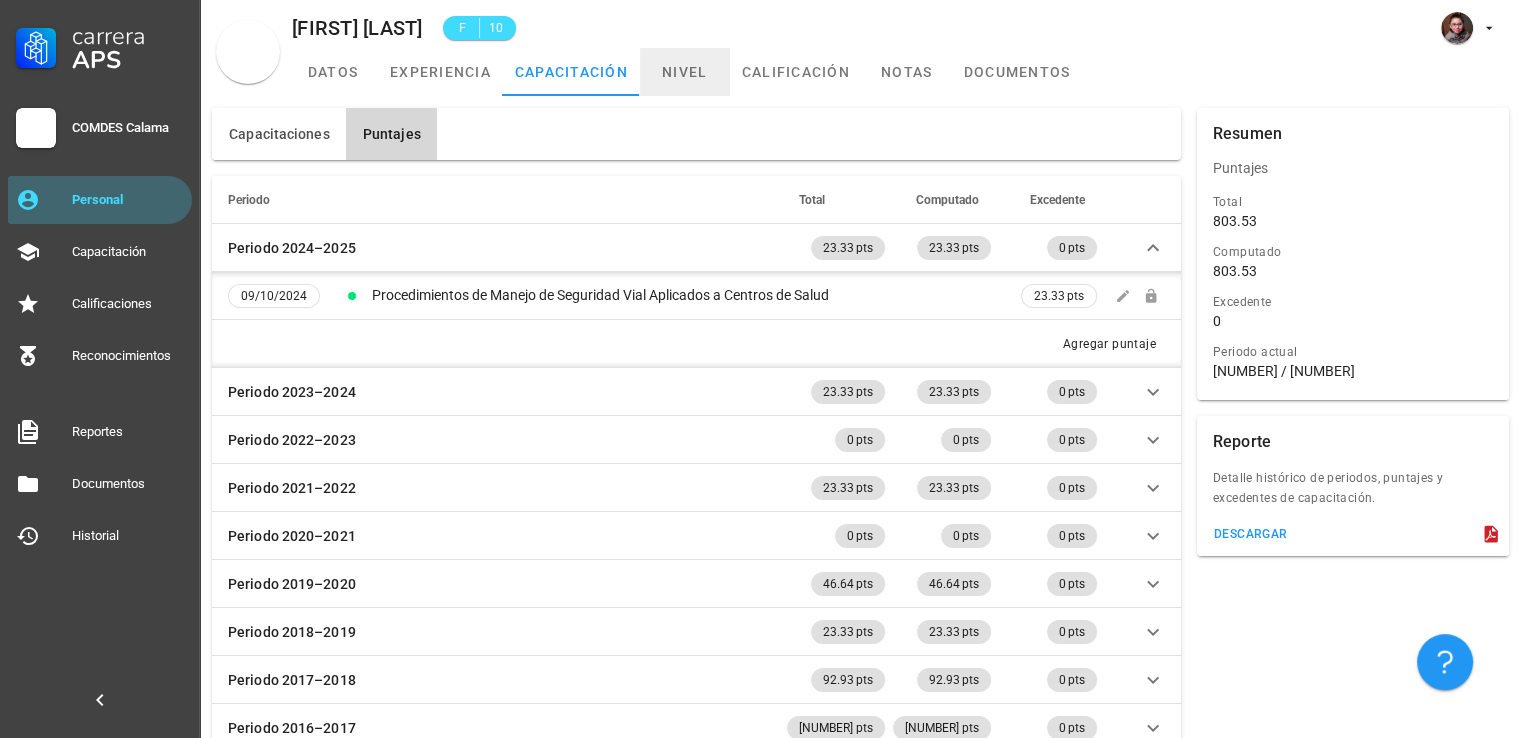 click on "nivel" at bounding box center (685, 72) 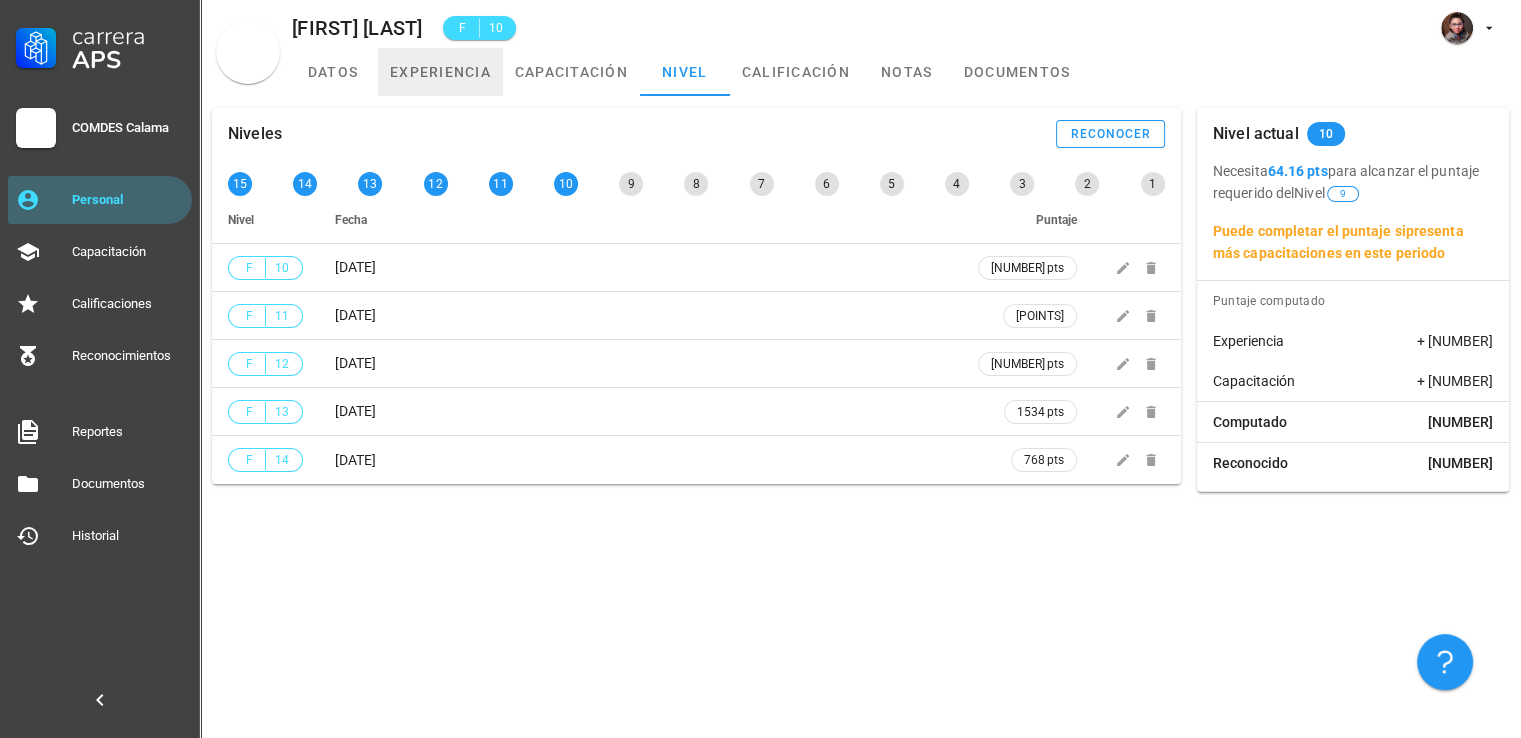 click on "experiencia" at bounding box center (440, 72) 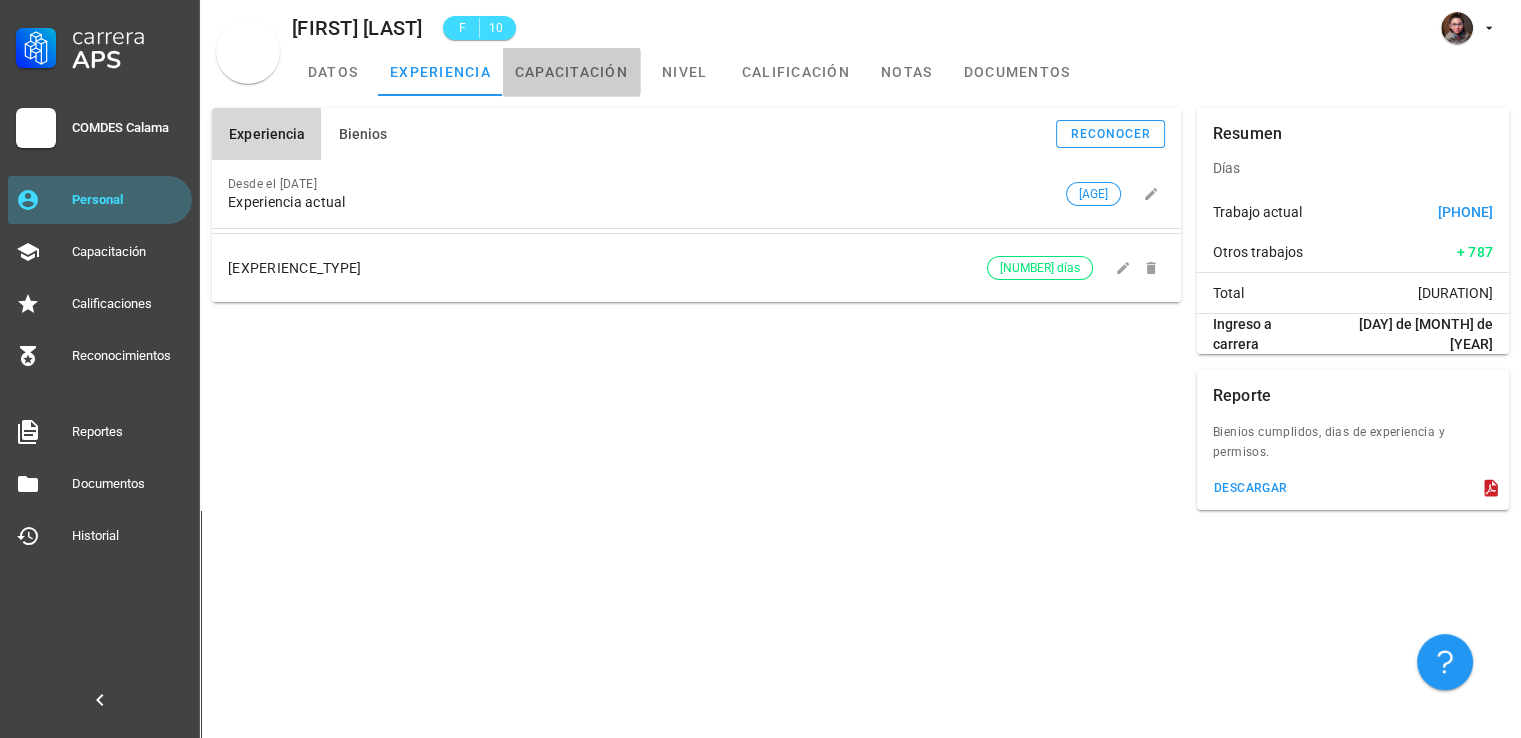 click on "capacitación" at bounding box center [571, 72] 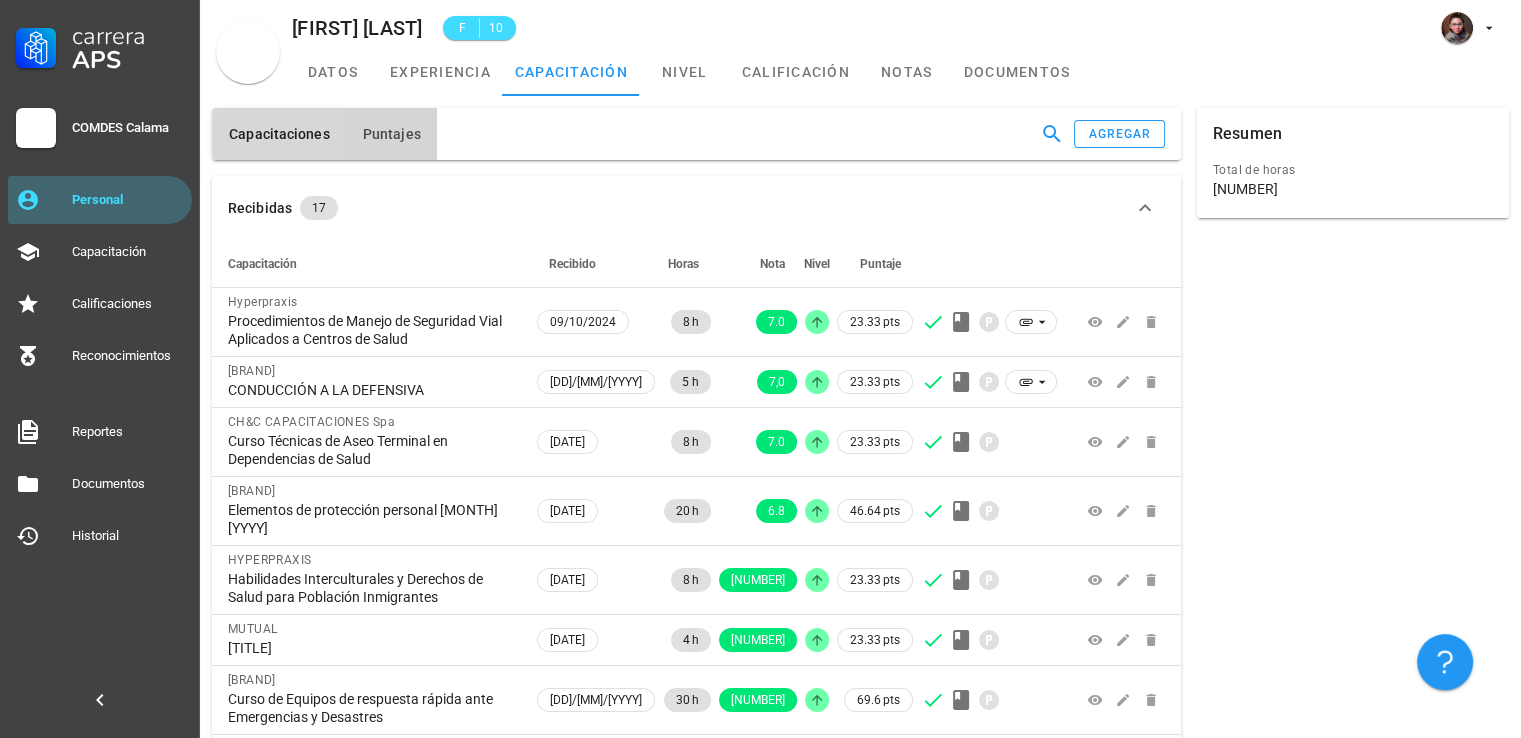click on "Puntajes" at bounding box center (391, 134) 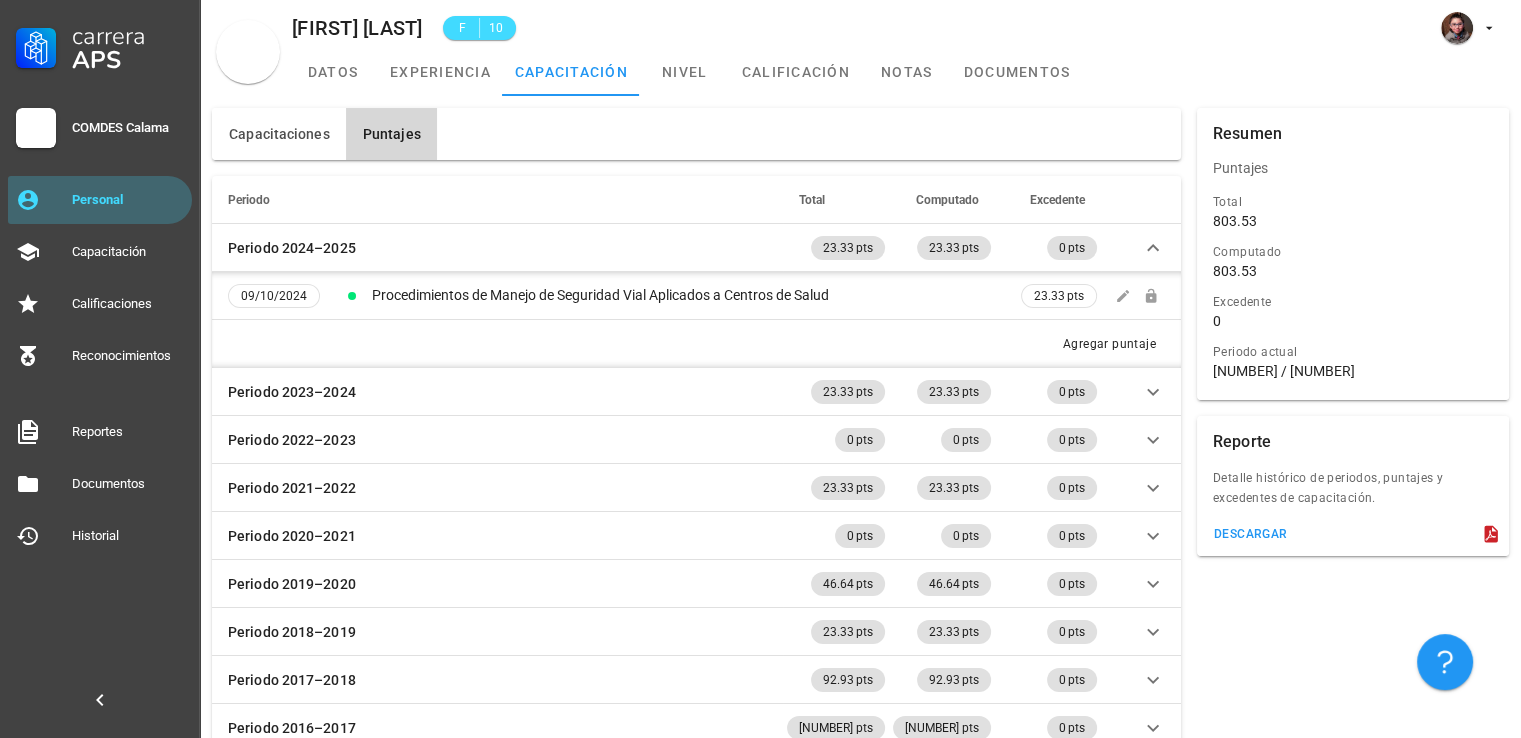 click on "Periodo" at bounding box center [497, 200] 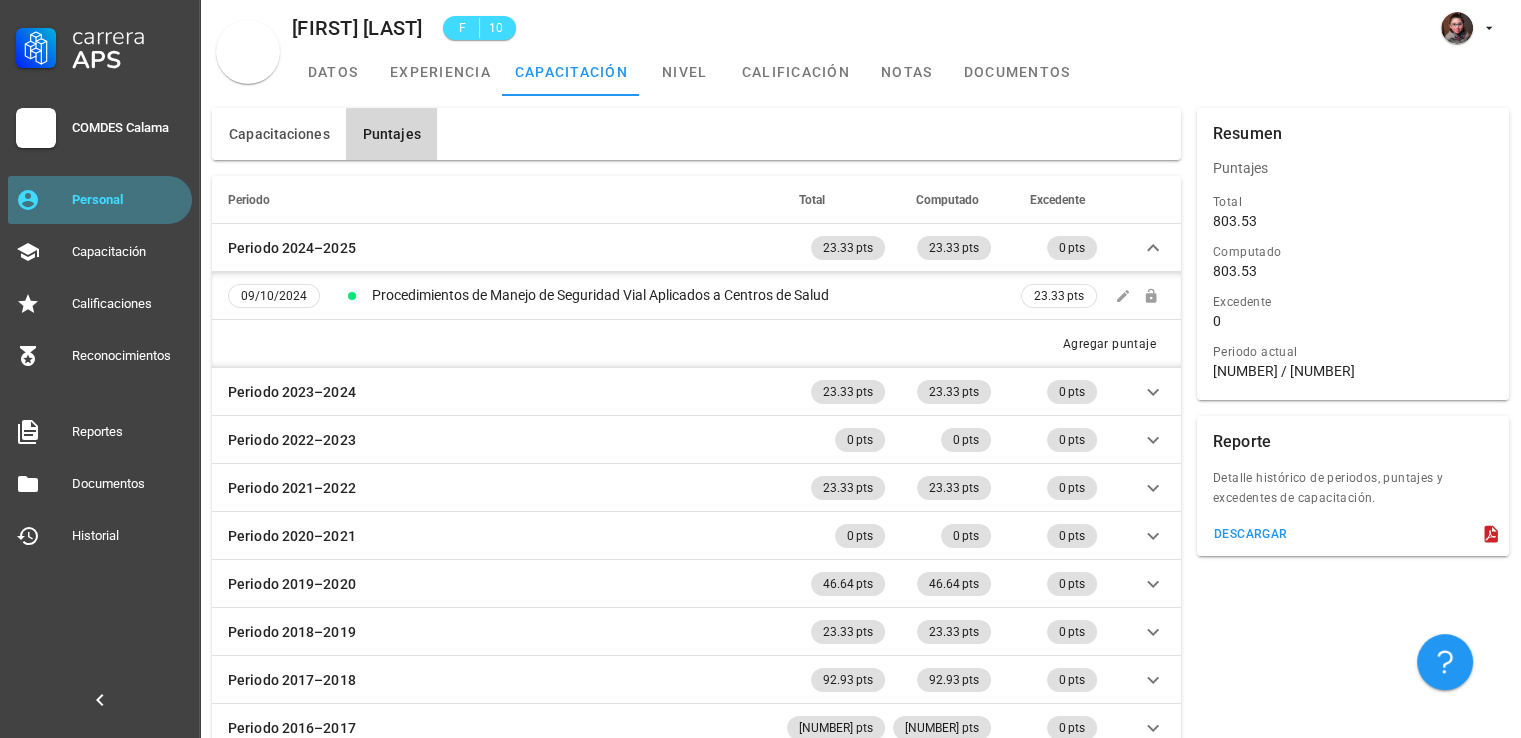 click on "Personal" at bounding box center (128, 200) 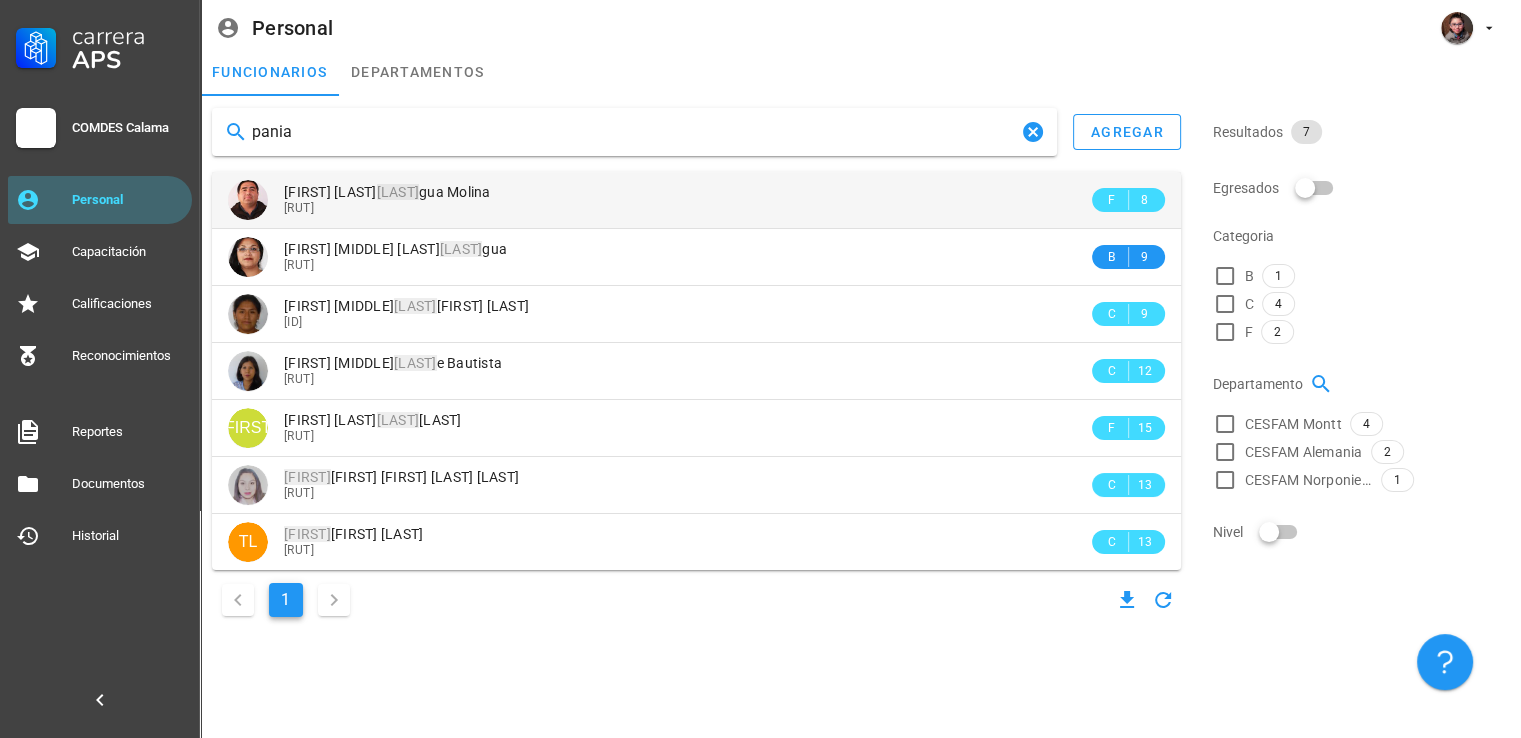 type on "pania" 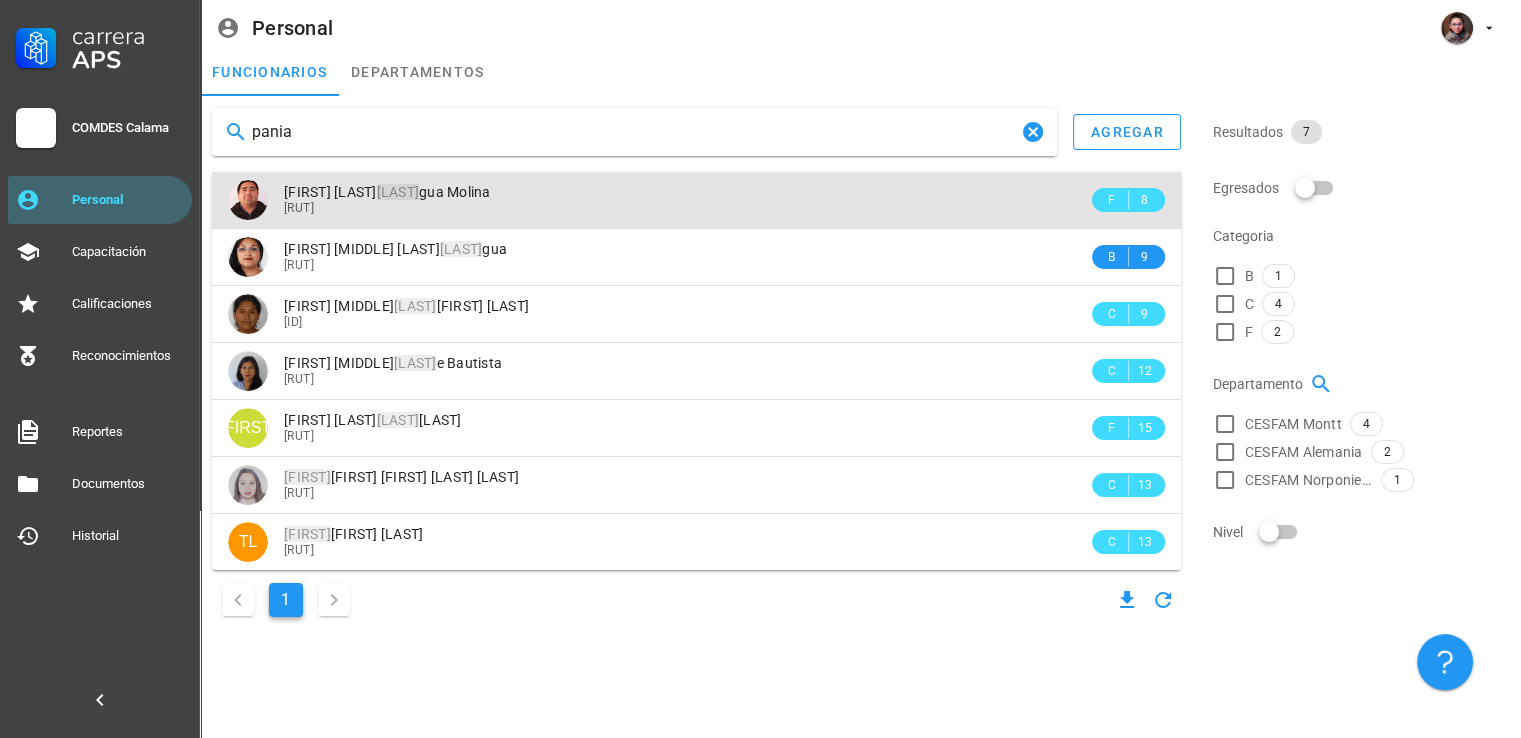 click on "[RUT]" at bounding box center [686, 208] 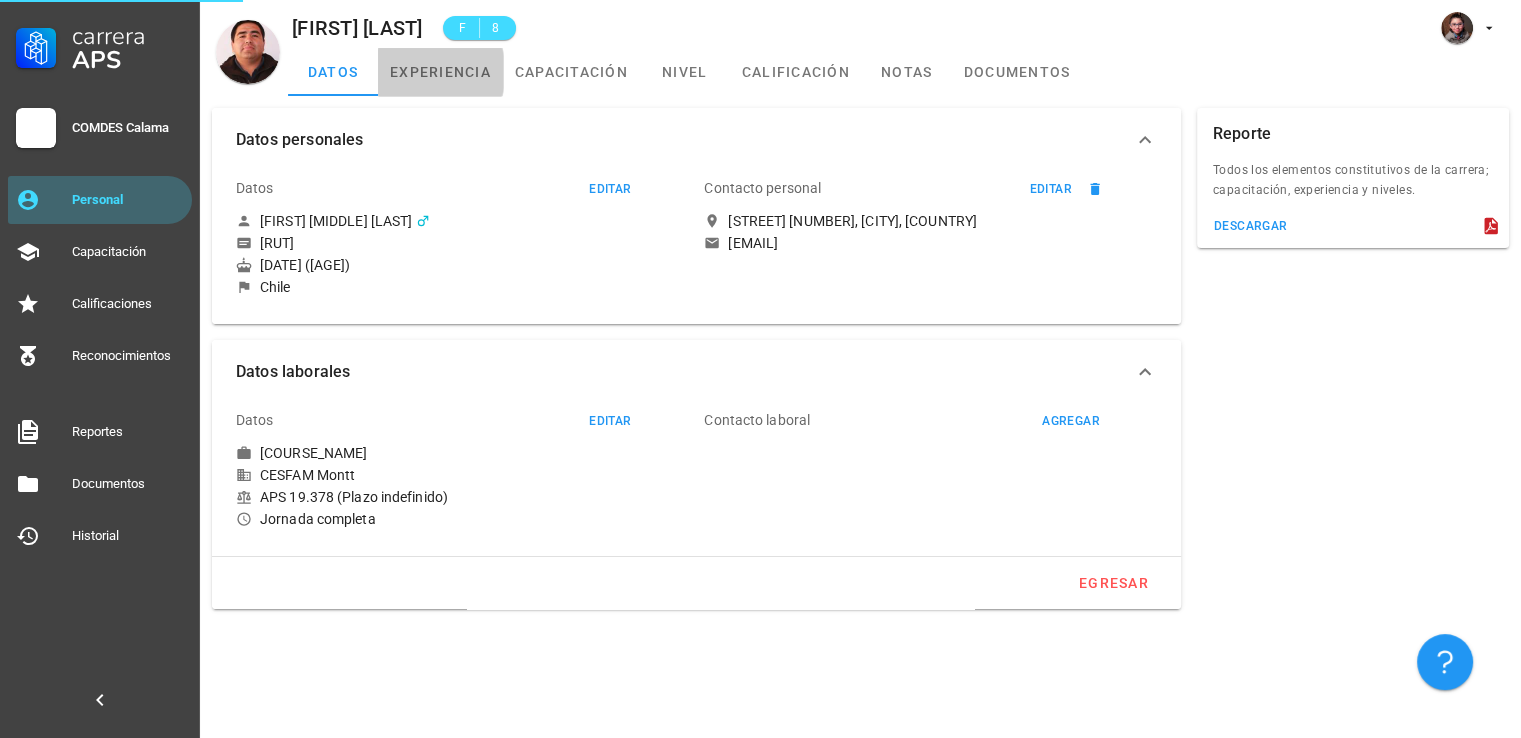 click on "experiencia" at bounding box center [440, 72] 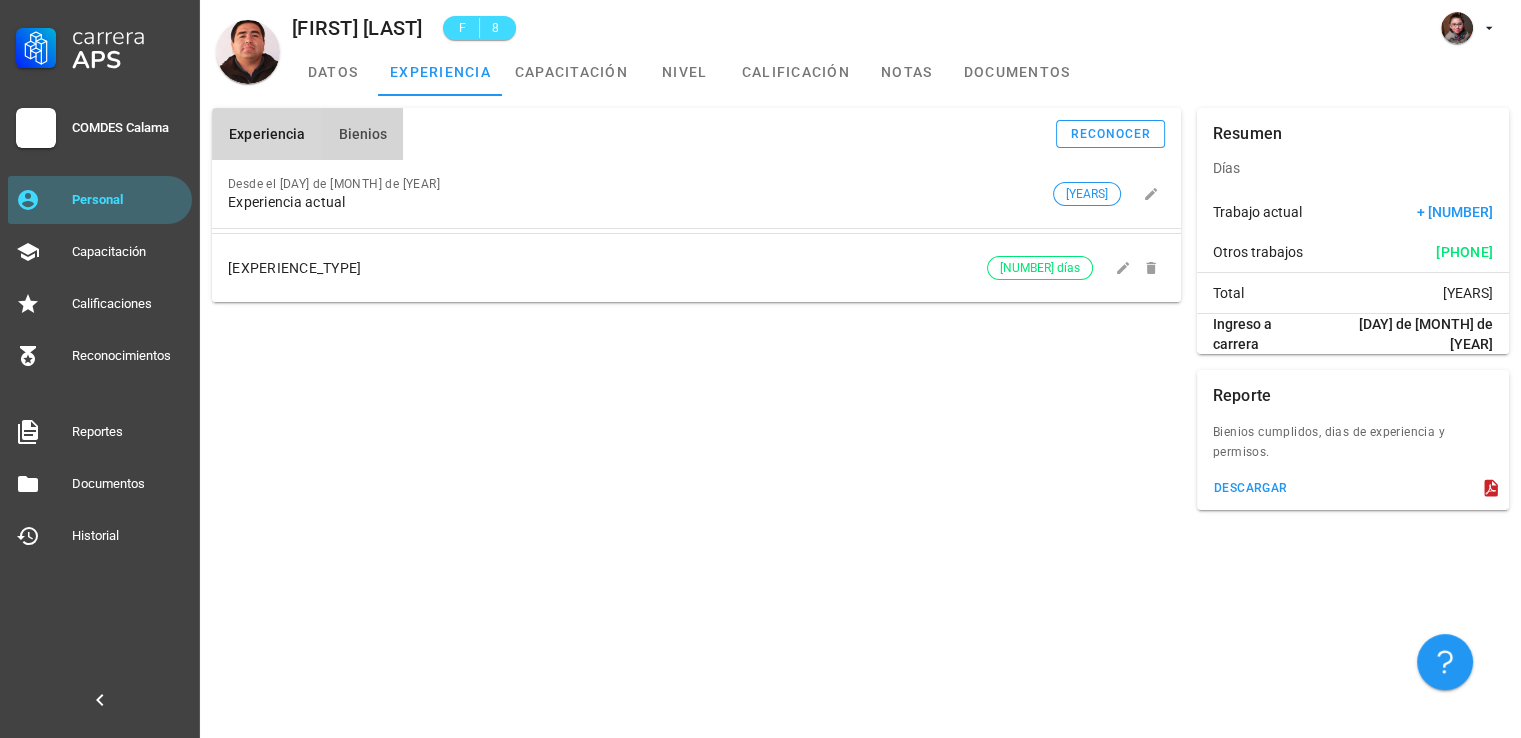 click on "Bienios" at bounding box center [362, 134] 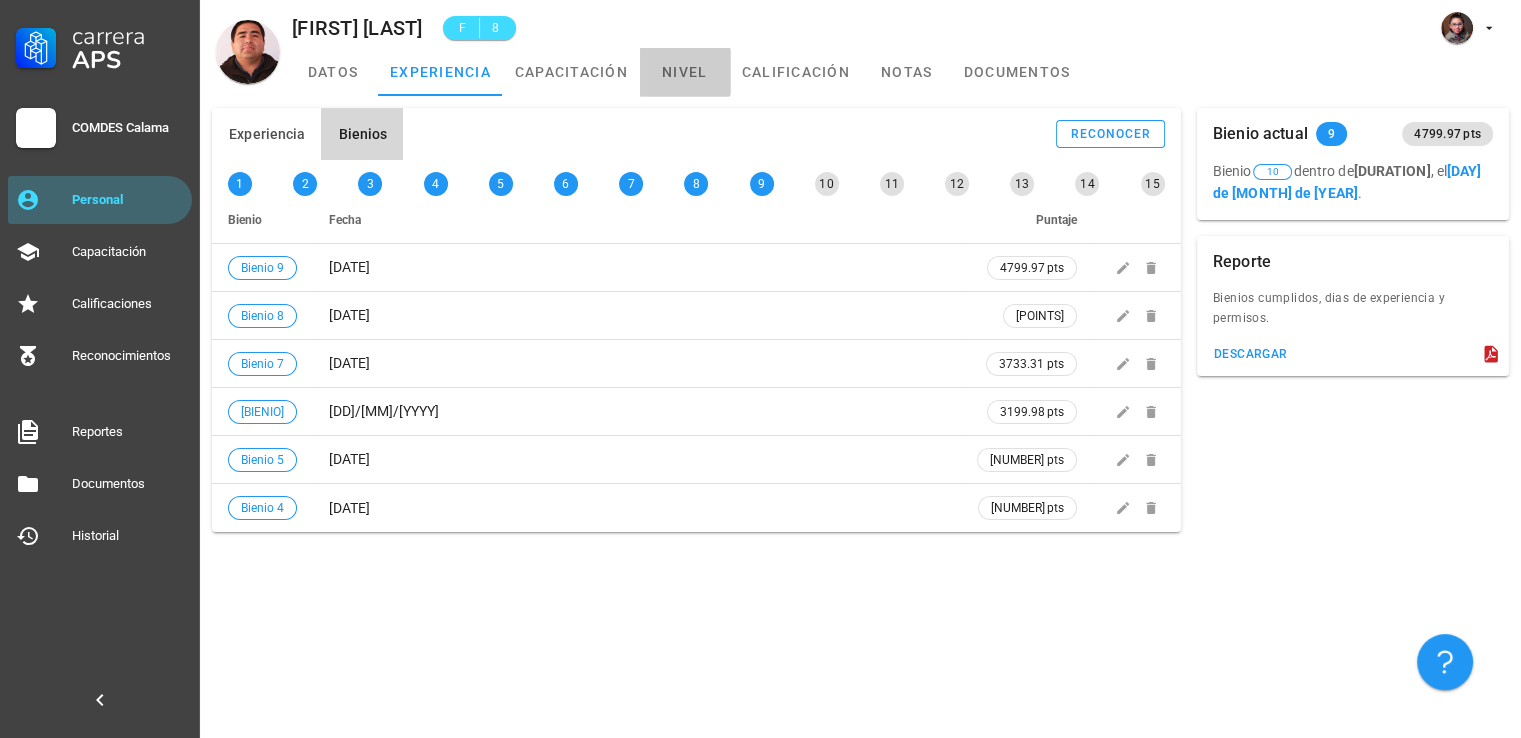 click on "nivel" at bounding box center (685, 72) 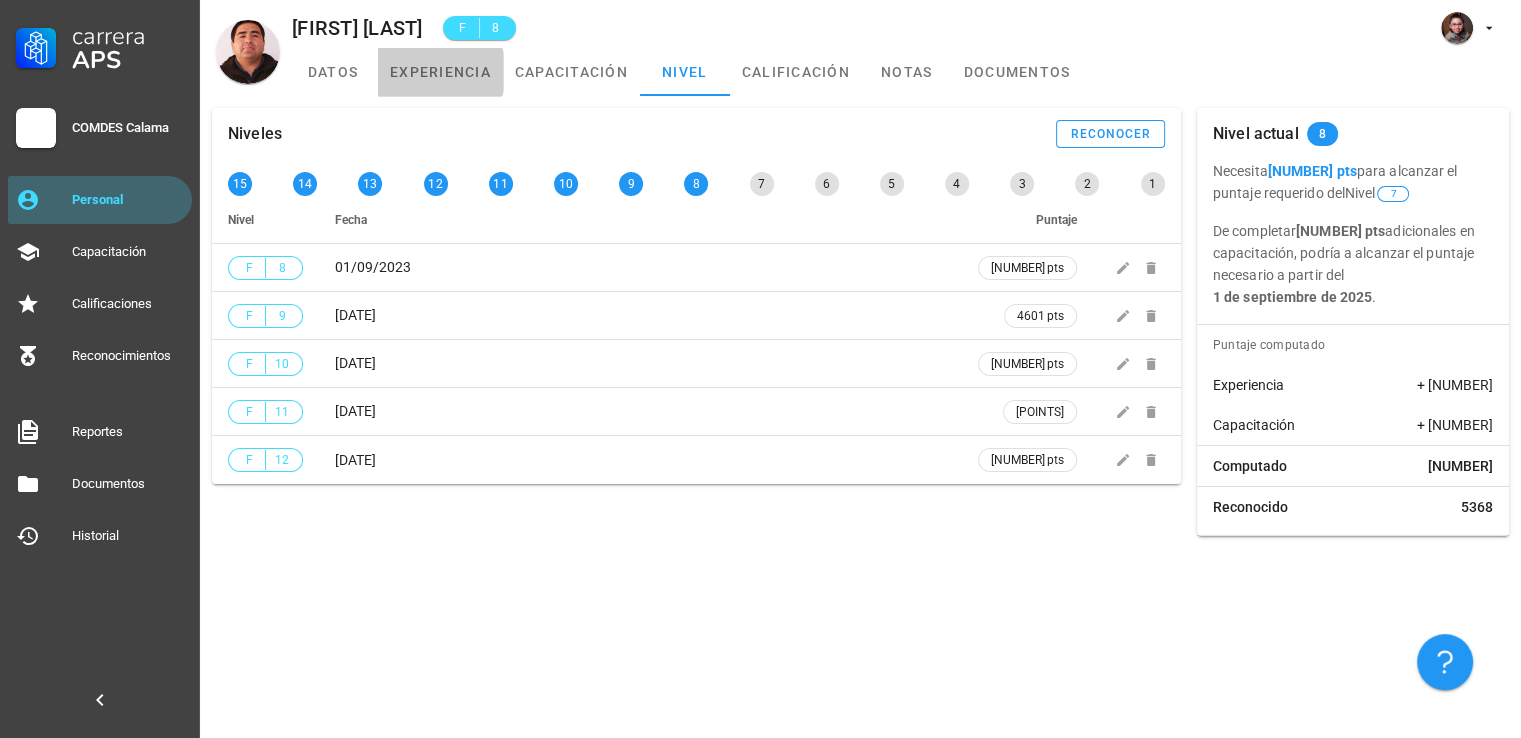 click on "experiencia" at bounding box center (440, 72) 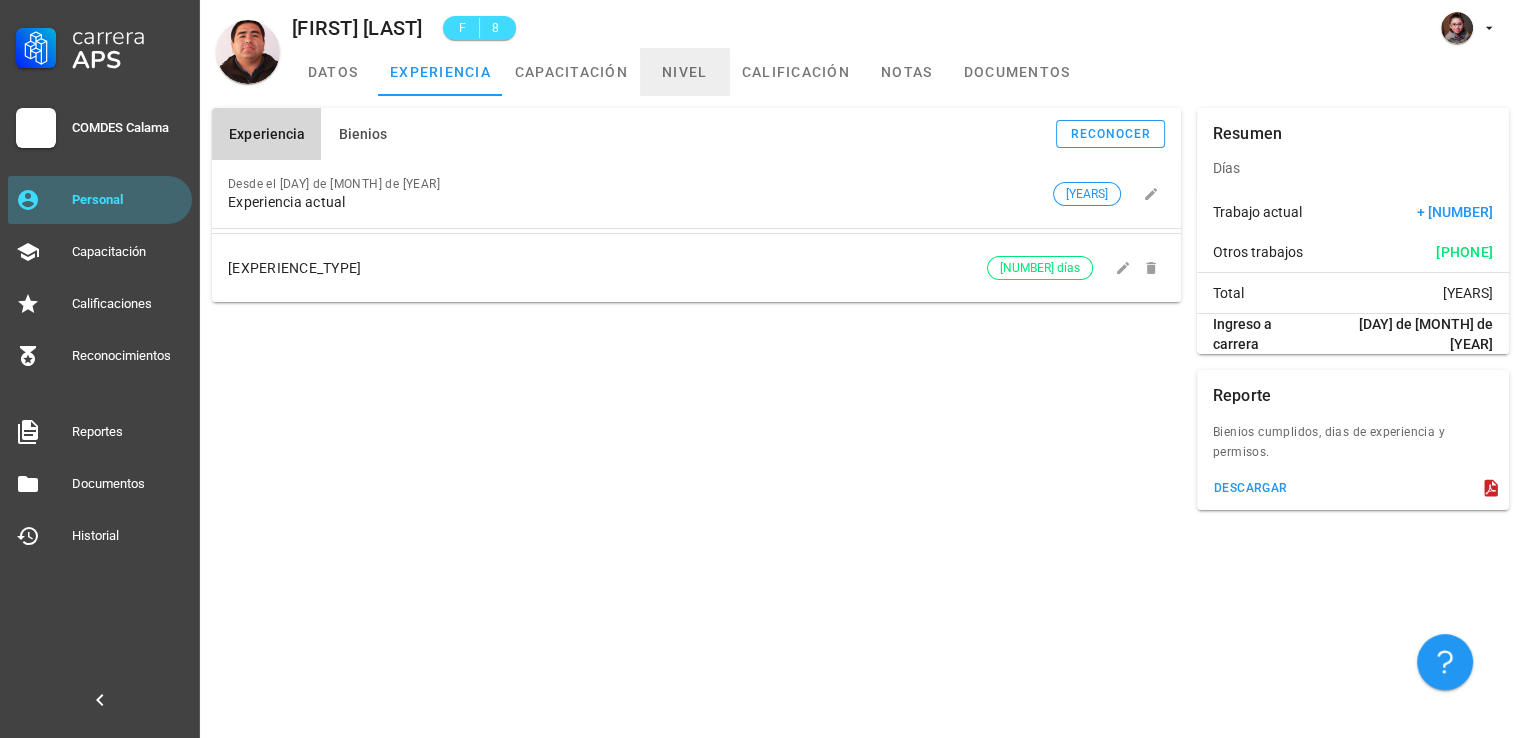 click on "nivel" at bounding box center [685, 72] 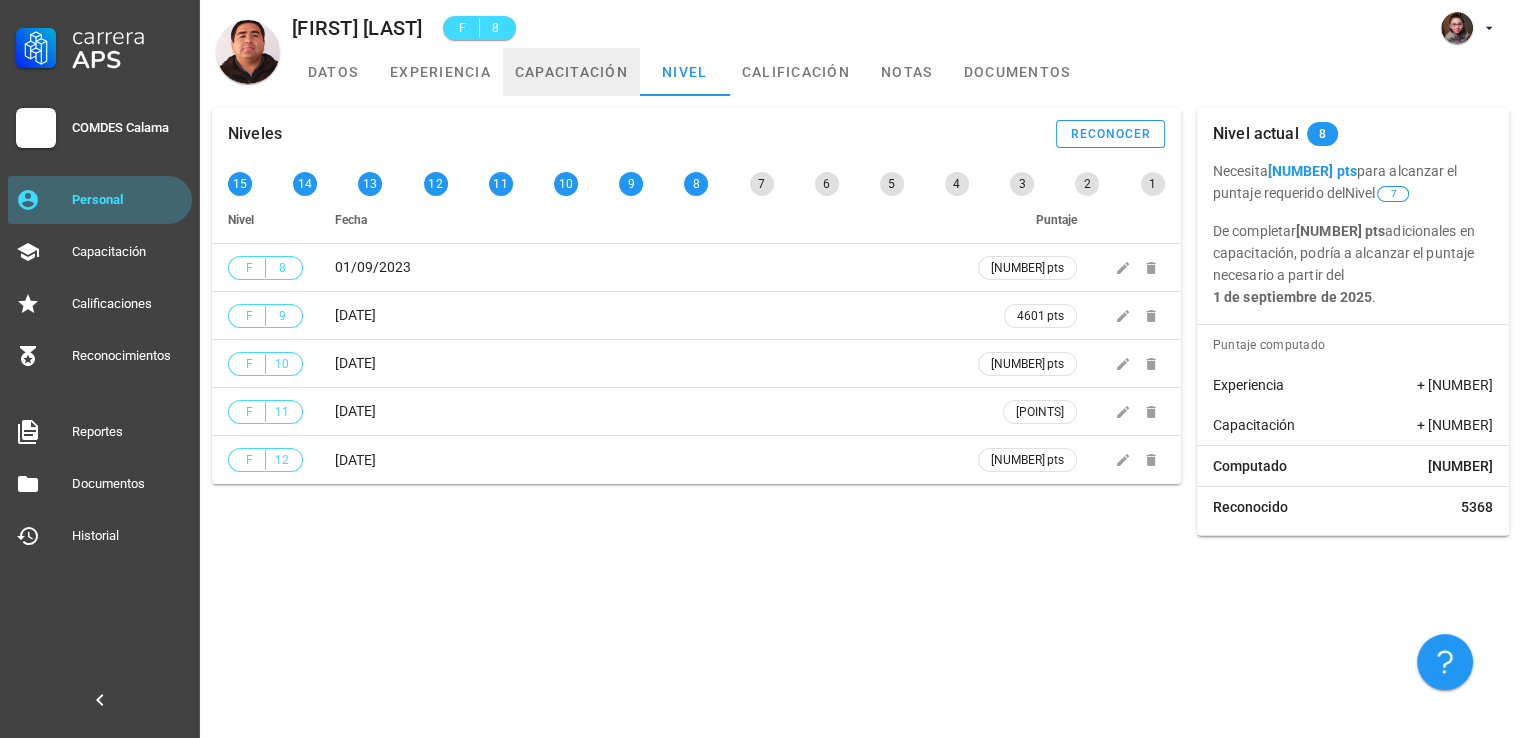 click on "capacitación" at bounding box center (571, 72) 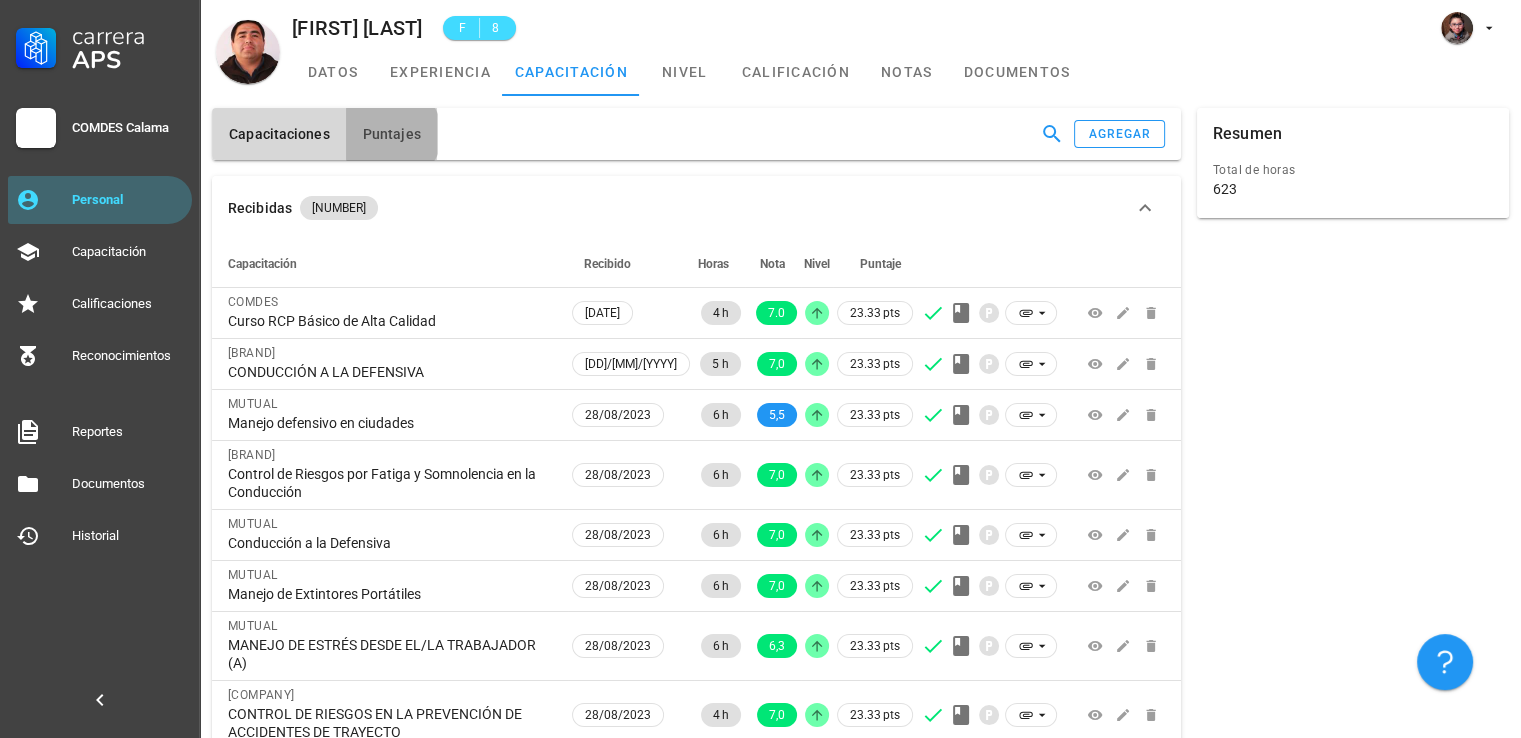 click on "Puntajes" at bounding box center (391, 134) 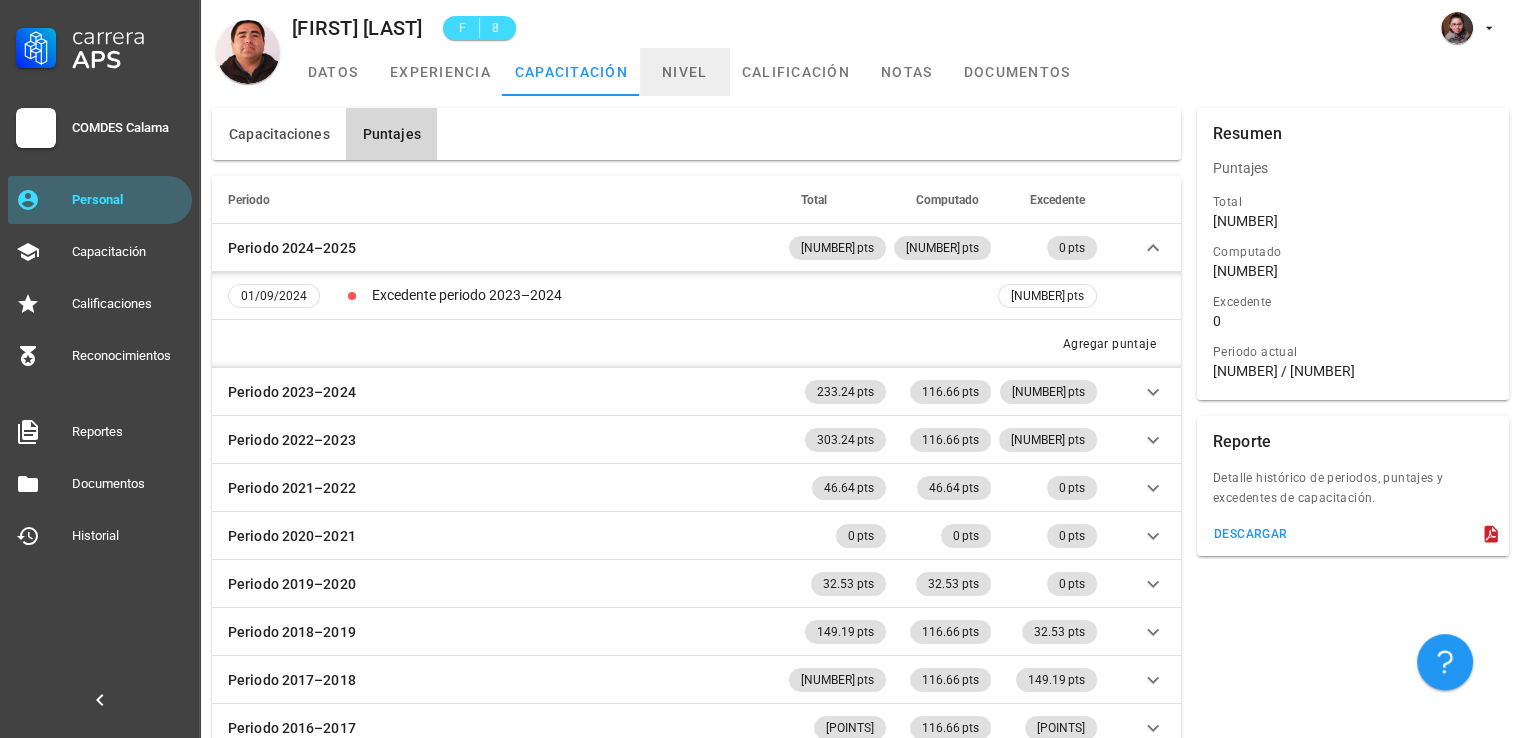 click on "nivel" at bounding box center [685, 72] 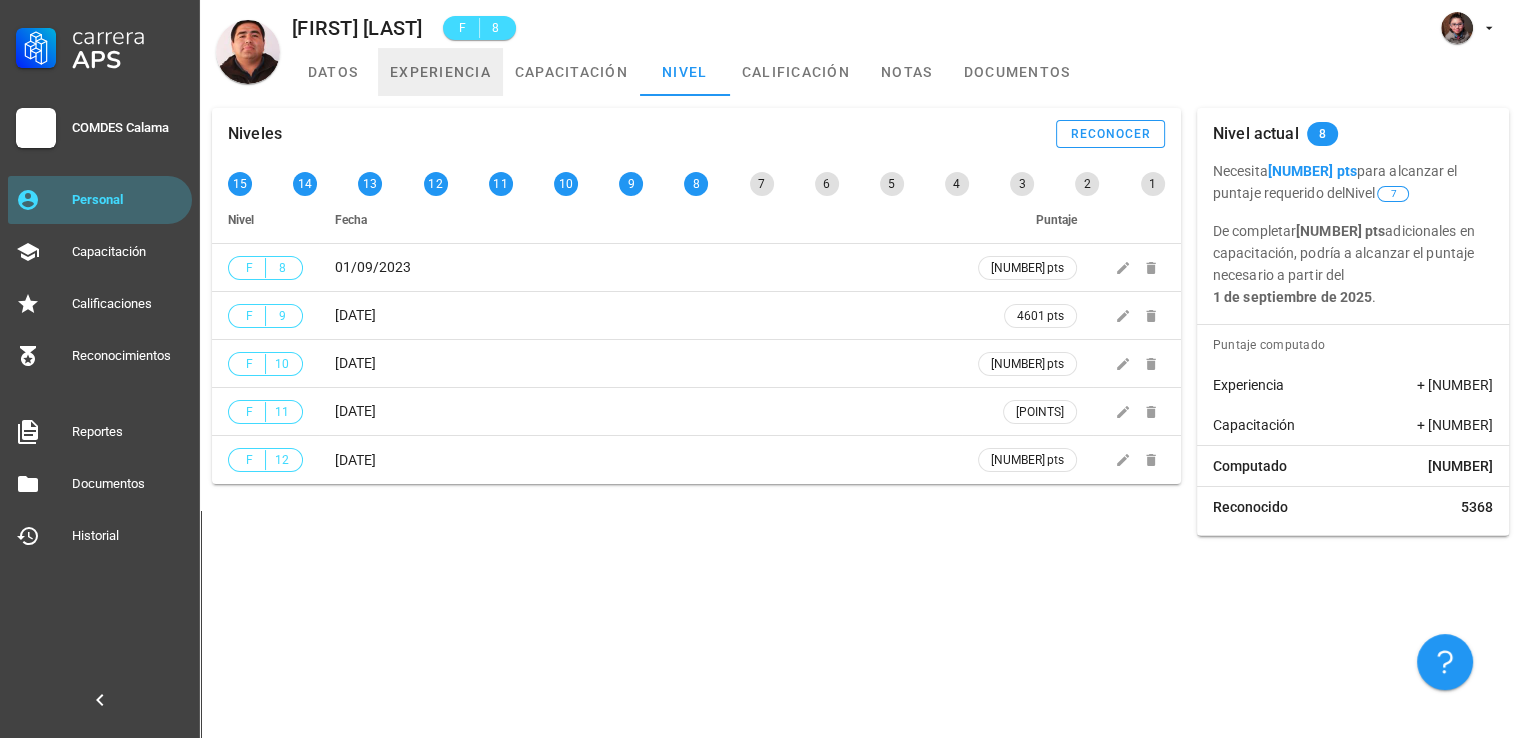 click on "experiencia" at bounding box center [440, 72] 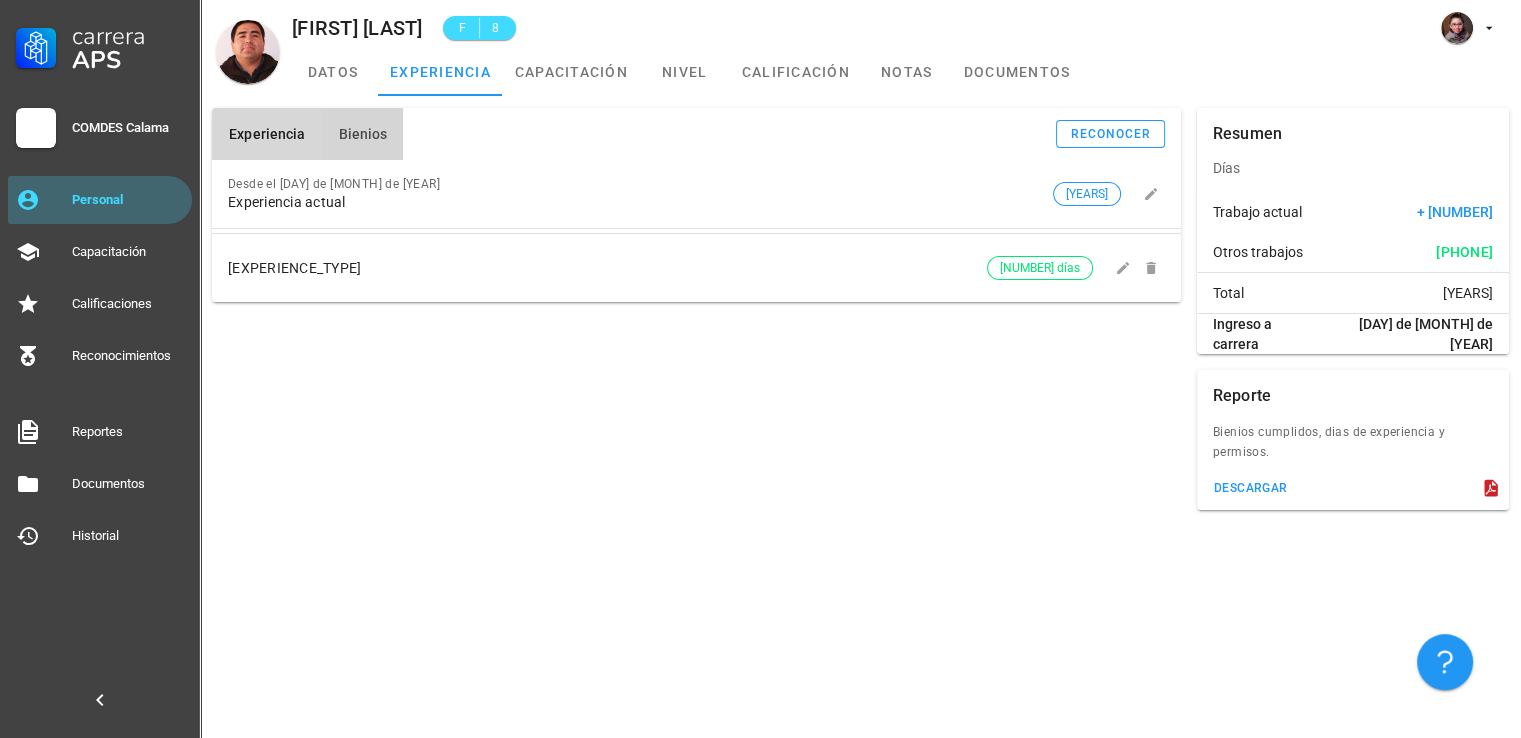 click on "Bienios" at bounding box center (362, 134) 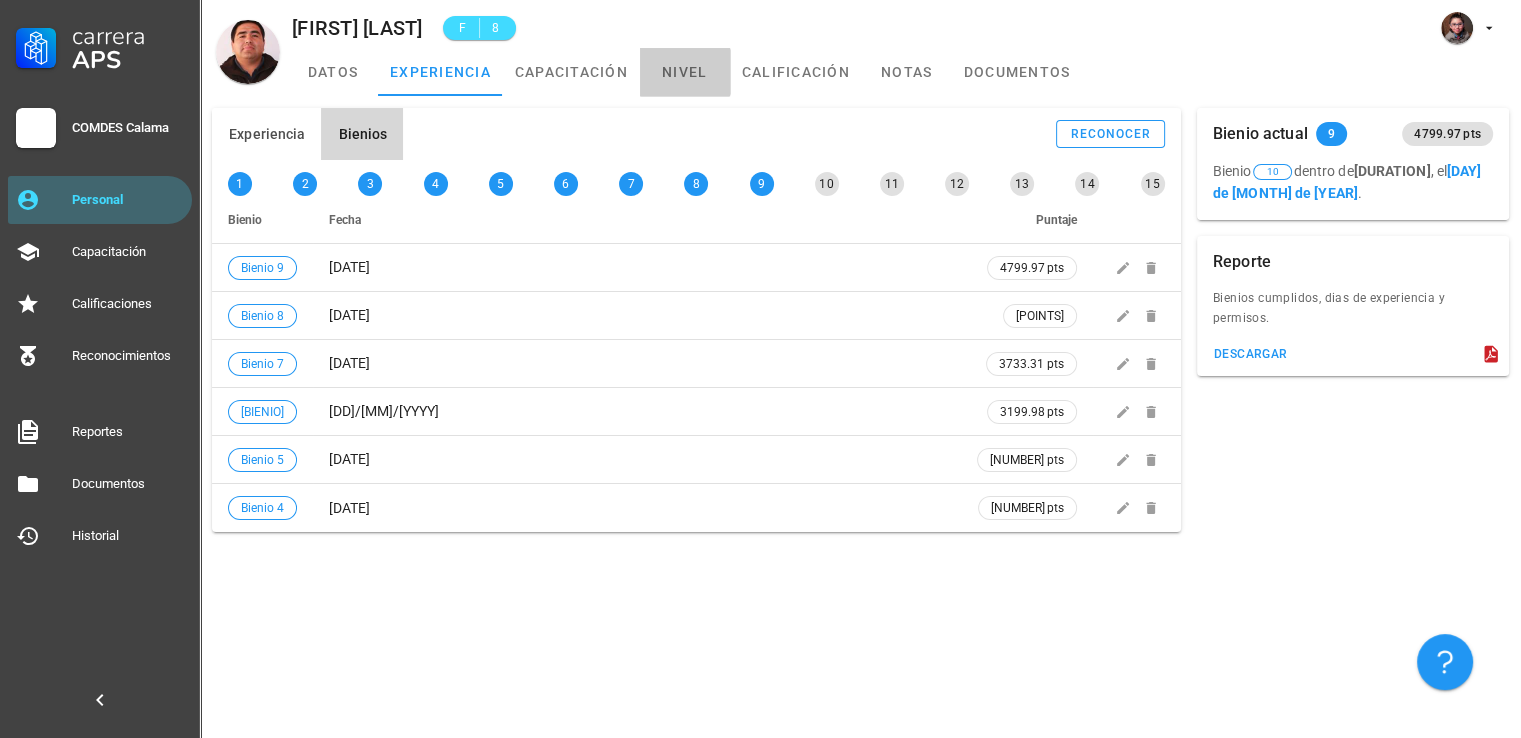 click on "nivel" at bounding box center [685, 72] 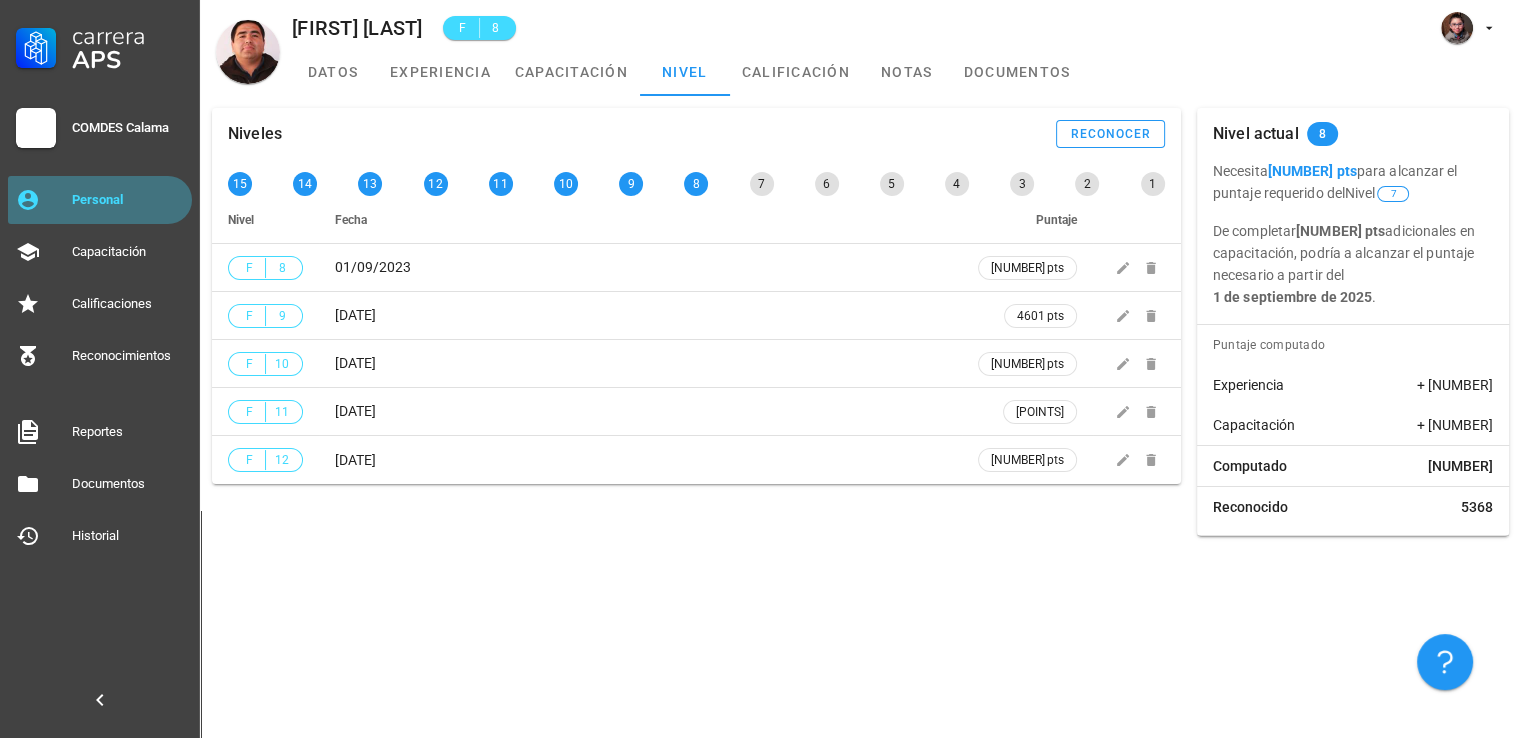 click on "Personal" at bounding box center (128, 200) 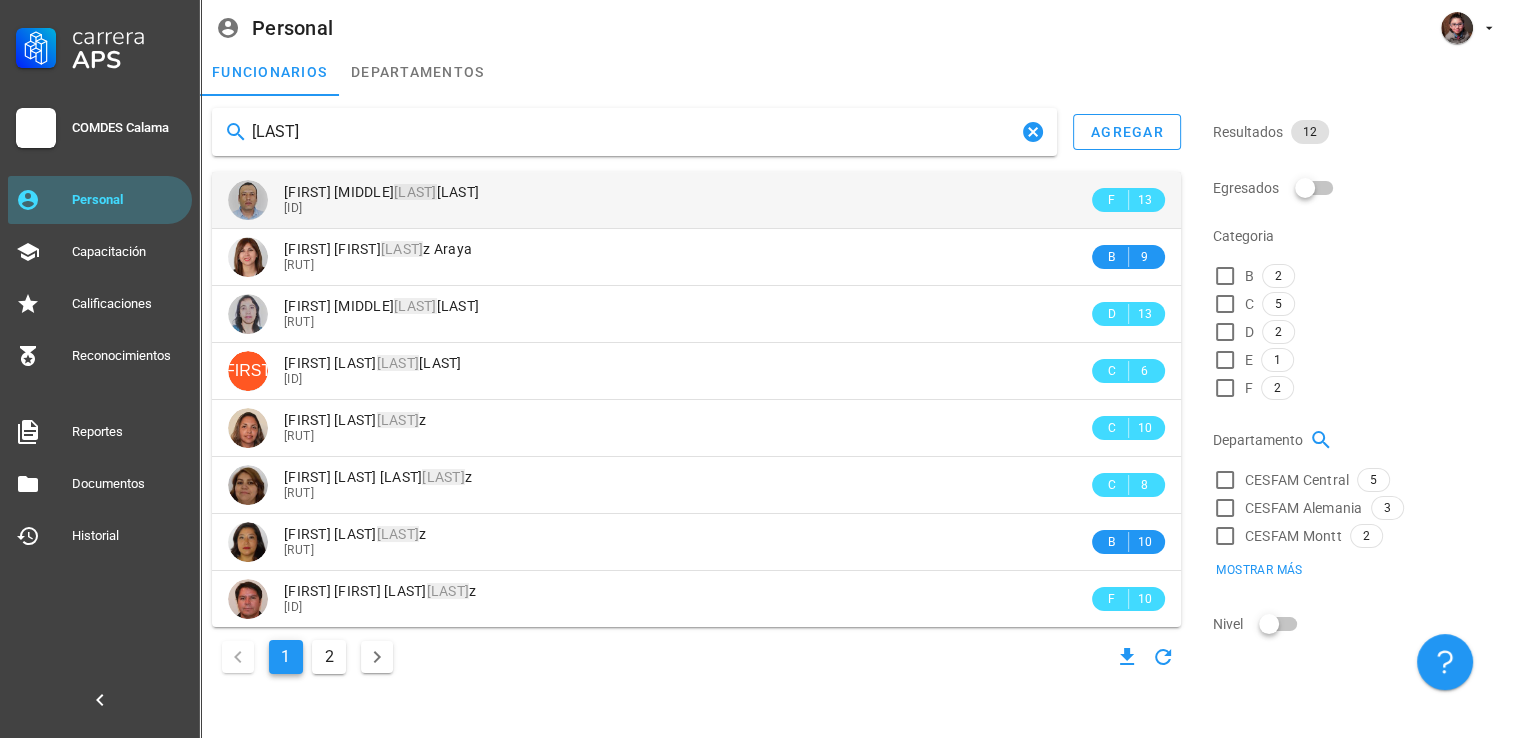 type on "[LAST]" 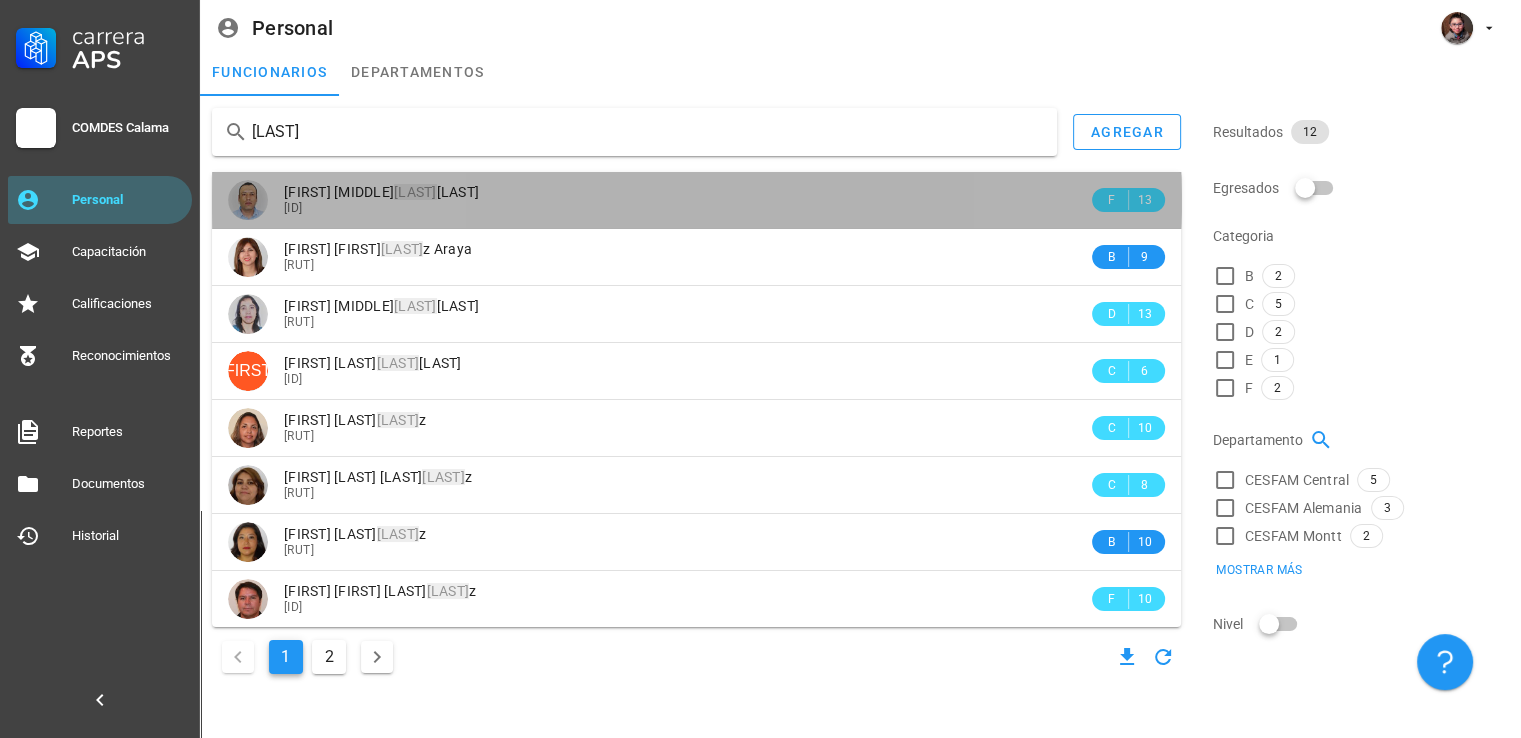 click on "[FIRST] [MIDDLE] [LAST]" at bounding box center (686, 192) 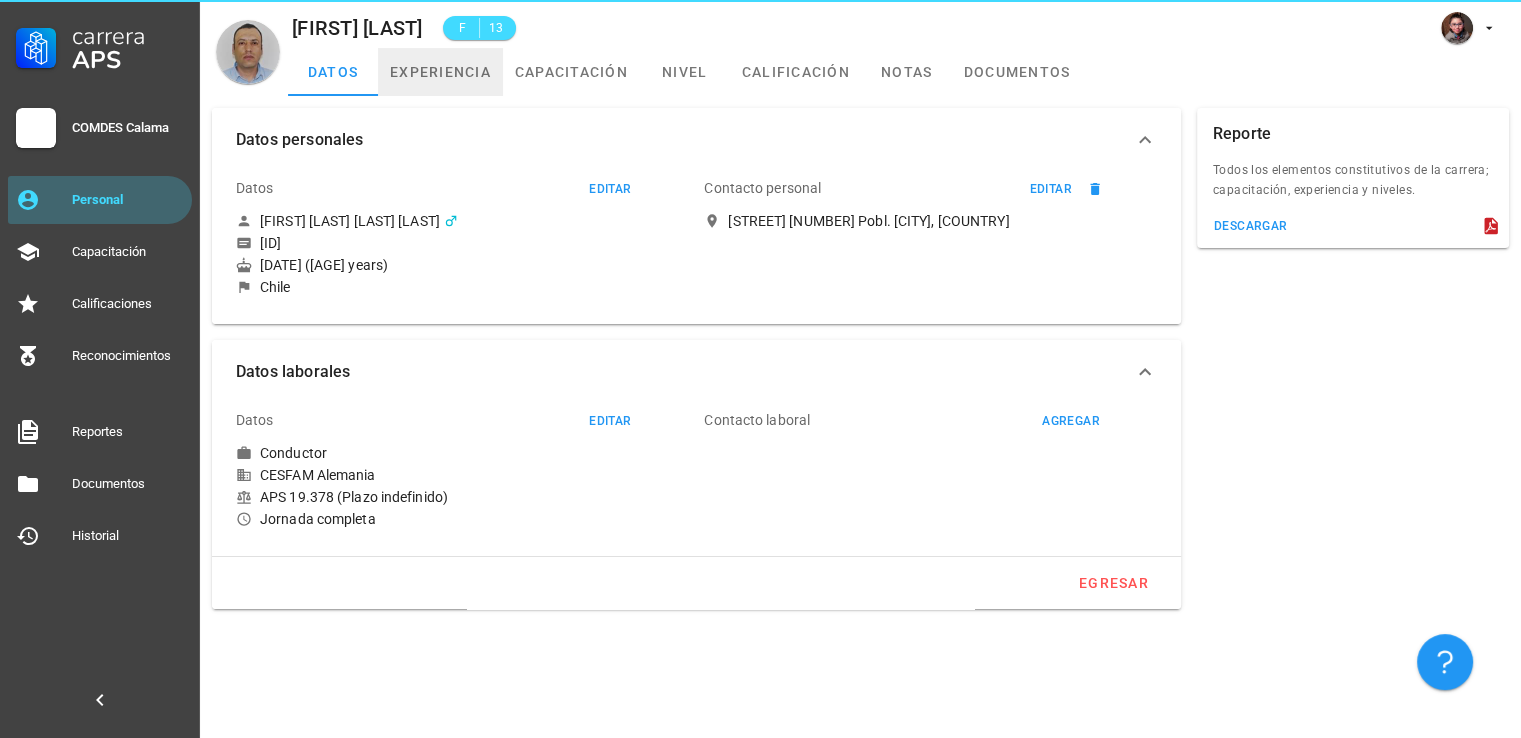 click on "experiencia" at bounding box center [440, 72] 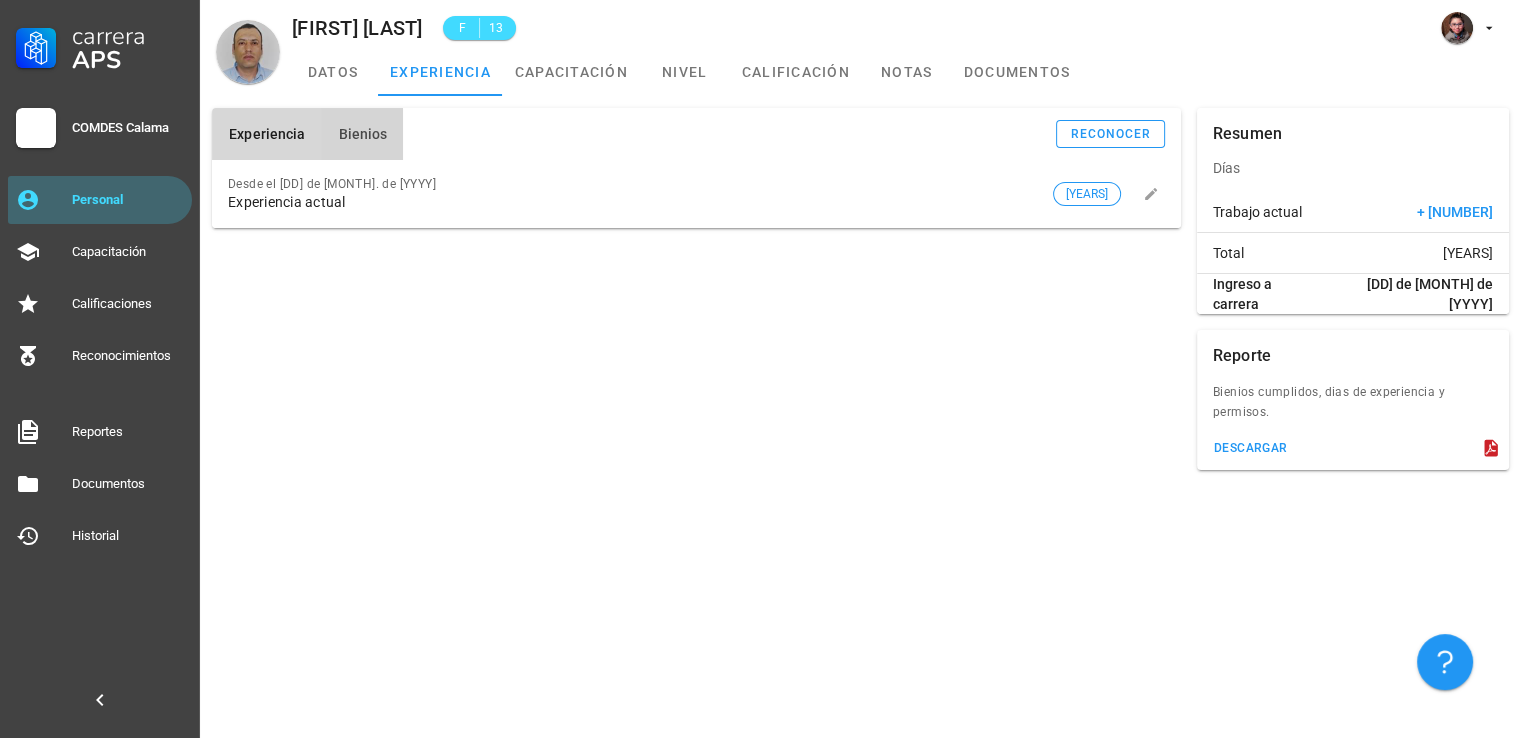 click on "Bienios" at bounding box center (362, 134) 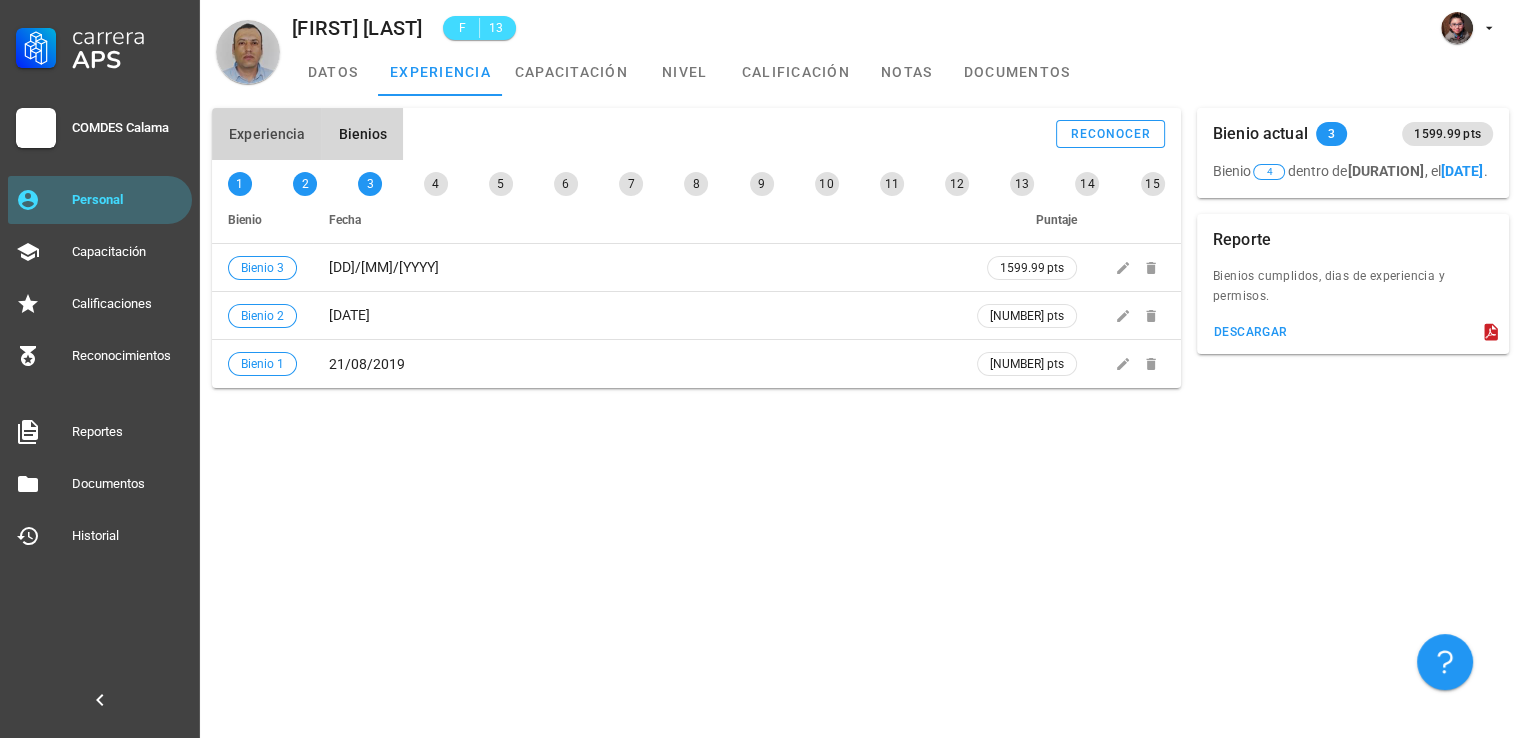 click on "Experiencia" at bounding box center [266, 134] 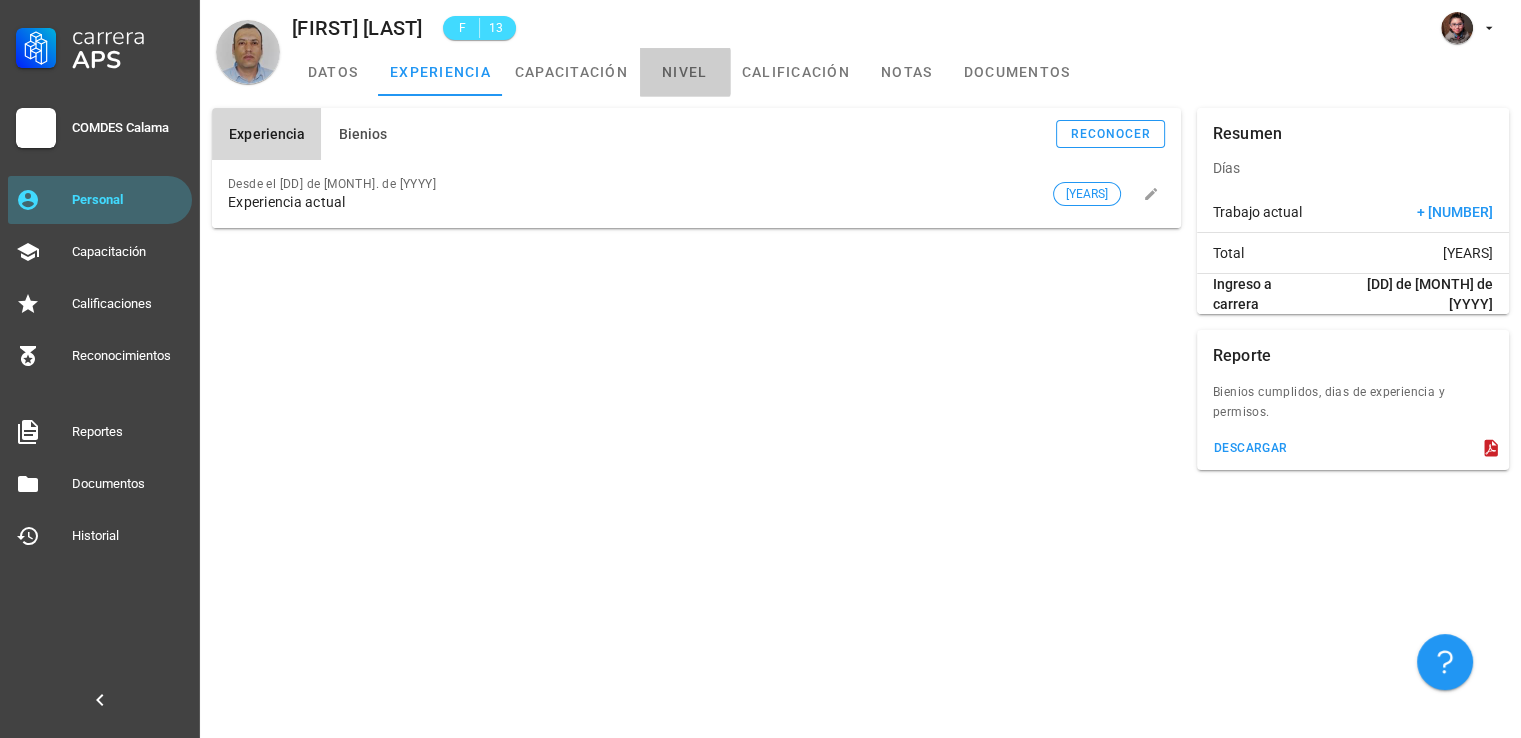 click on "nivel" at bounding box center (685, 72) 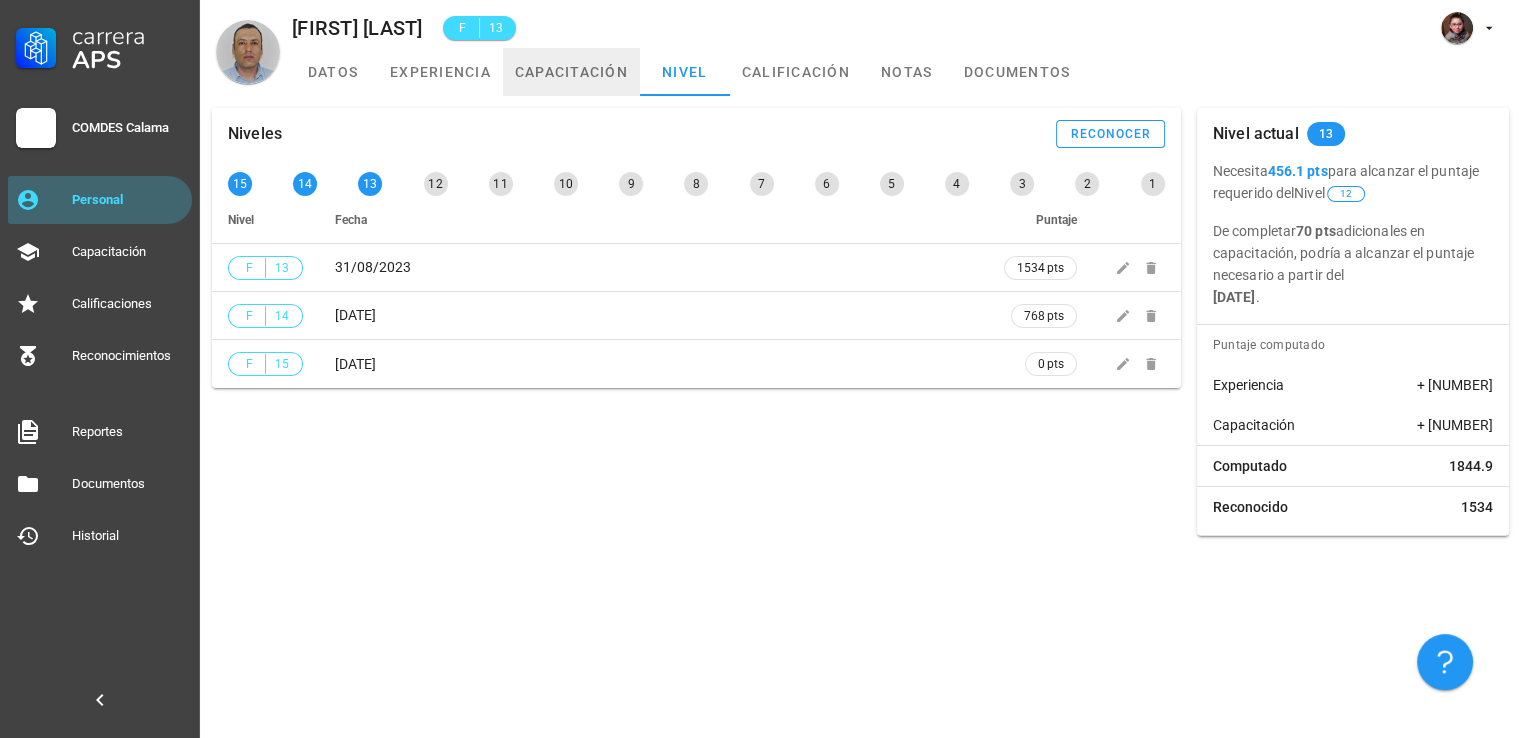 click on "capacitación" at bounding box center (571, 72) 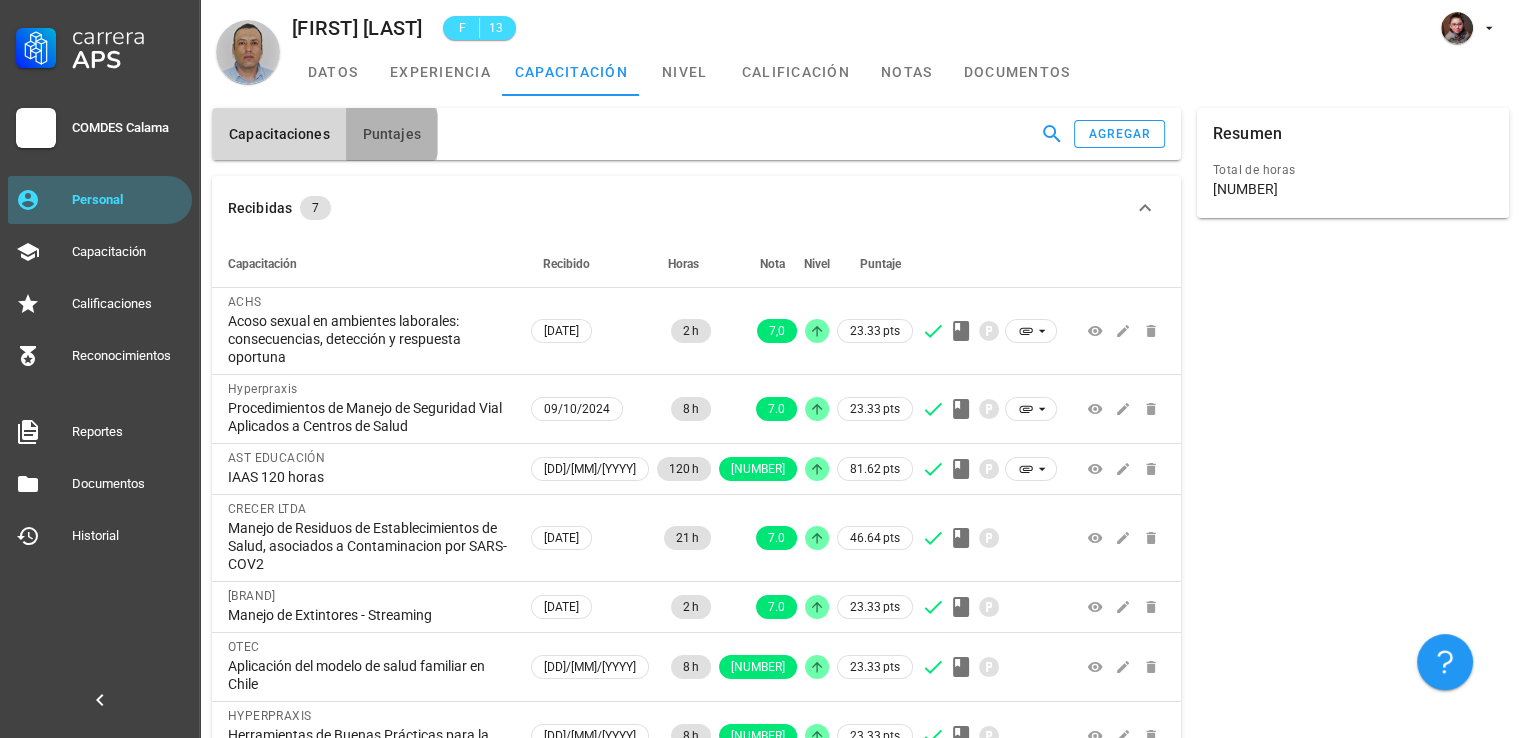 click on "Puntajes" at bounding box center [391, 134] 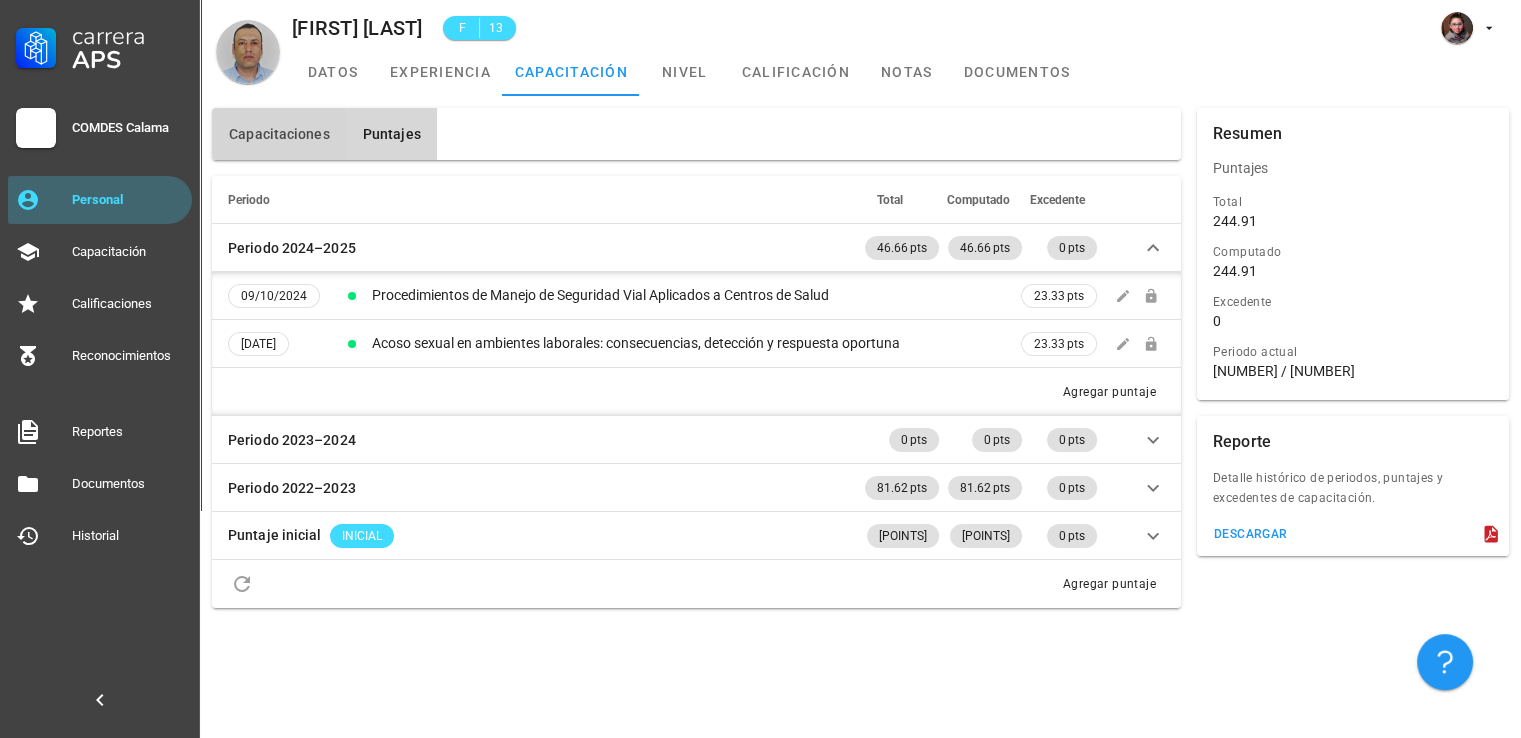 click on "Capacitaciones" at bounding box center [279, 134] 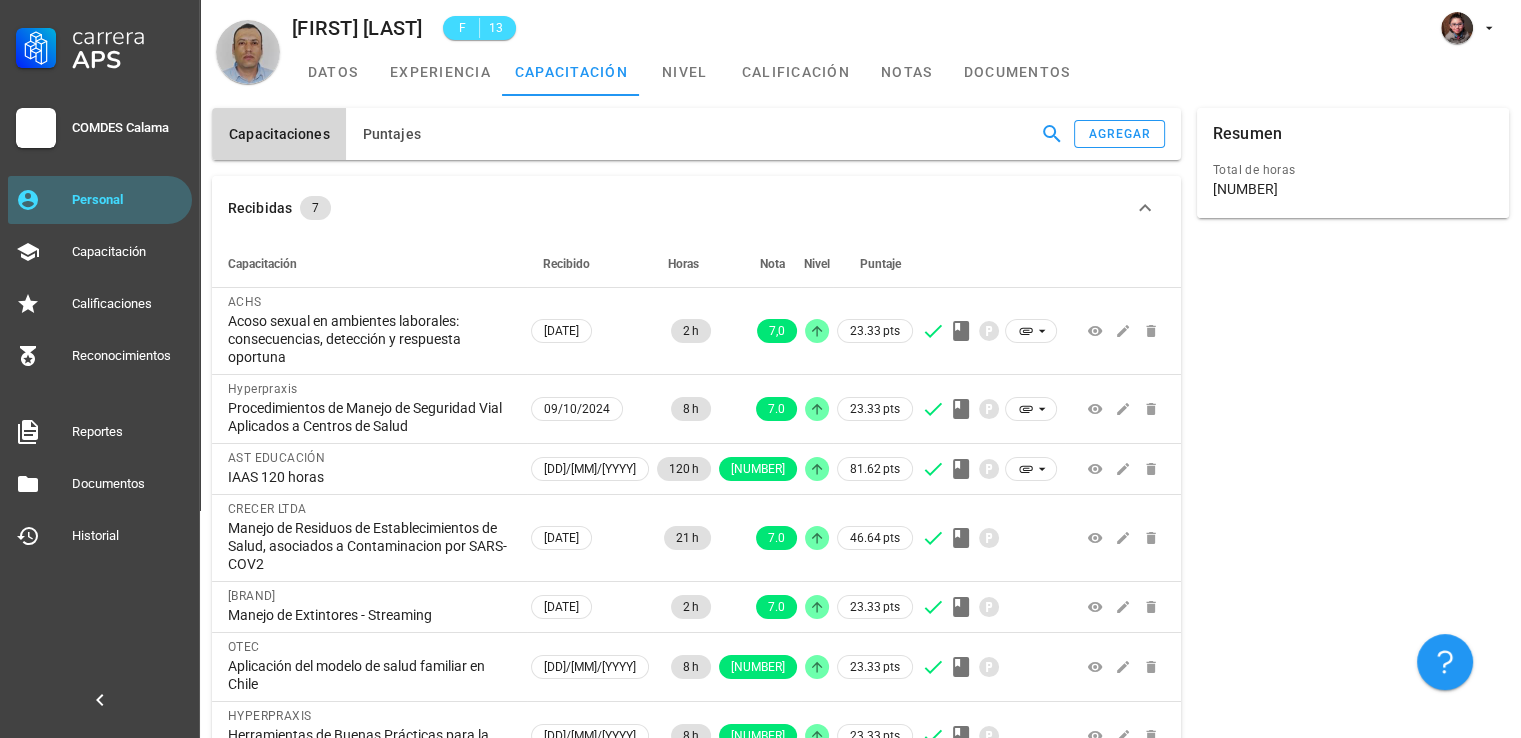 click on "Capacitaciones
Puntajes
agregar     Recibidas
7
Capacitación Recibido Horas Nota Nivel Puntaje   ACHS    Acoso sexual en ambientes laborales: consecuencias, detección y respuesta oportuna
[DATE]
2 h
7,0
23.33 pts                                Hyperpraxis    Procedimientos de Manejo de Seguridad Vial Aplicados a Centros de Salud
[DATE]
8 h
7.0
23.33 pts                                AST EDUCACIÓN    IAAS 120 horas
[DATE]
120 h
6,7
81.62 pts                                CRECER LTDA    Manejo de Residuos de Establecimientos de Salud, asociados a Contaminacion por SARS-COV2
7.0
46.64 pts" at bounding box center [860, 439] 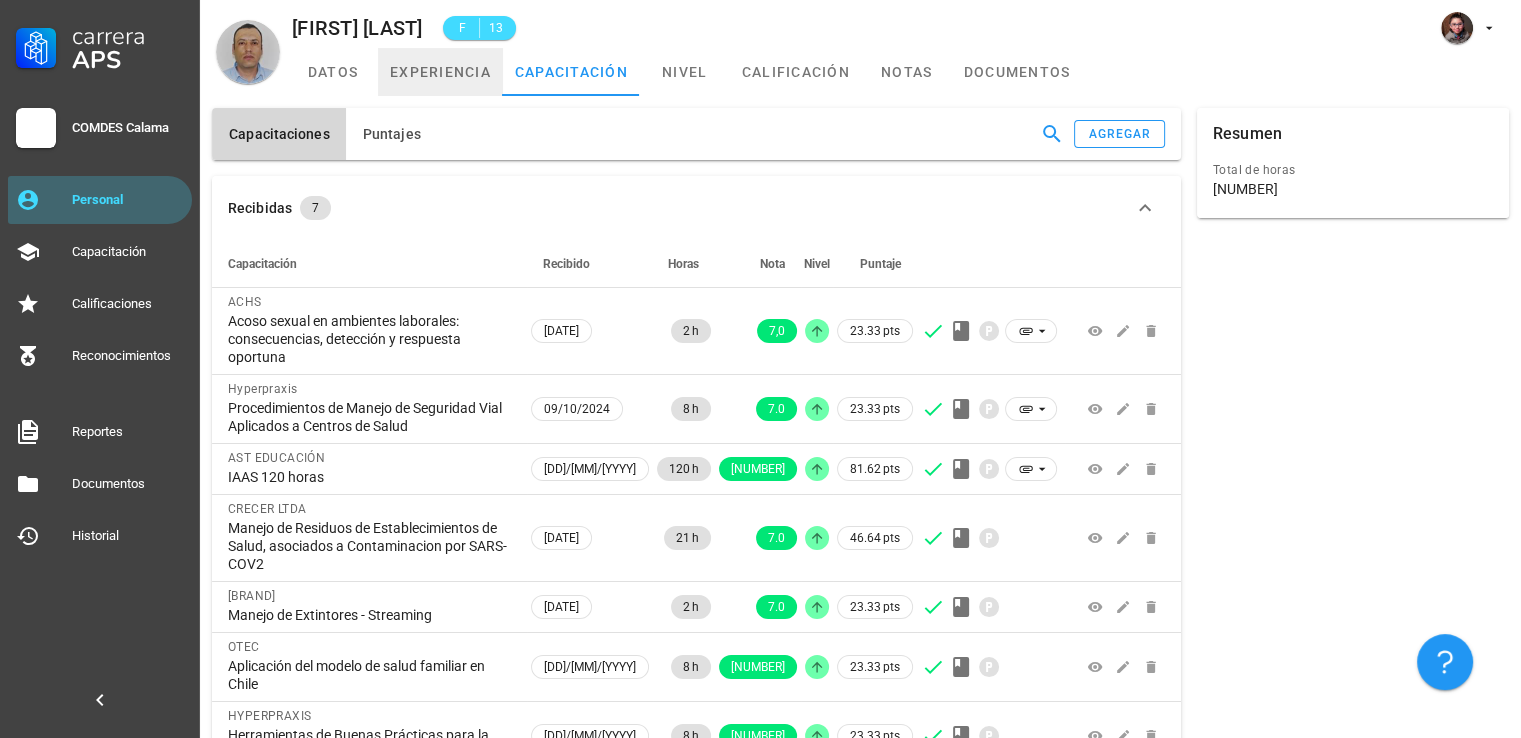click on "experiencia" at bounding box center [440, 72] 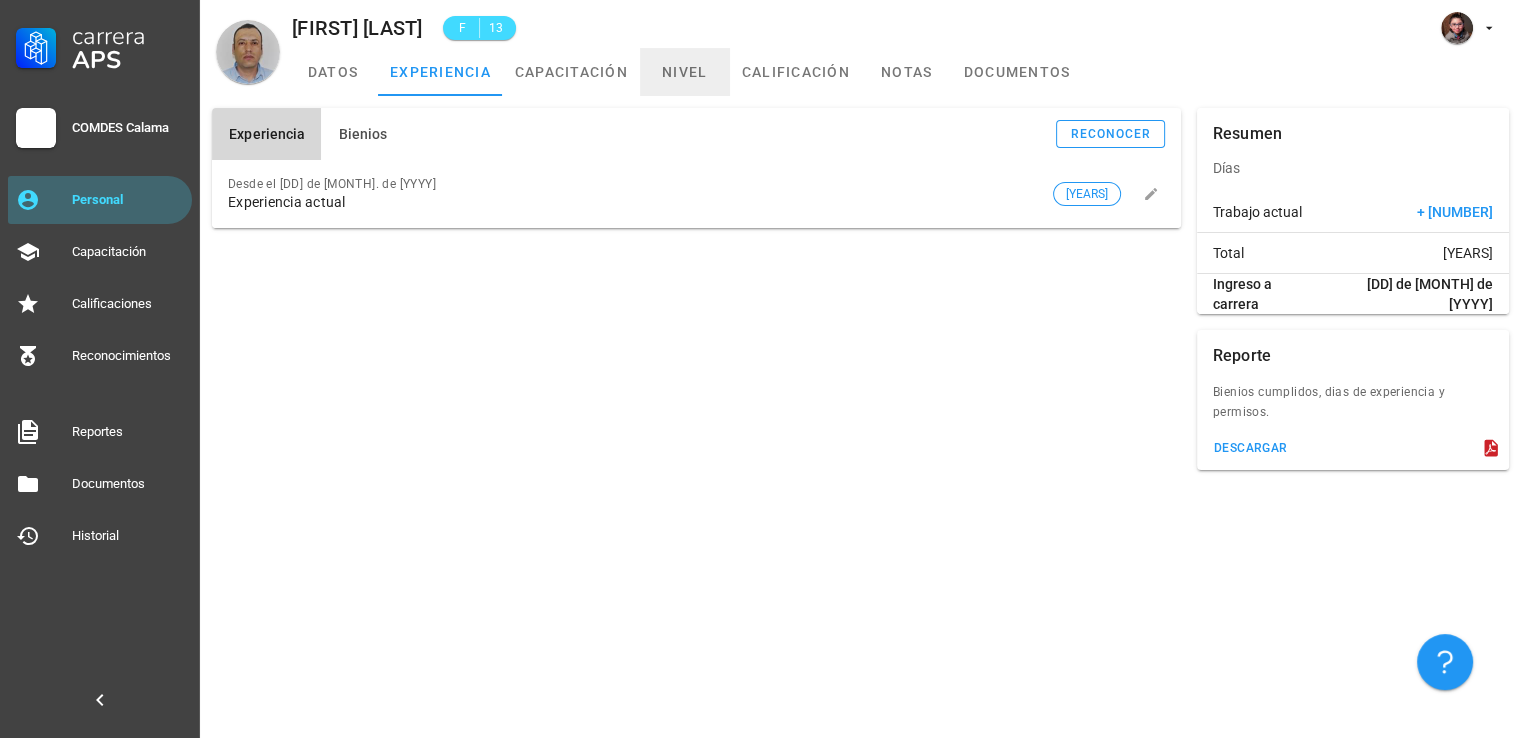 click on "nivel" at bounding box center (685, 72) 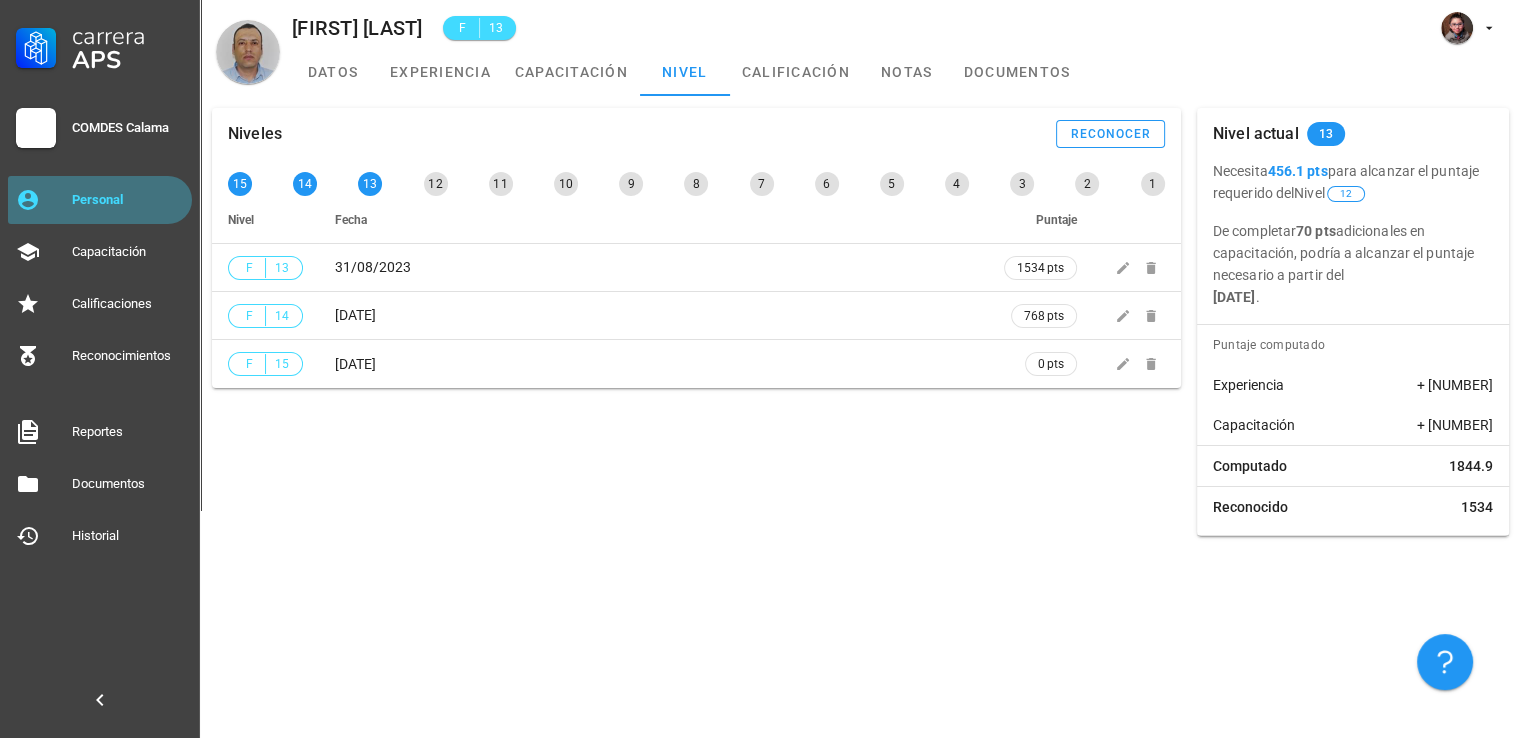 click on "Personal" at bounding box center [128, 200] 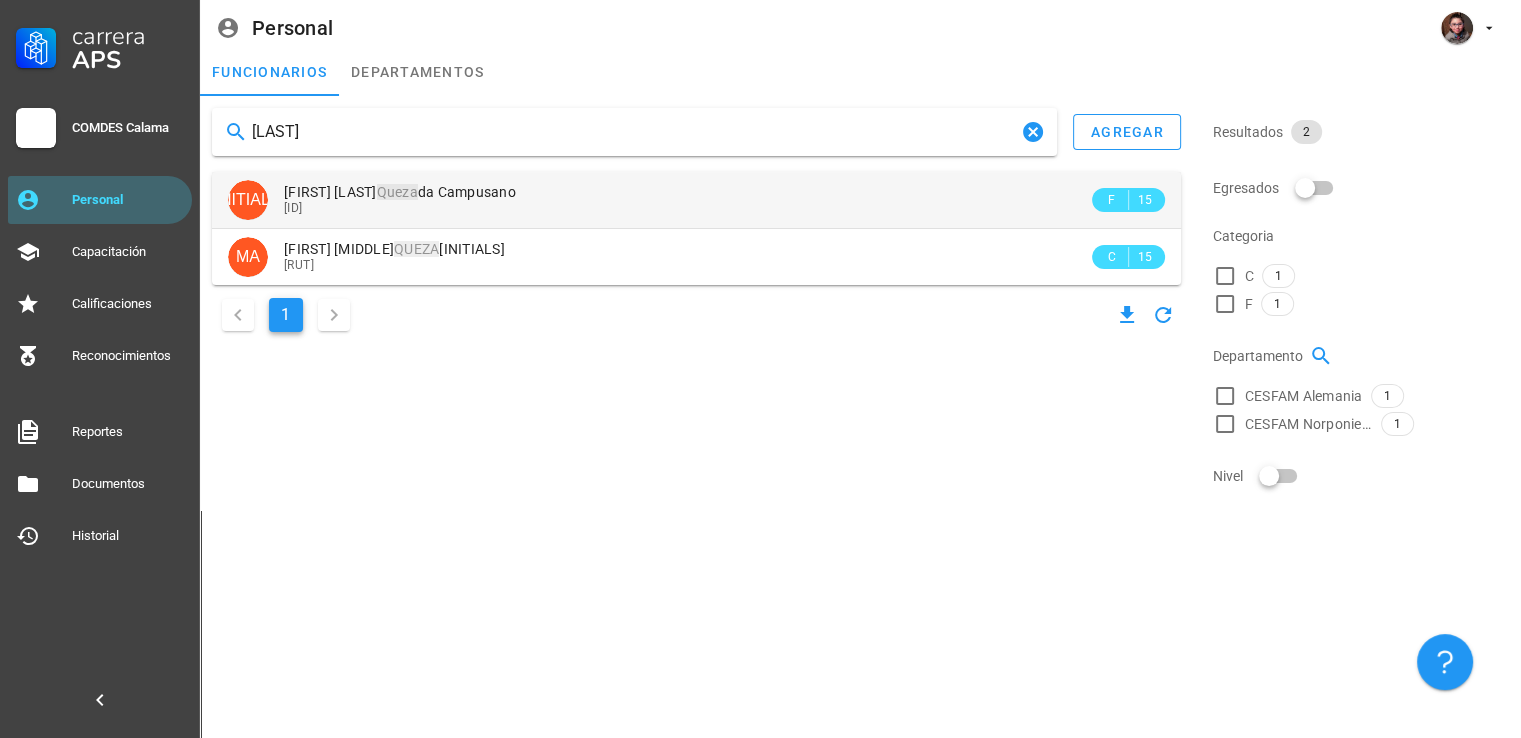 type on "[LAST]" 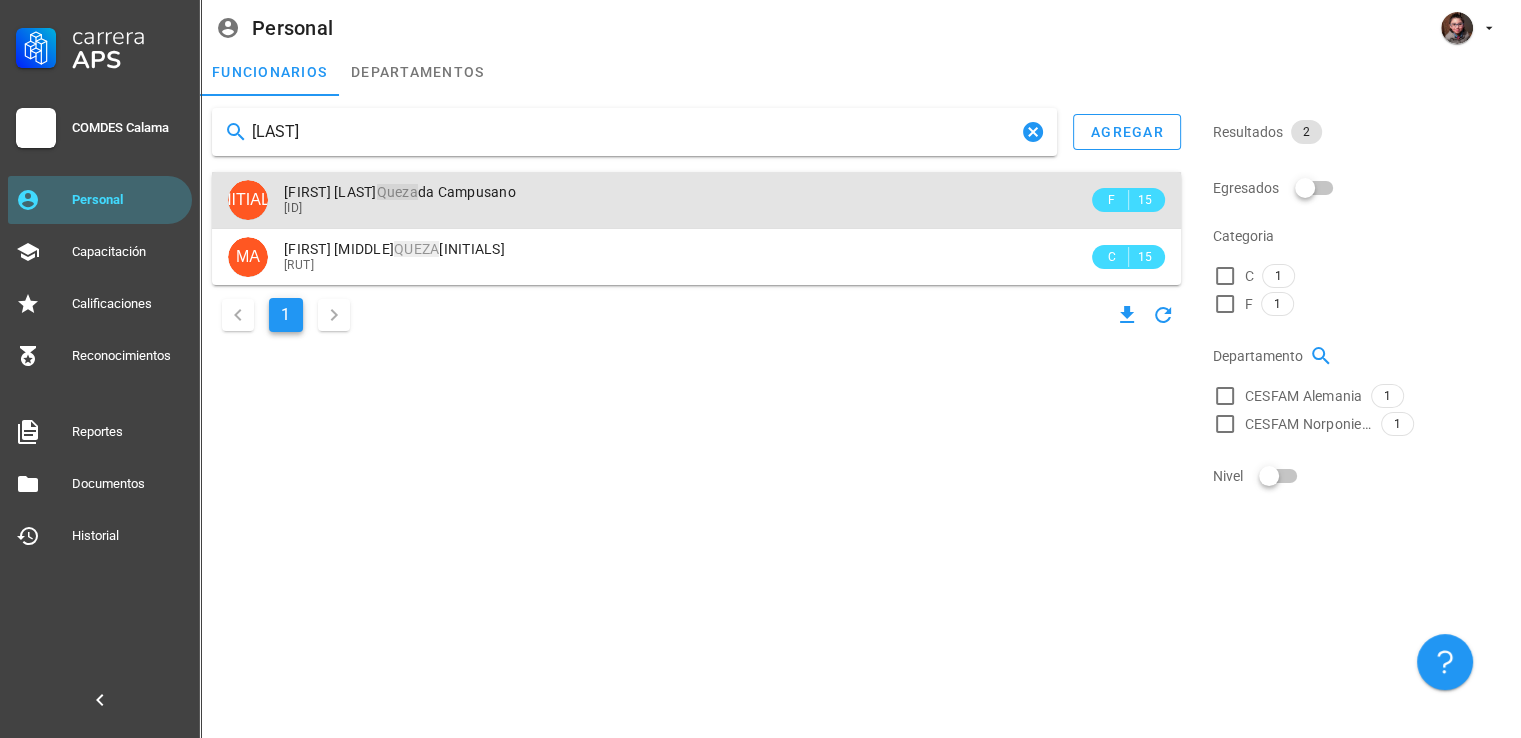 click on "[FIRST] [MIDDLE] [LAST] [LAST]" at bounding box center [686, 199] 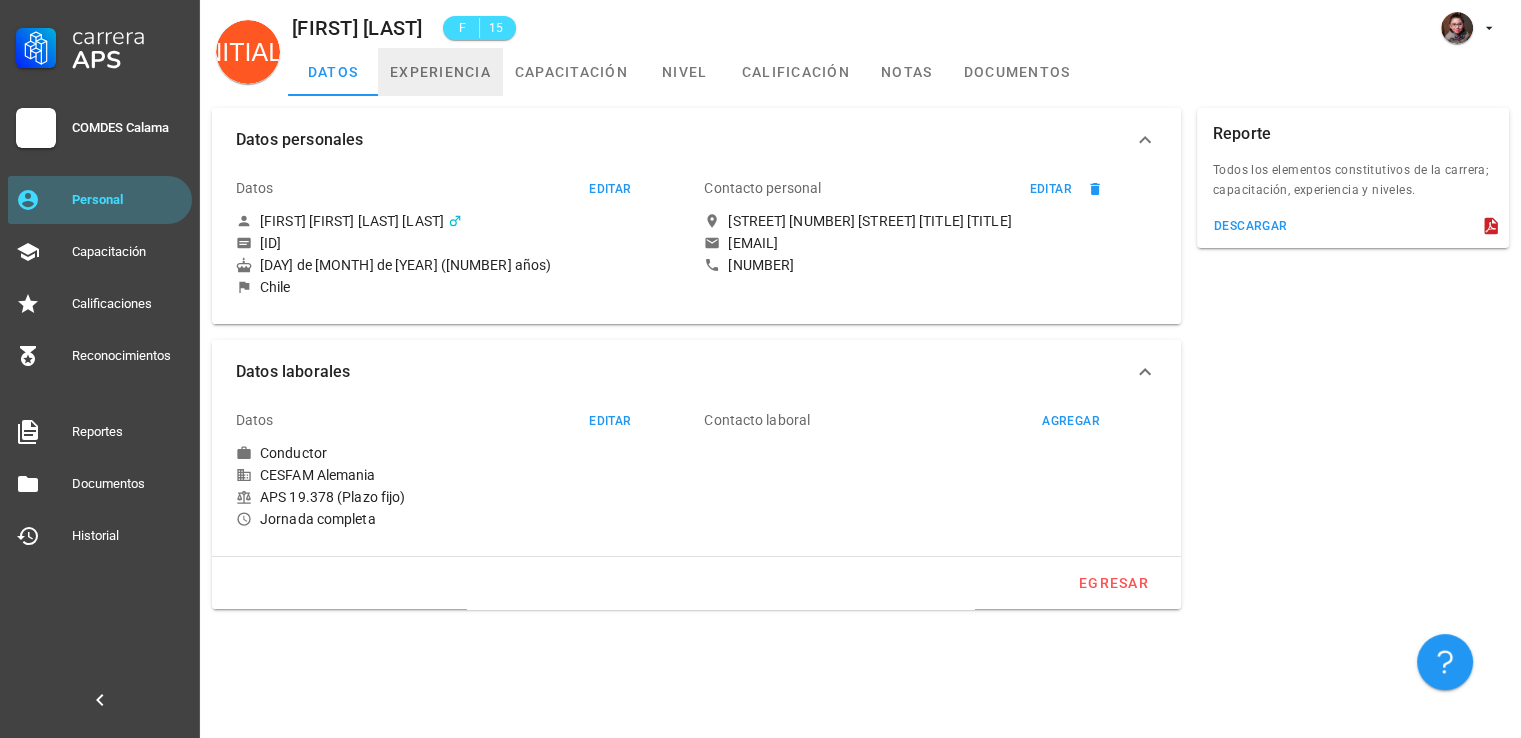 click on "experiencia" at bounding box center (440, 72) 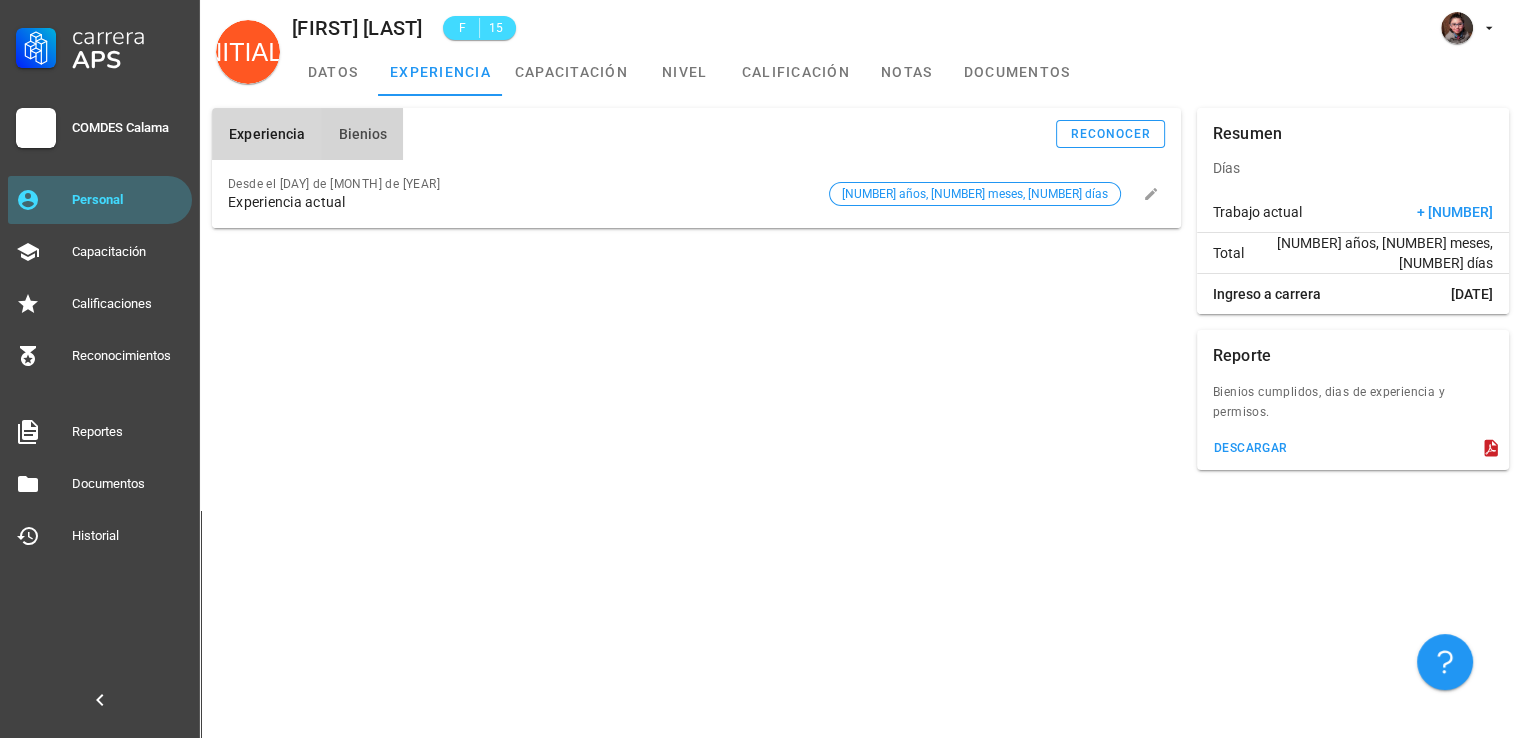 click on "Bienios" at bounding box center [362, 134] 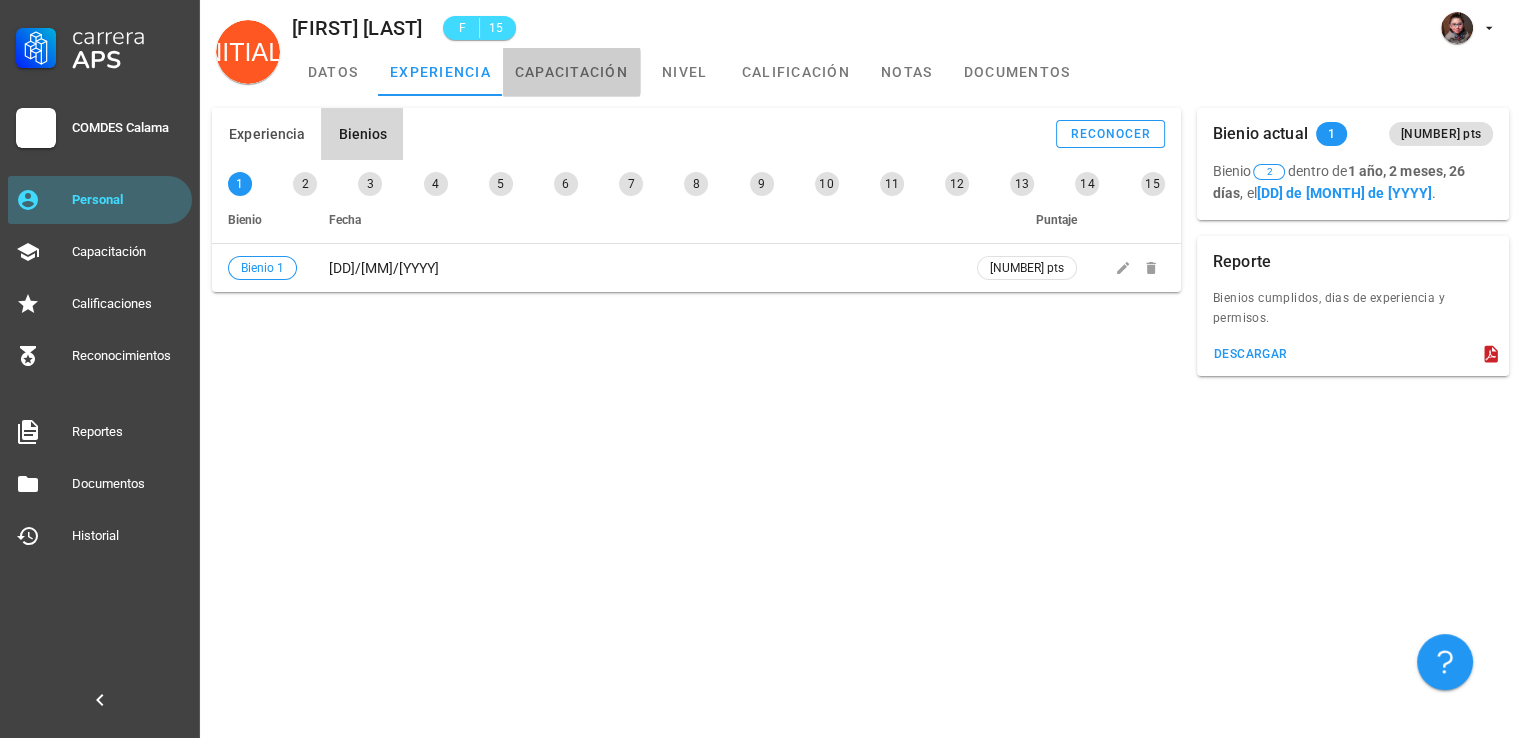 click on "capacitación" at bounding box center (571, 72) 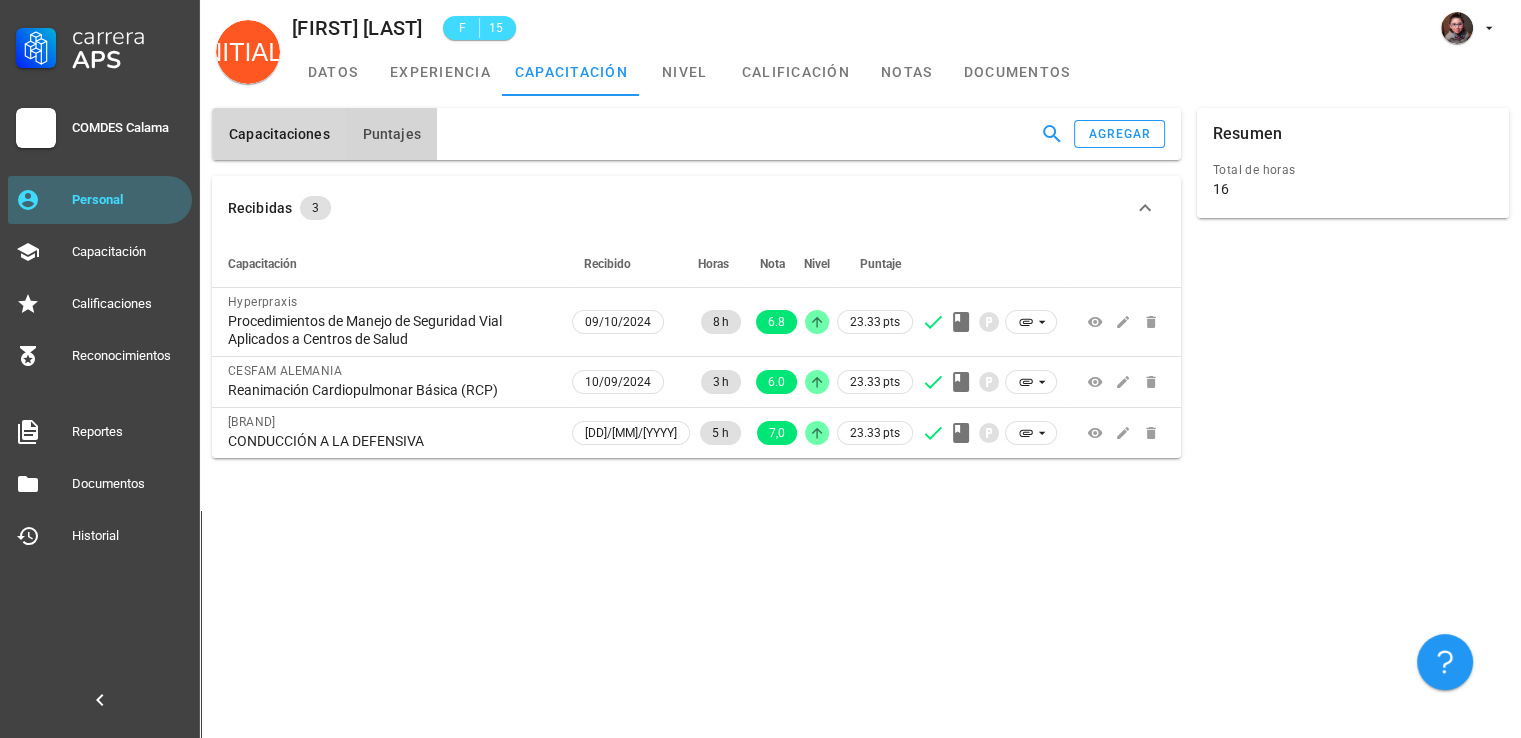 click on "Puntajes" at bounding box center (391, 134) 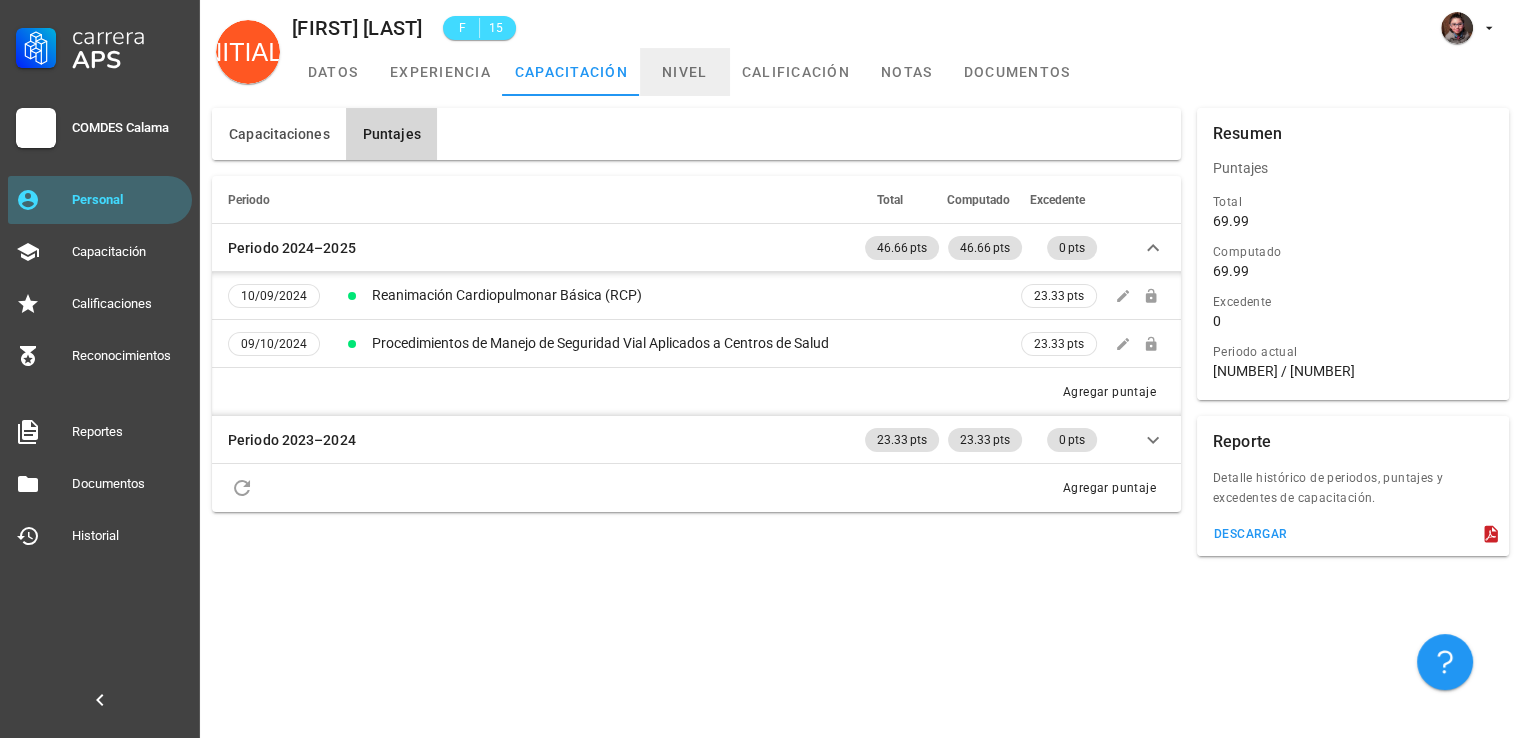 click on "nivel" at bounding box center [685, 72] 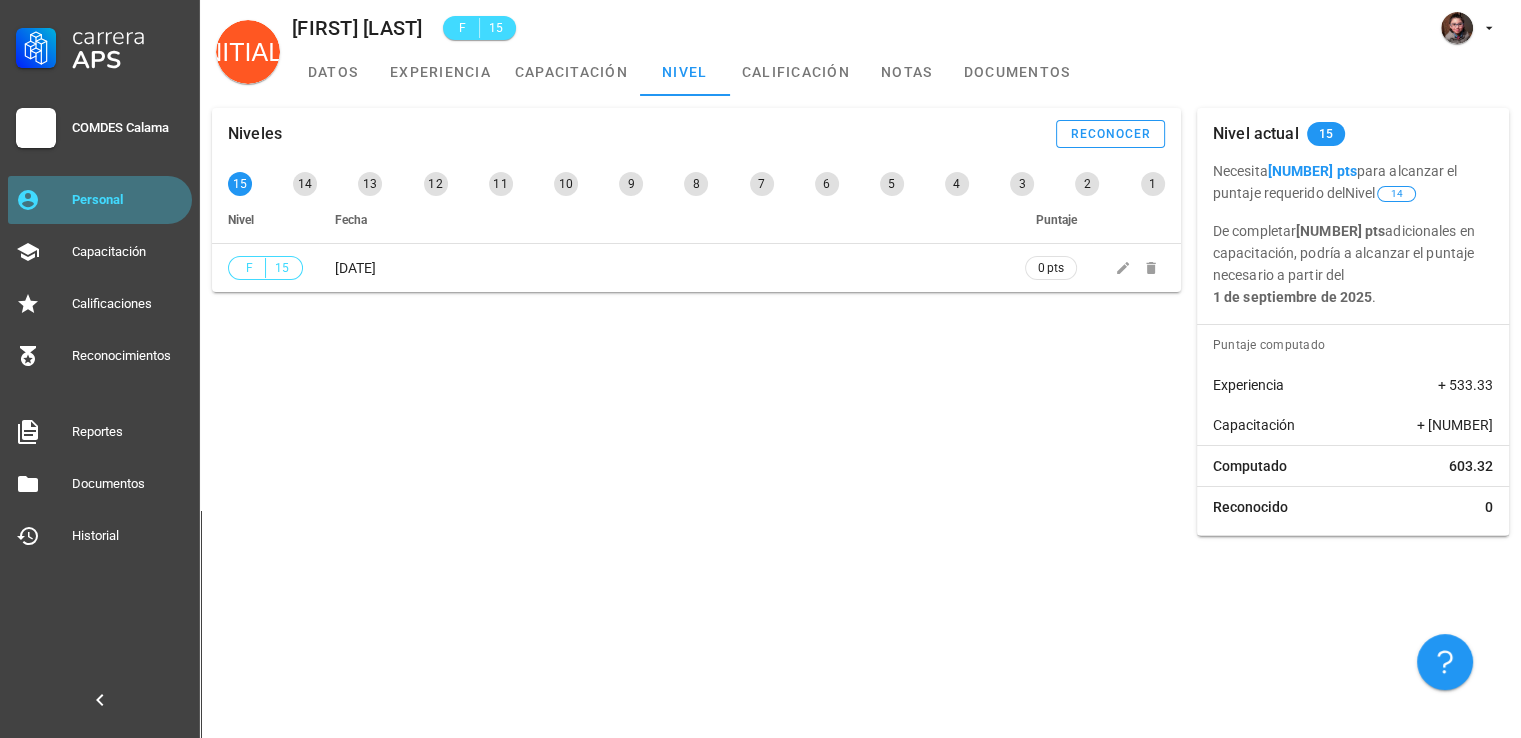 click on "Personal" at bounding box center (128, 200) 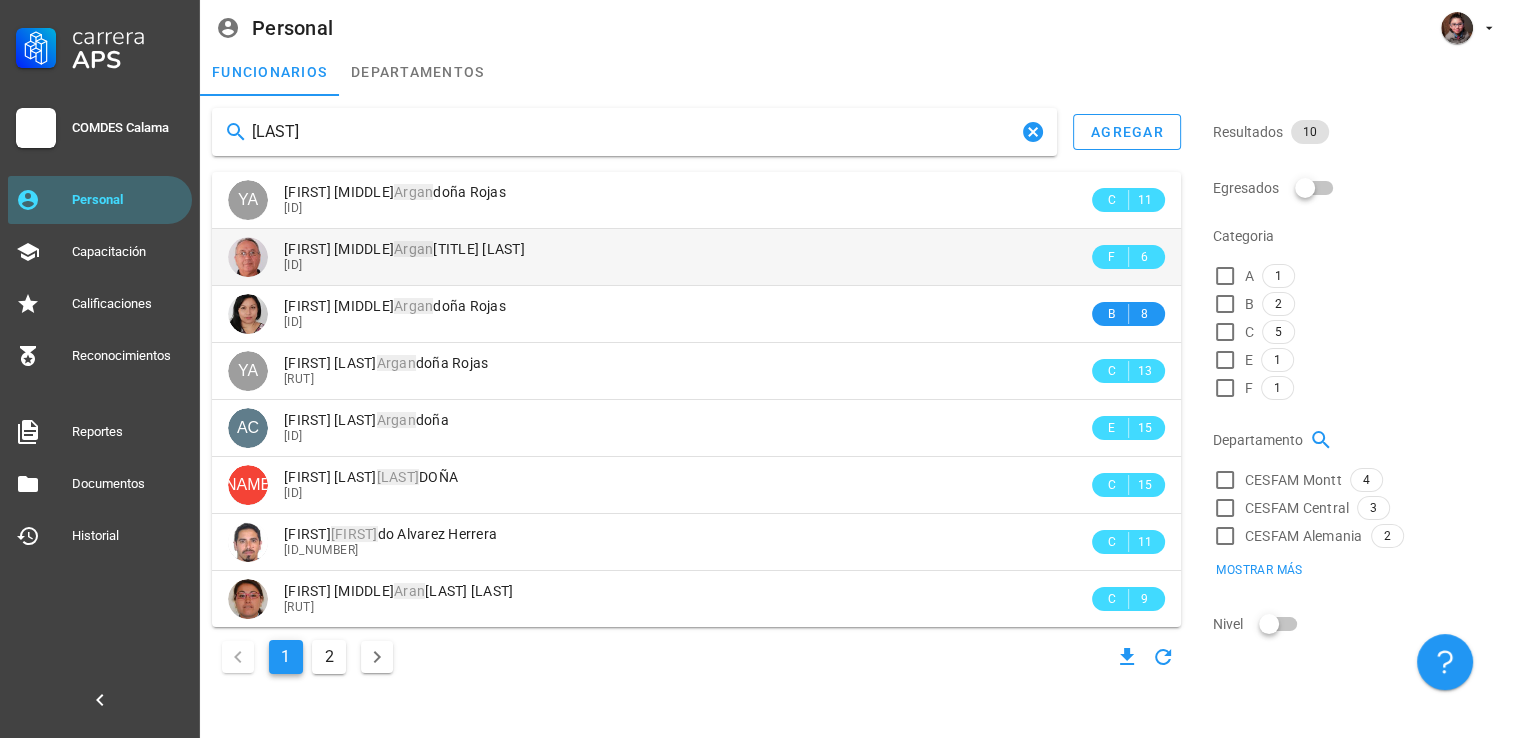 type on "[LAST]" 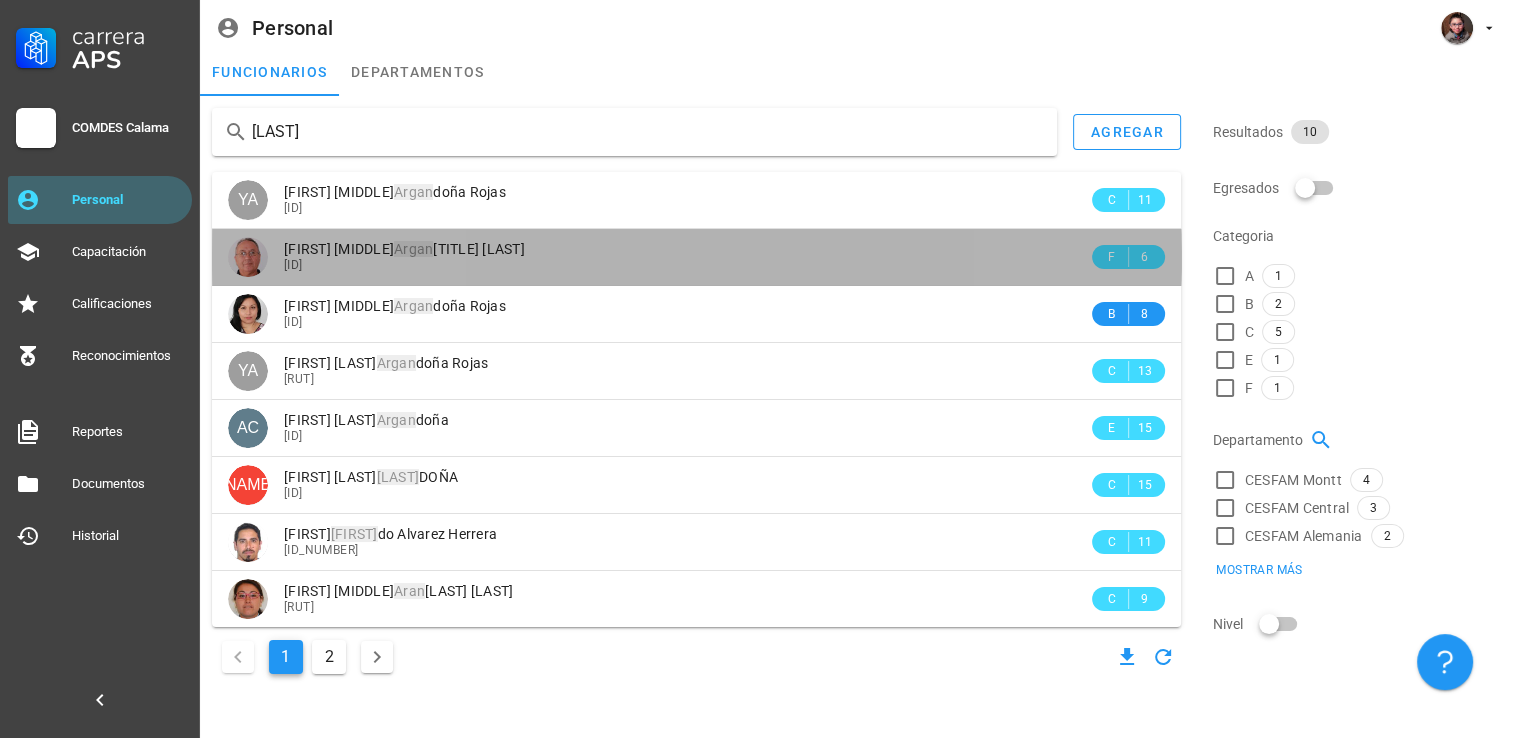 click on "[ID]" at bounding box center [686, 265] 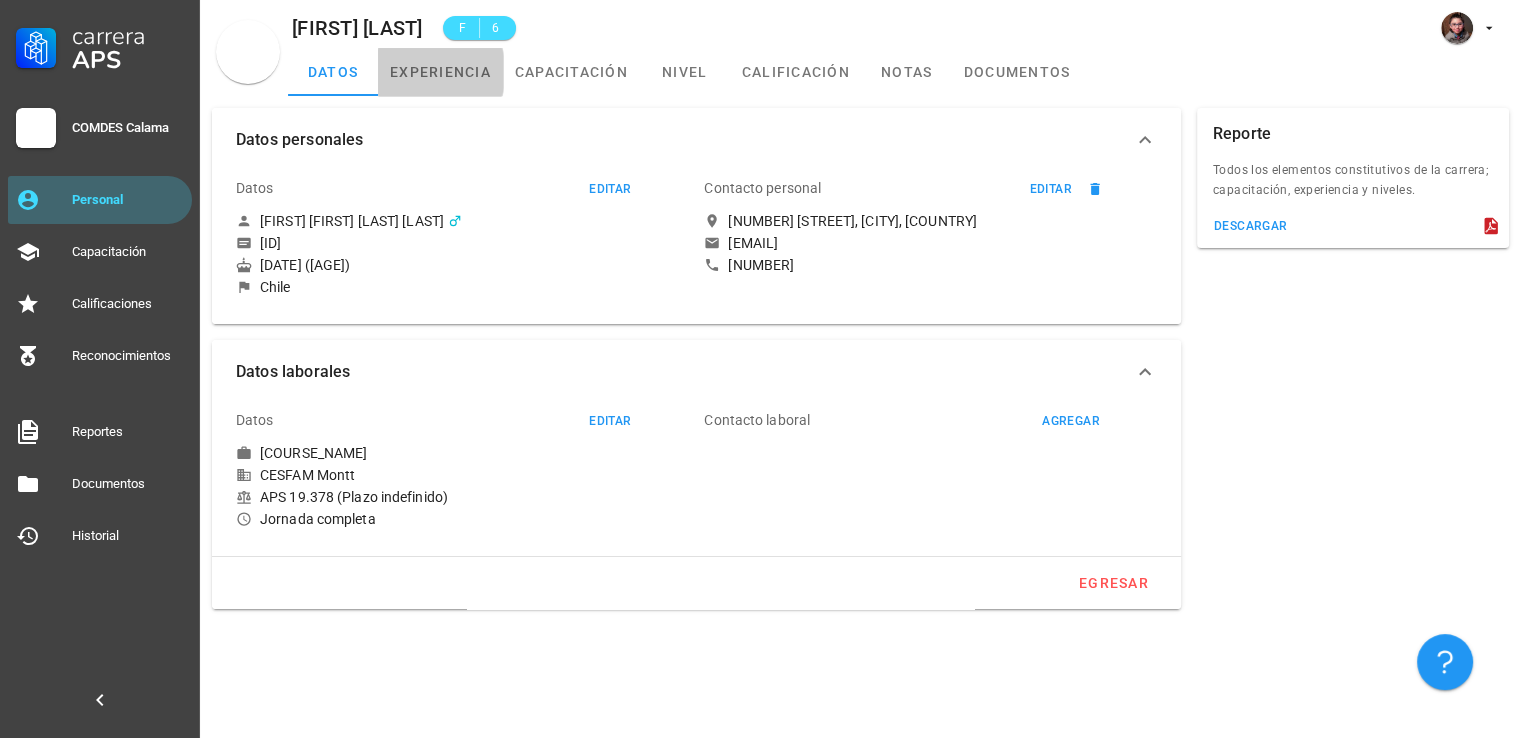 click on "experiencia" at bounding box center (440, 72) 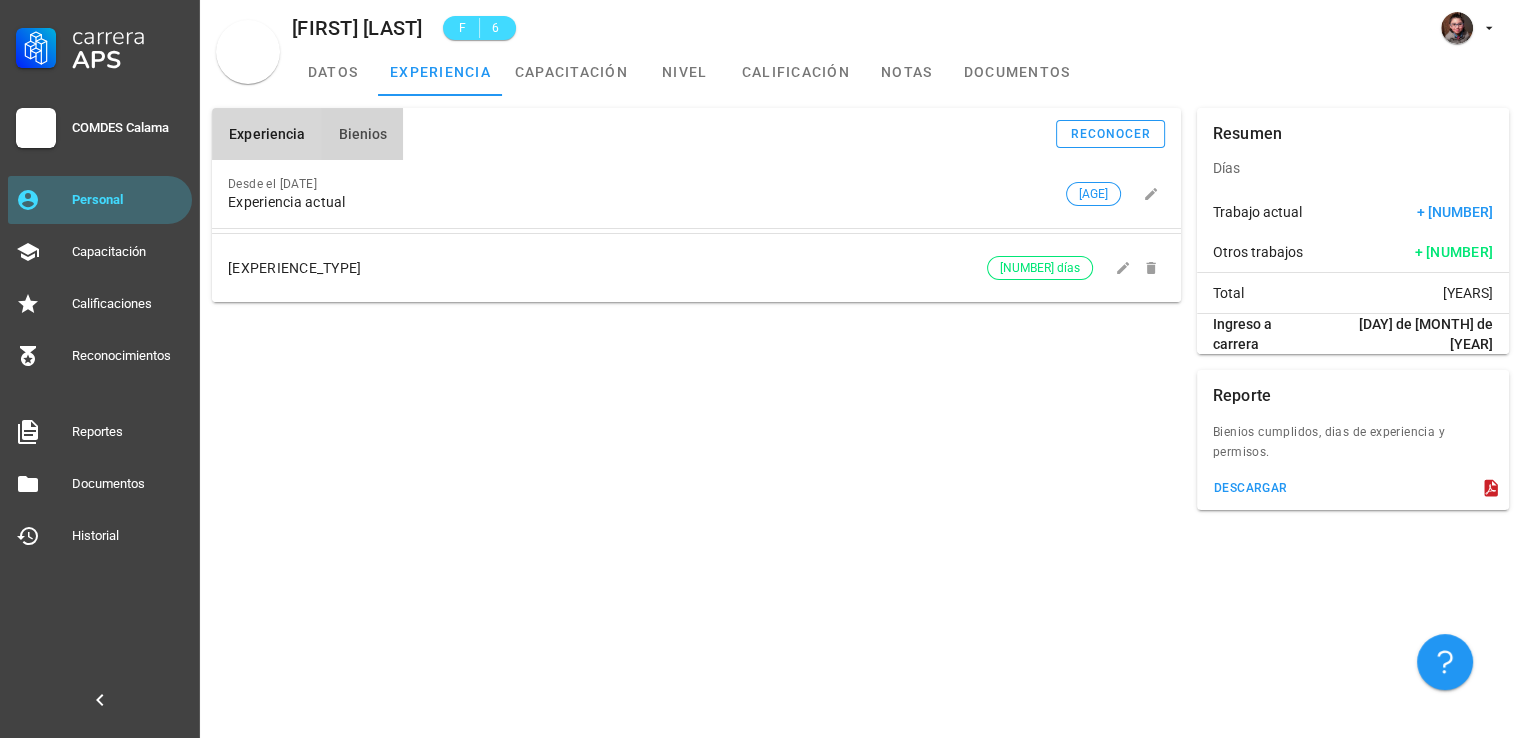 click on "Bienios" at bounding box center (362, 134) 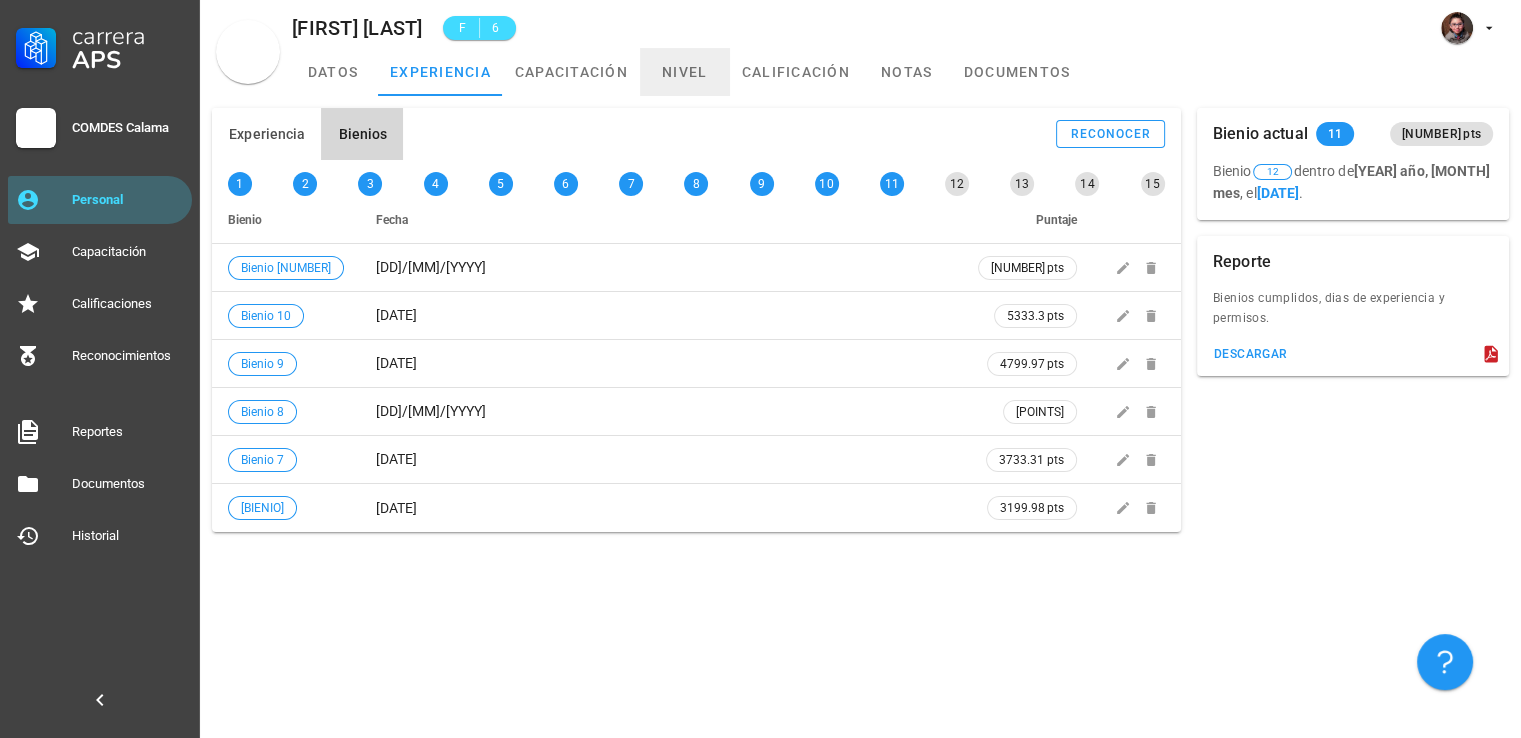 click on "nivel" at bounding box center (685, 72) 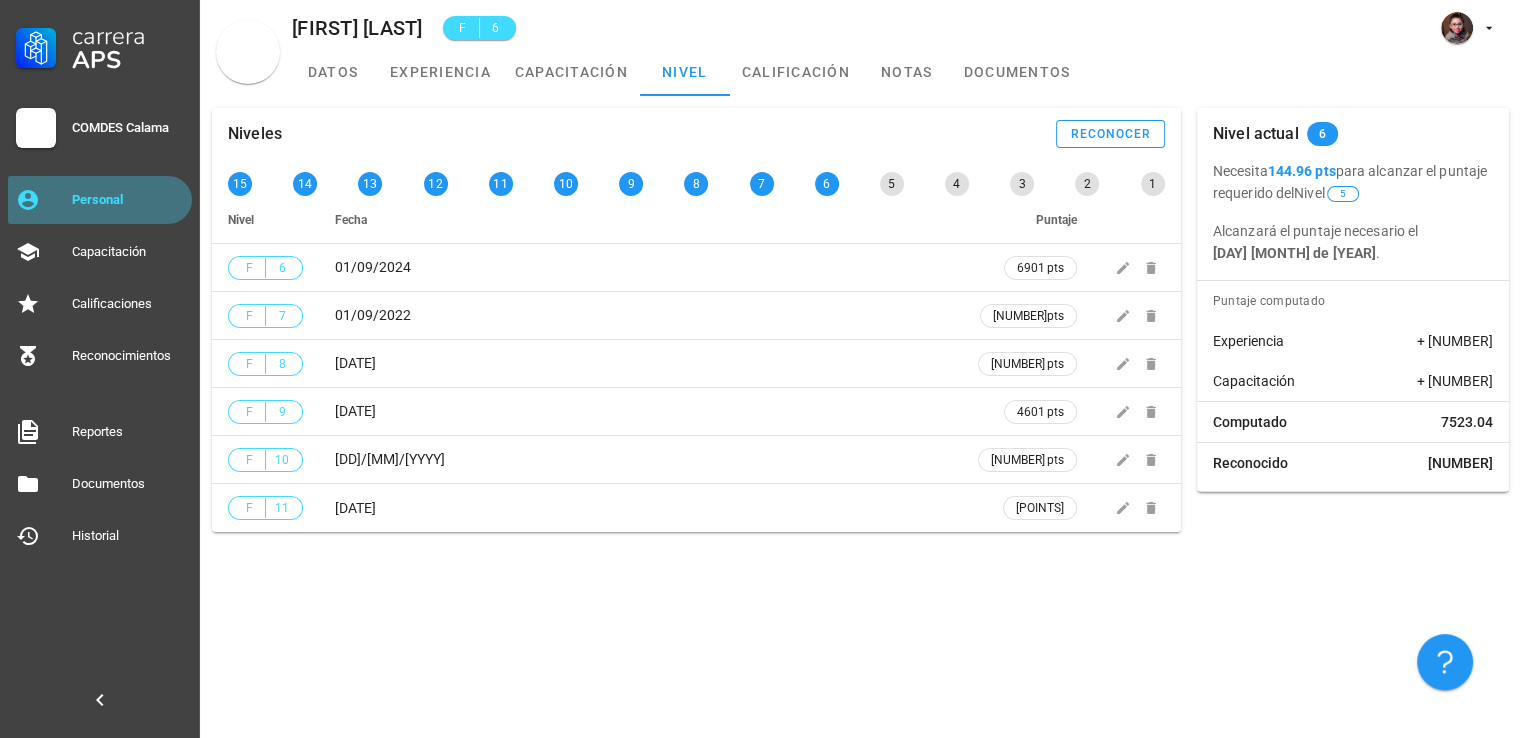click on "Personal" at bounding box center (128, 200) 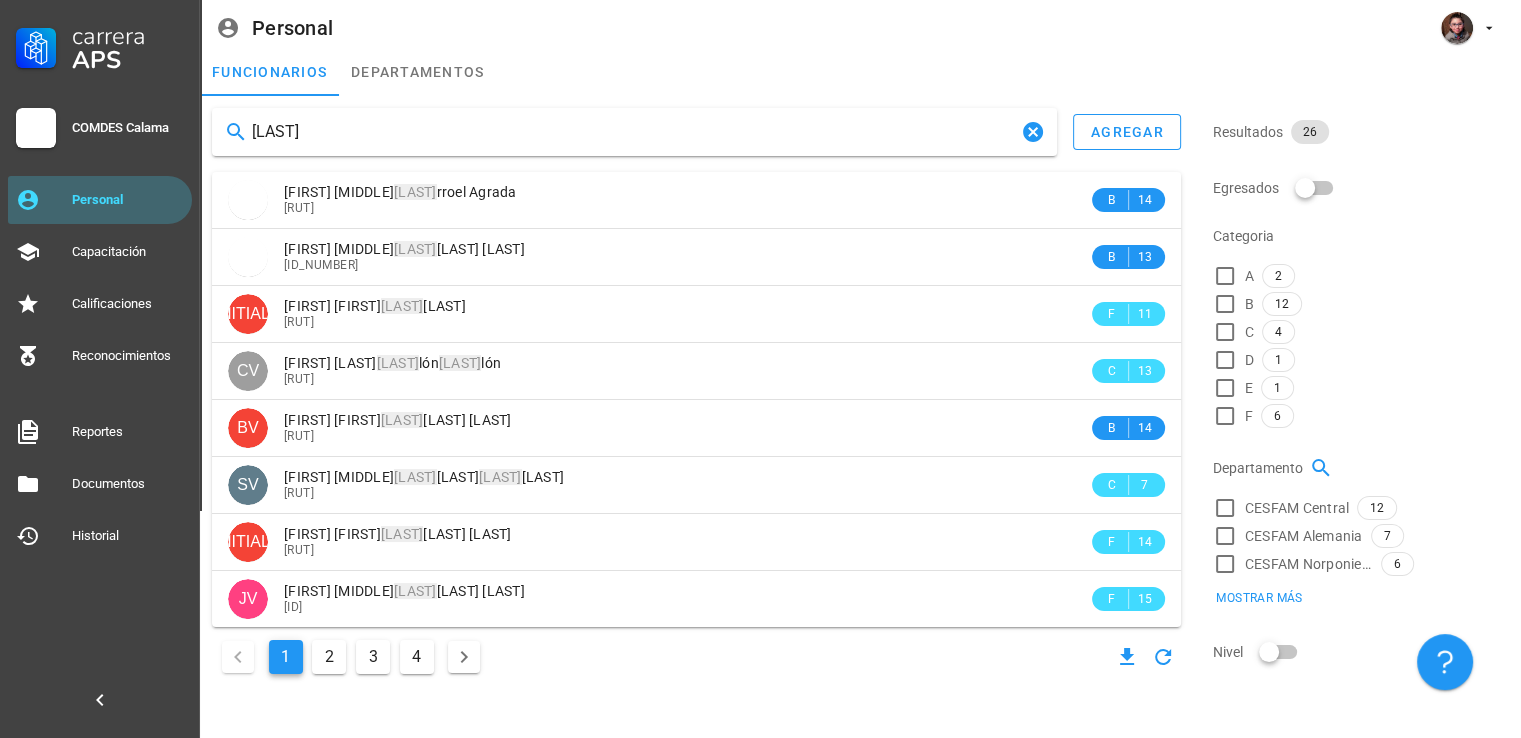 type on "[LAST]" 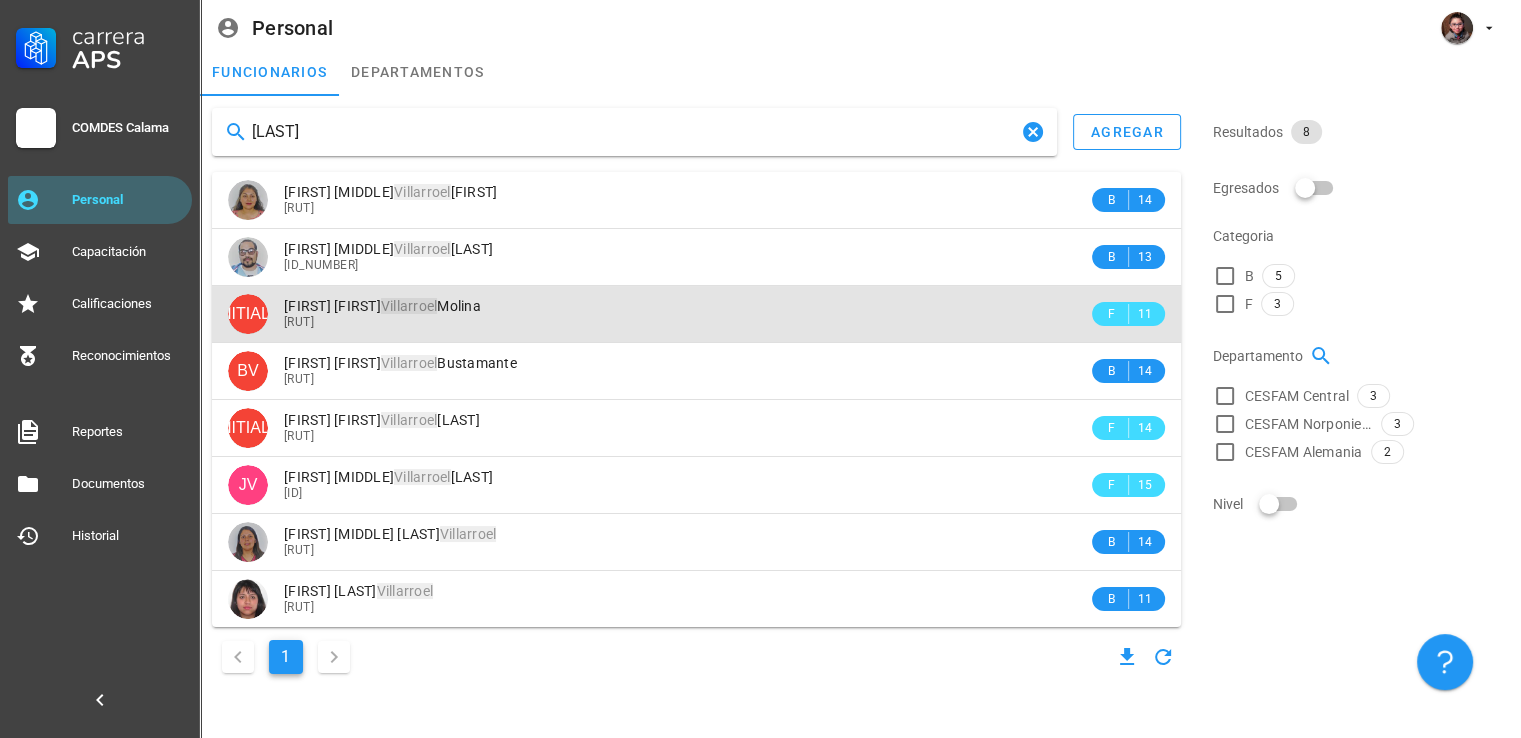 click on "[FIRST] [FIRST] [LAST] [LAST]" at bounding box center [382, 306] 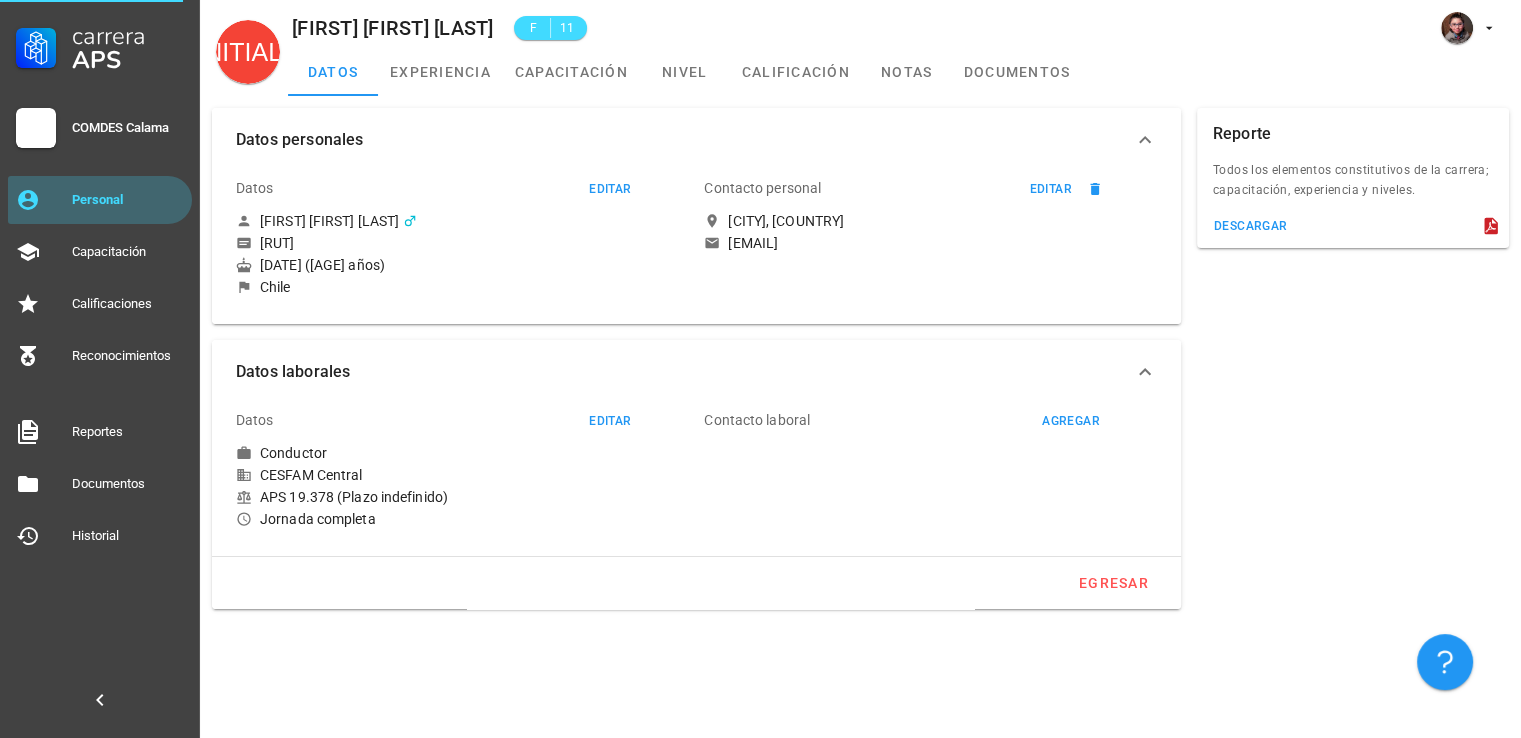 click on "[FIRST] [LAST] F 11" at bounding box center (860, 24) 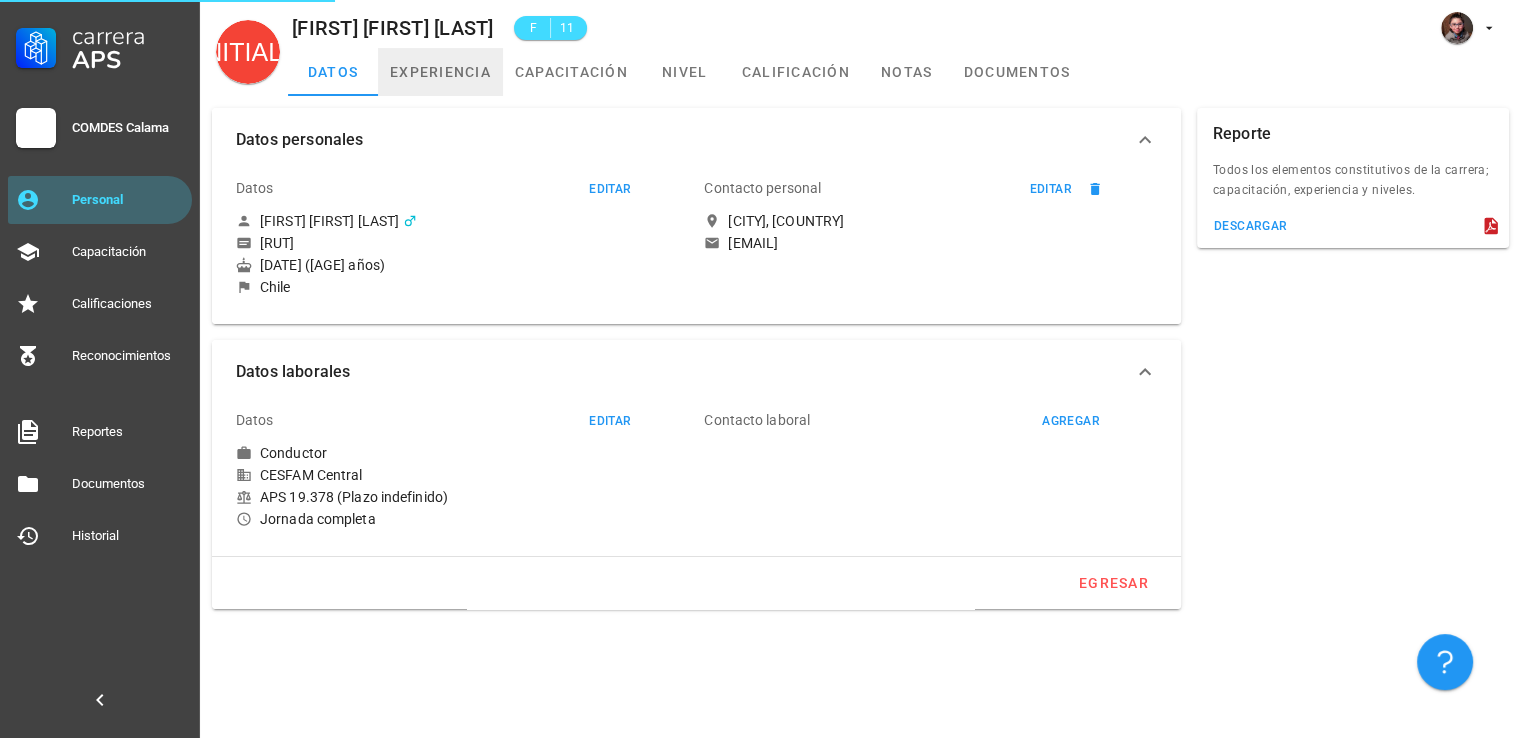click on "experiencia" at bounding box center (440, 72) 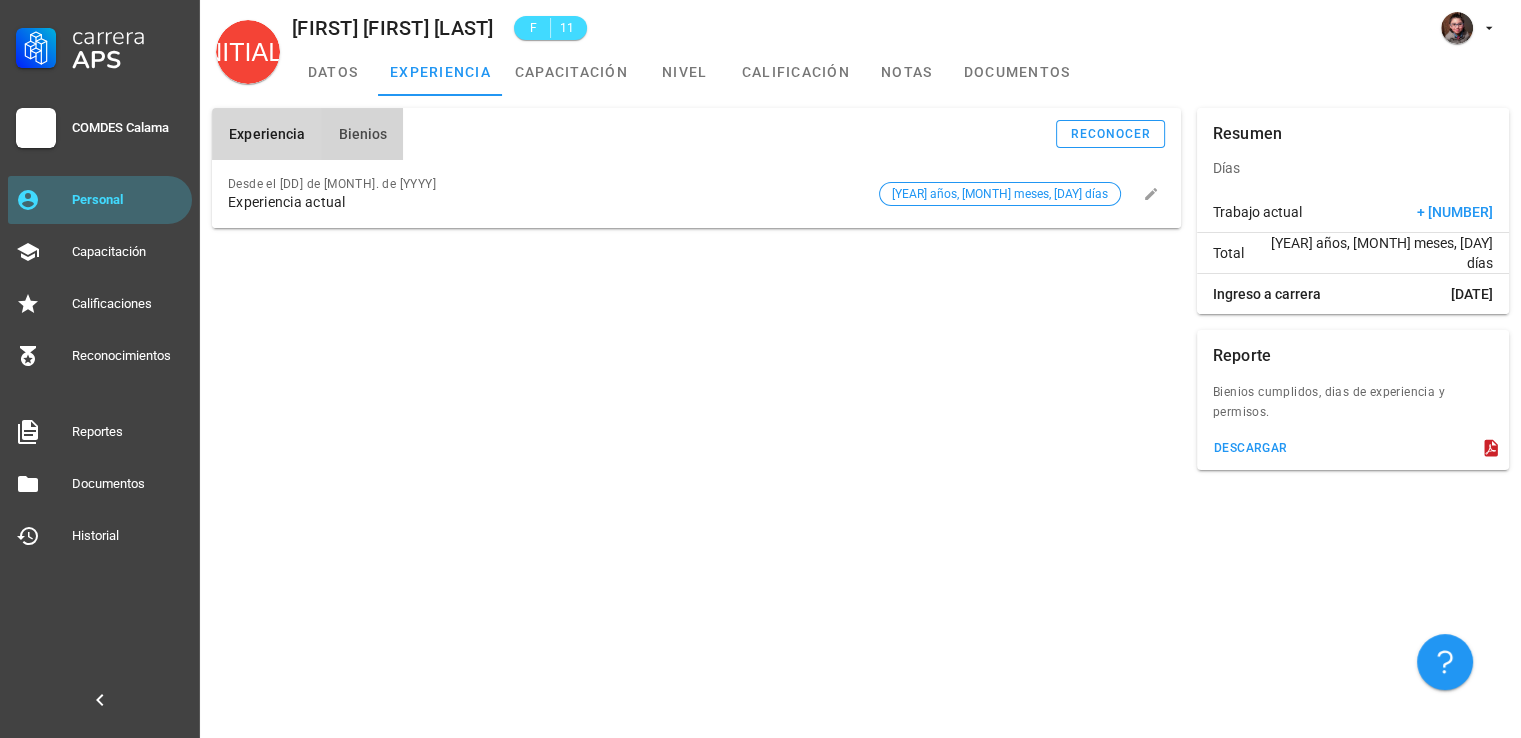click on "Bienios" at bounding box center (362, 134) 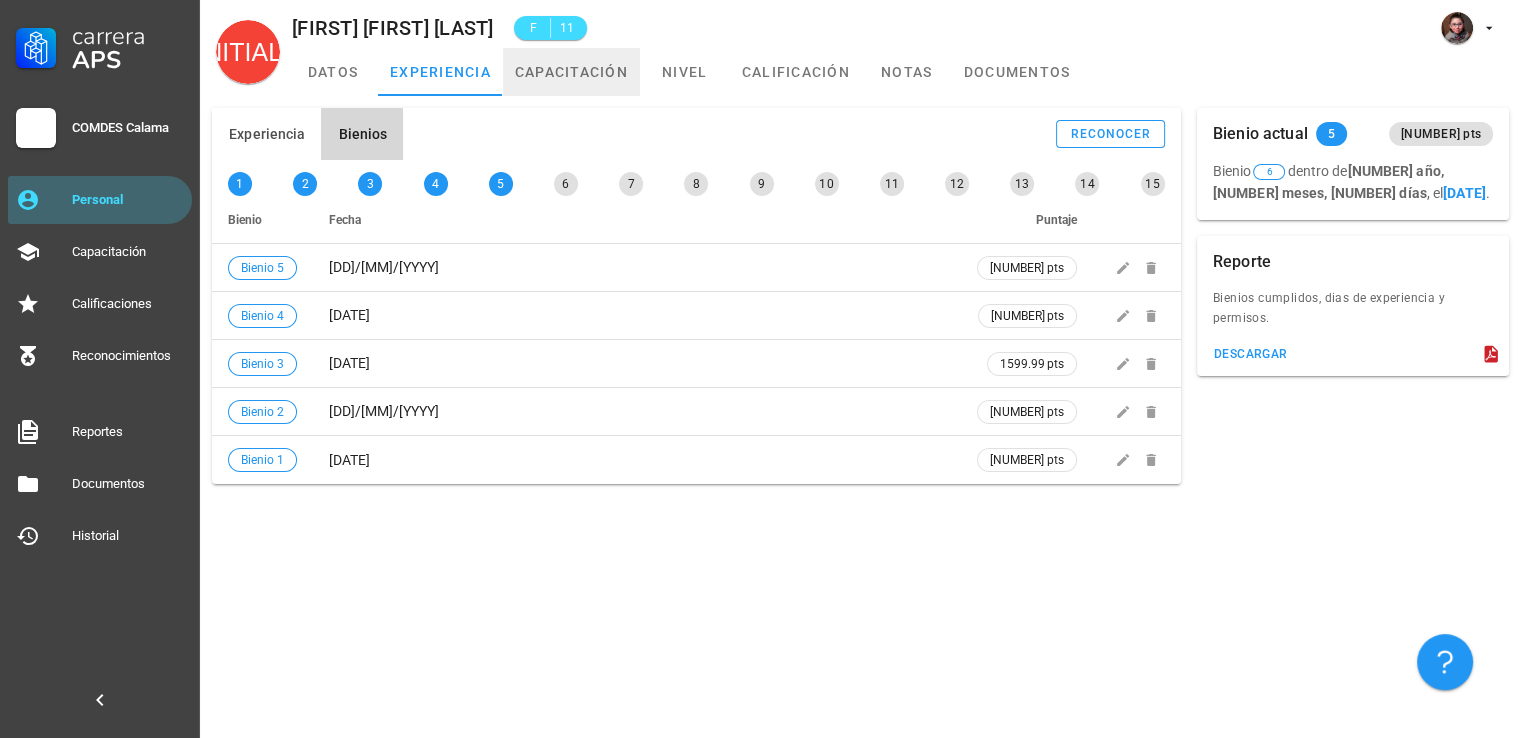 click on "capacitación" at bounding box center (571, 72) 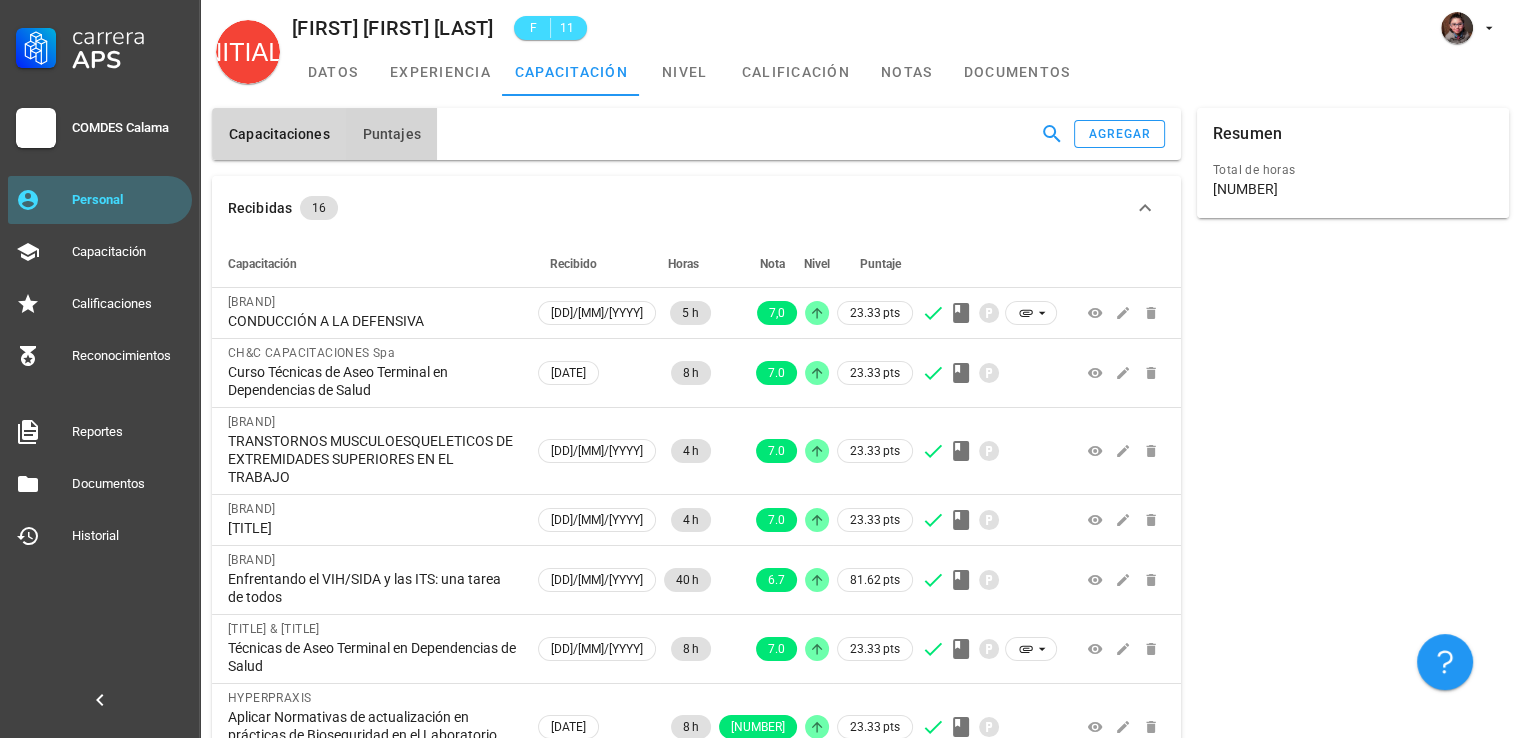 click on "Puntajes" at bounding box center (391, 134) 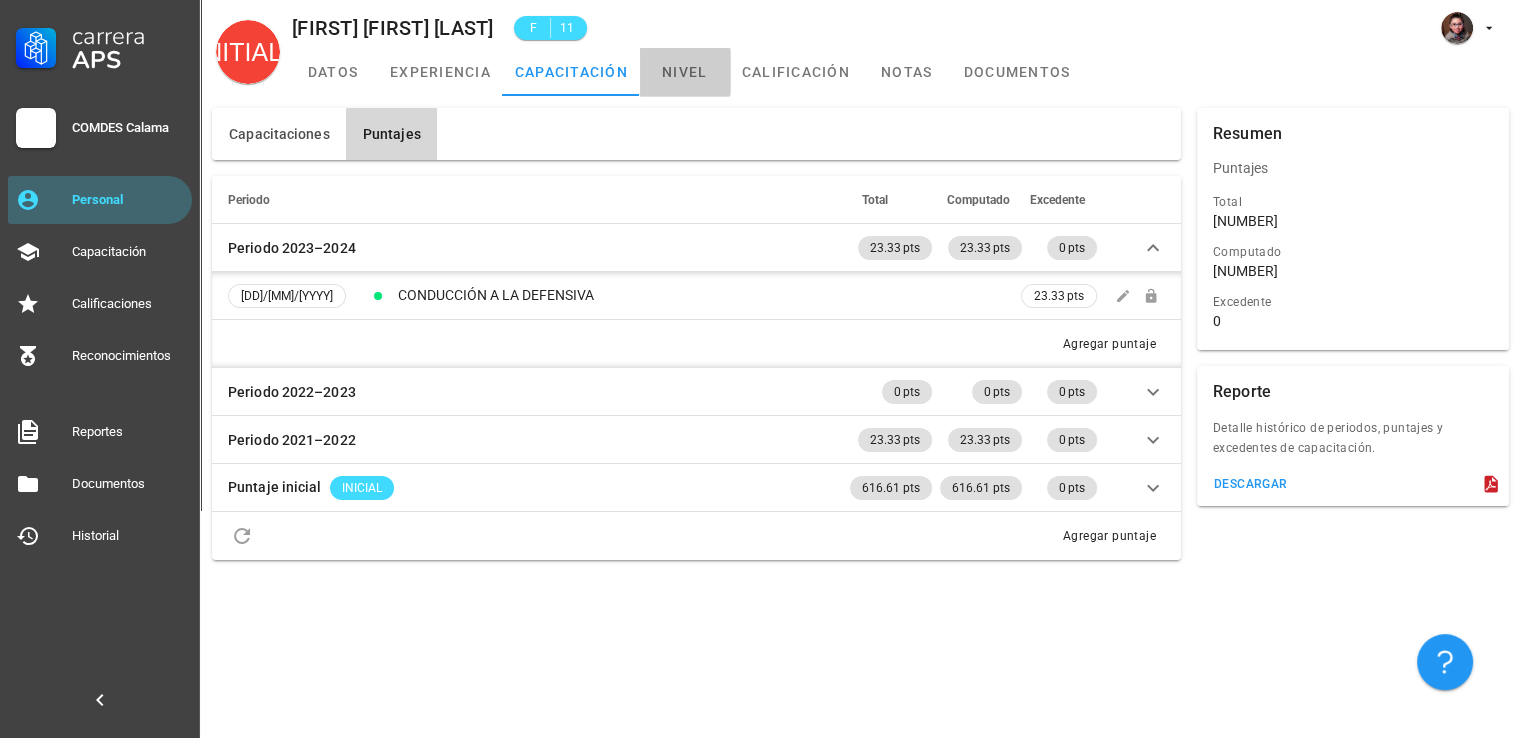 click on "nivel" at bounding box center [685, 72] 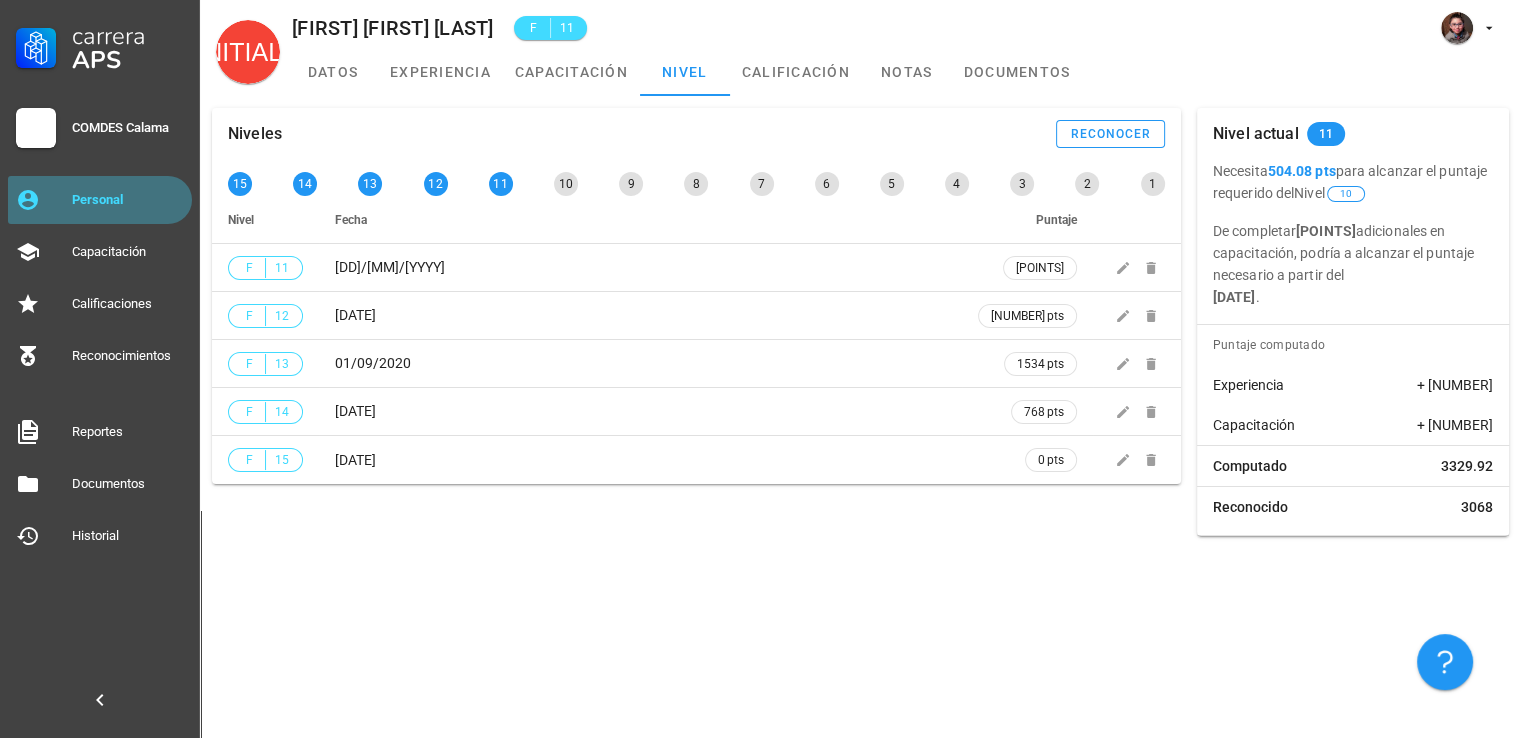 click on "Personal" at bounding box center [100, 200] 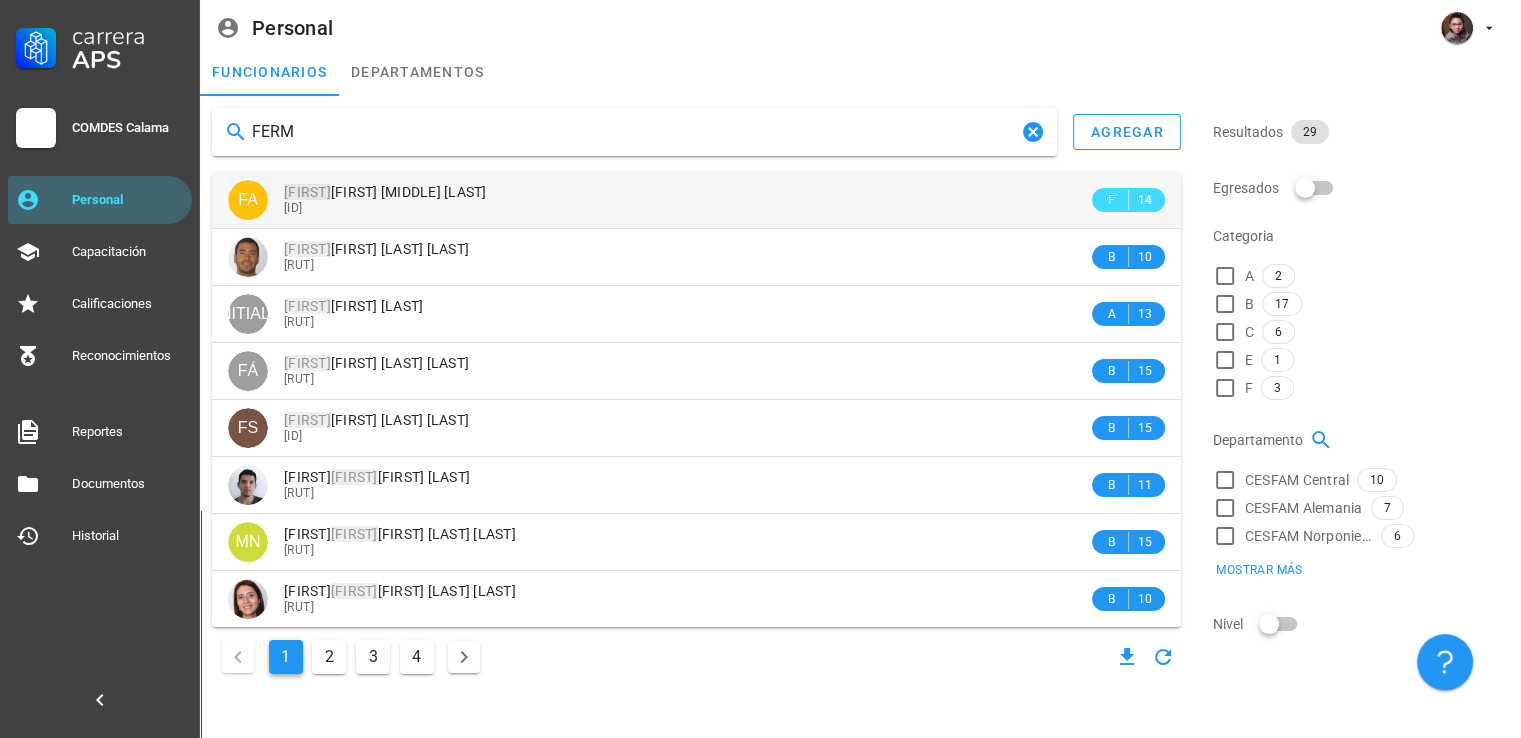 type on "FERM" 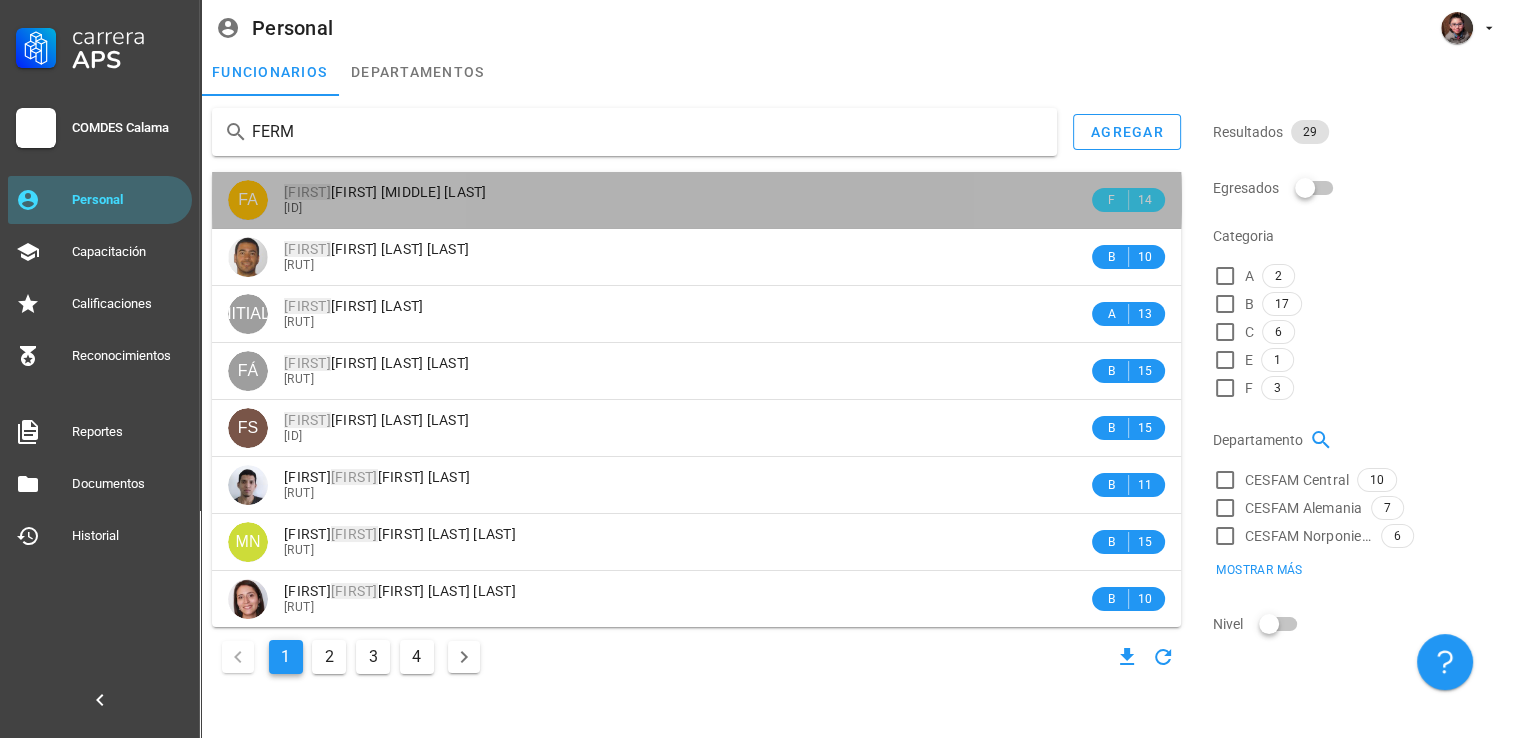 click on "[FIRST] [MIDDLE] [LAST] [LAST]" at bounding box center [686, 199] 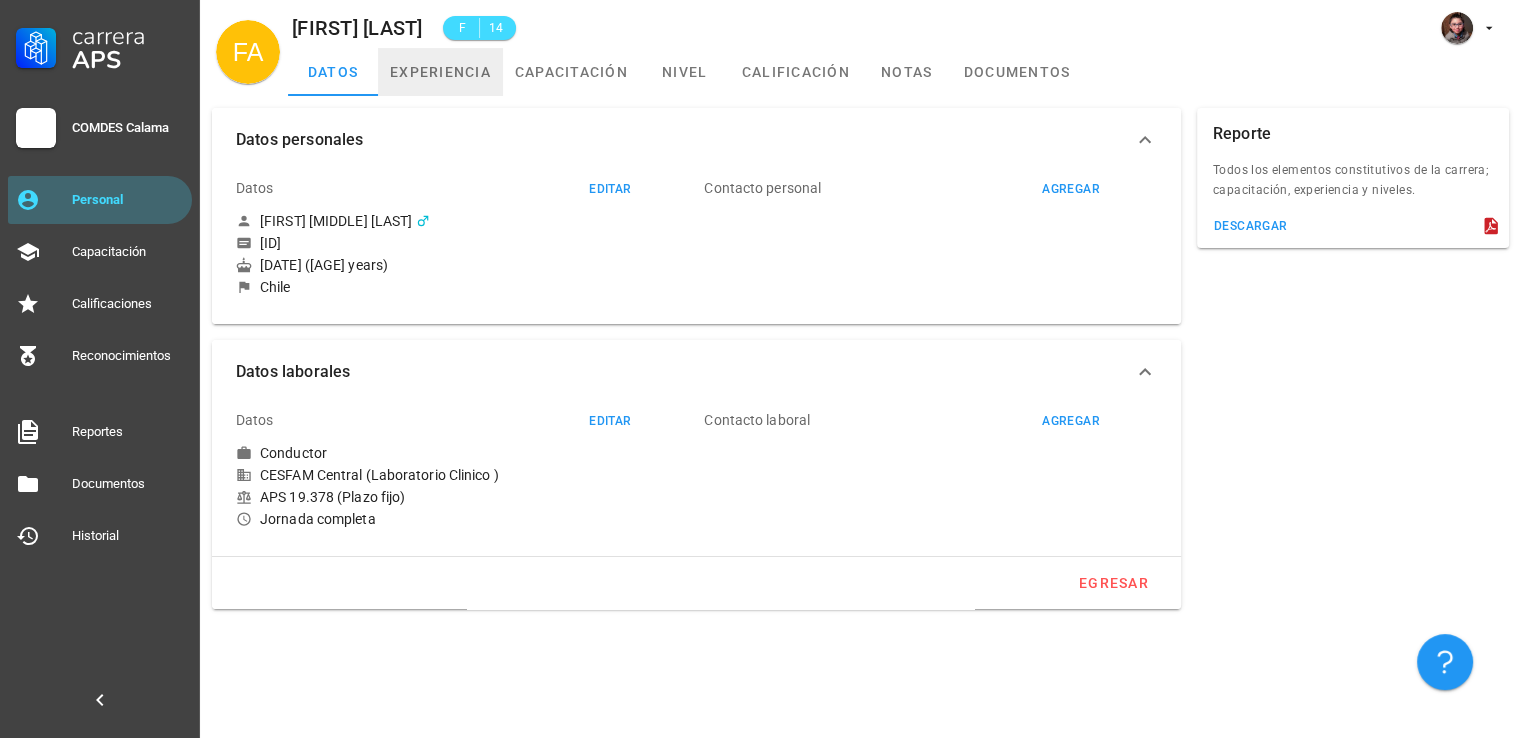 click on "experiencia" at bounding box center [440, 72] 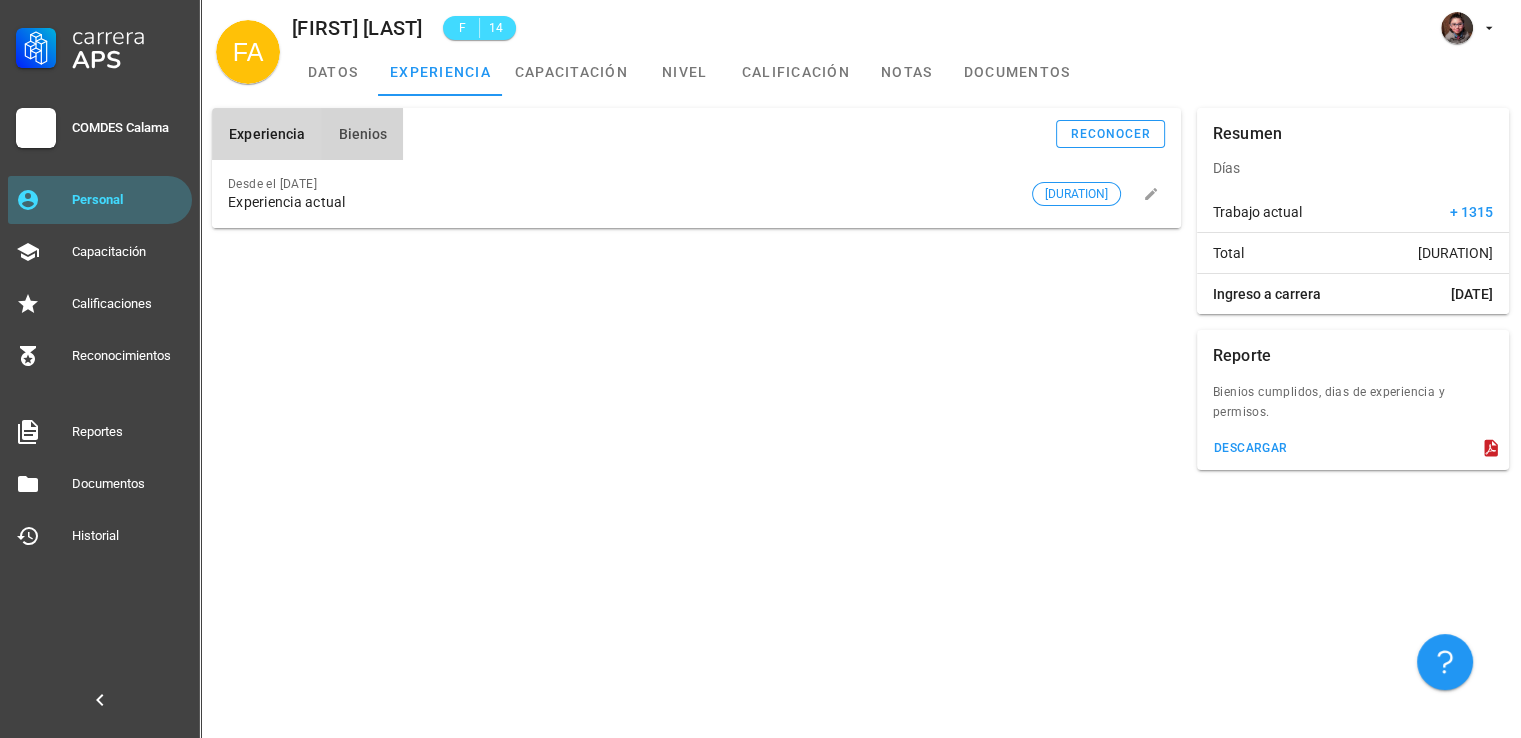 click on "Bienios" at bounding box center (362, 134) 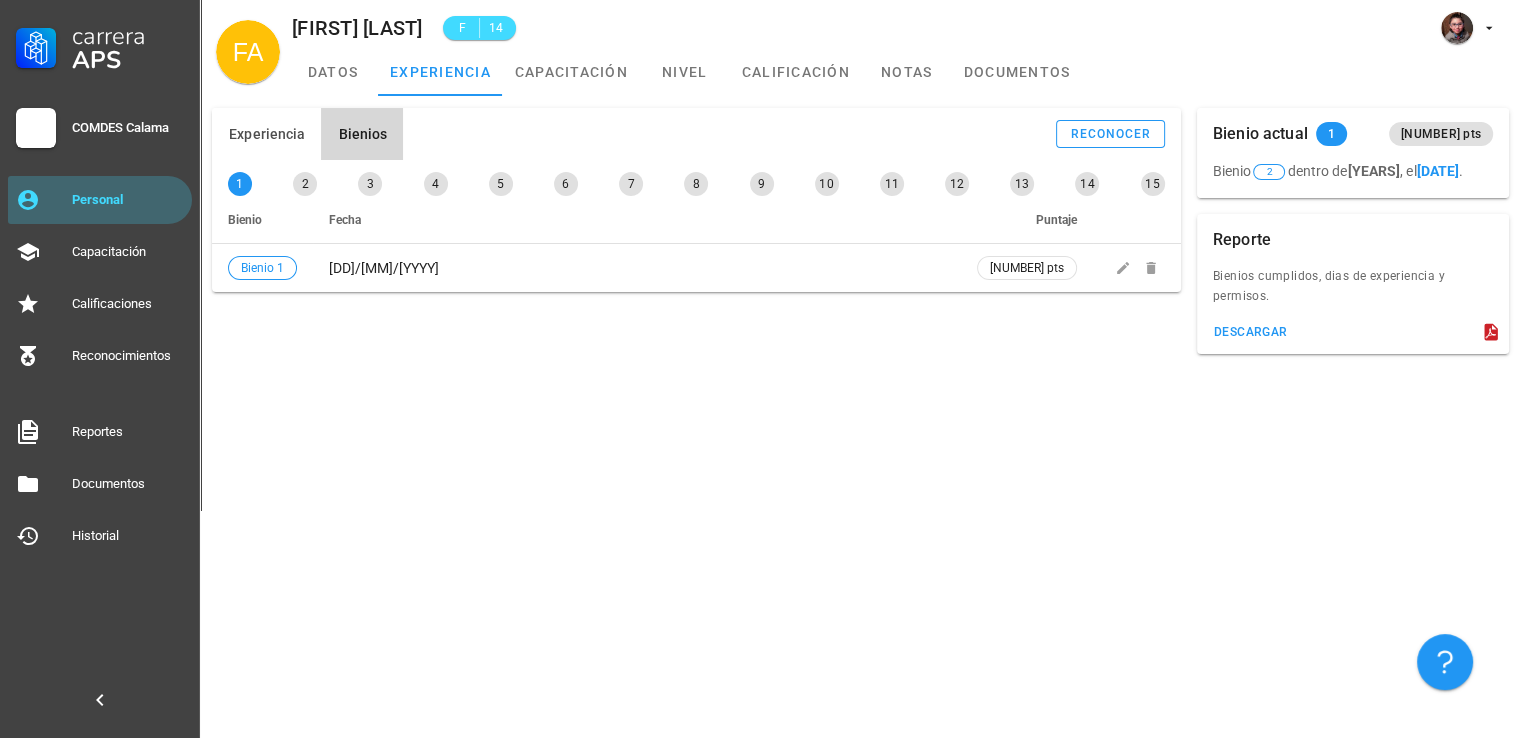 click on "Experiencia
Bienios
reconocer
Desde
el [DAY] [MONTH] de [YEAR]
Experiencia actual
[NUMBER] años, [NUMBER] meses, [NUMBER] días
[NUMBER]
[NUMBER]
[NUMBER]
[NUMBER]
[NUMBER]
[NUMBER]
[NUMBER]
[NUMBER]
[NUMBER]
[NUMBER]
[NUMBER]
[NUMBER]
[NUMBER]
[NUMBER]
[NUMBER]               Bienio Fecha Puntaje
Bienio [NUMBER]
[DD]/[MM]/[YYYY]   [NUMBER] pts
Resumen
Días   Trabajo actual
+ [NUMBER]
Total     [NUMBER] años, [NUMBER] meses, [NUMBER] días     Ingreso a carrera
[DAY] de [MONTH] de [YEAR]
Bienio actual
[NUMBER]
[NUMBER] pts
[NUMBER]" at bounding box center (860, 231) 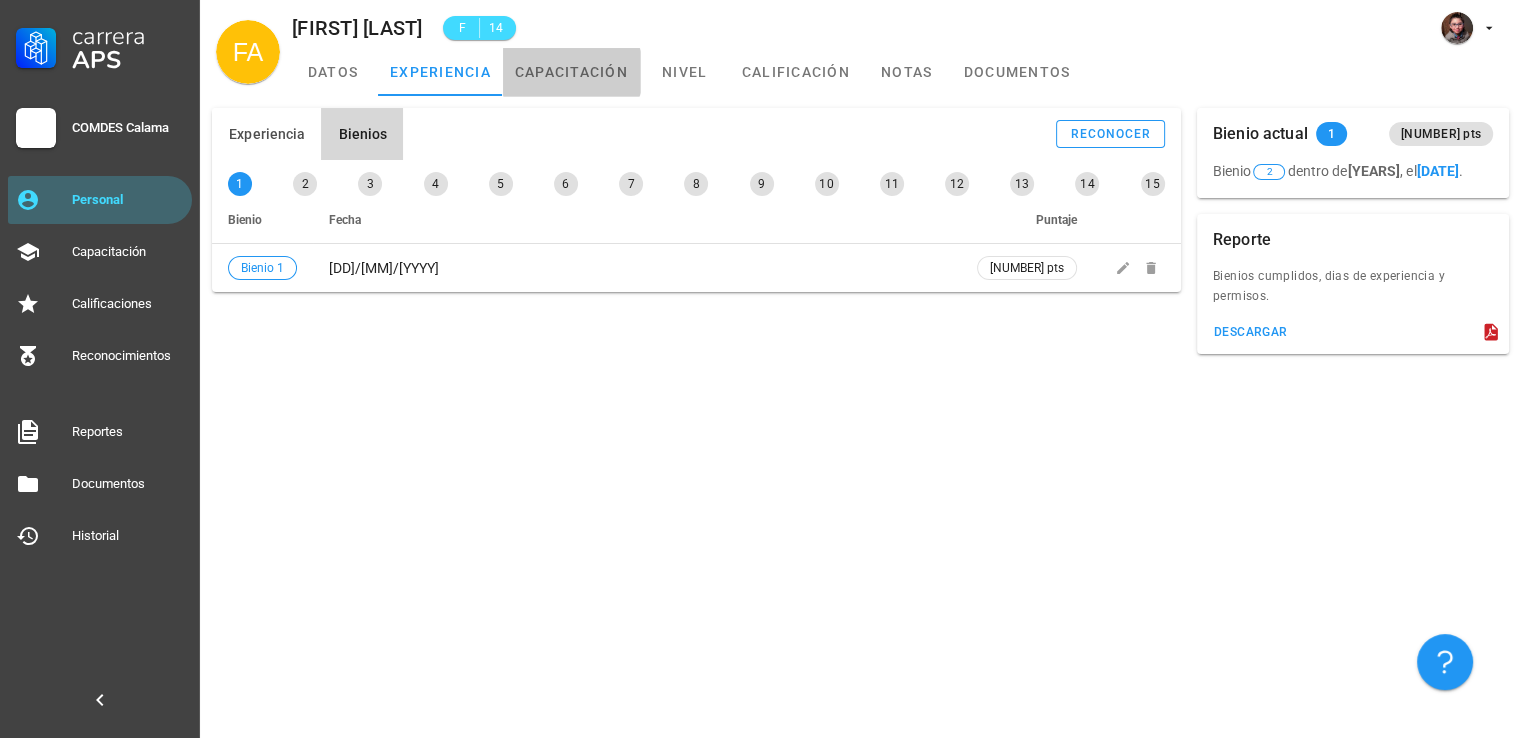 click on "capacitación" at bounding box center [571, 72] 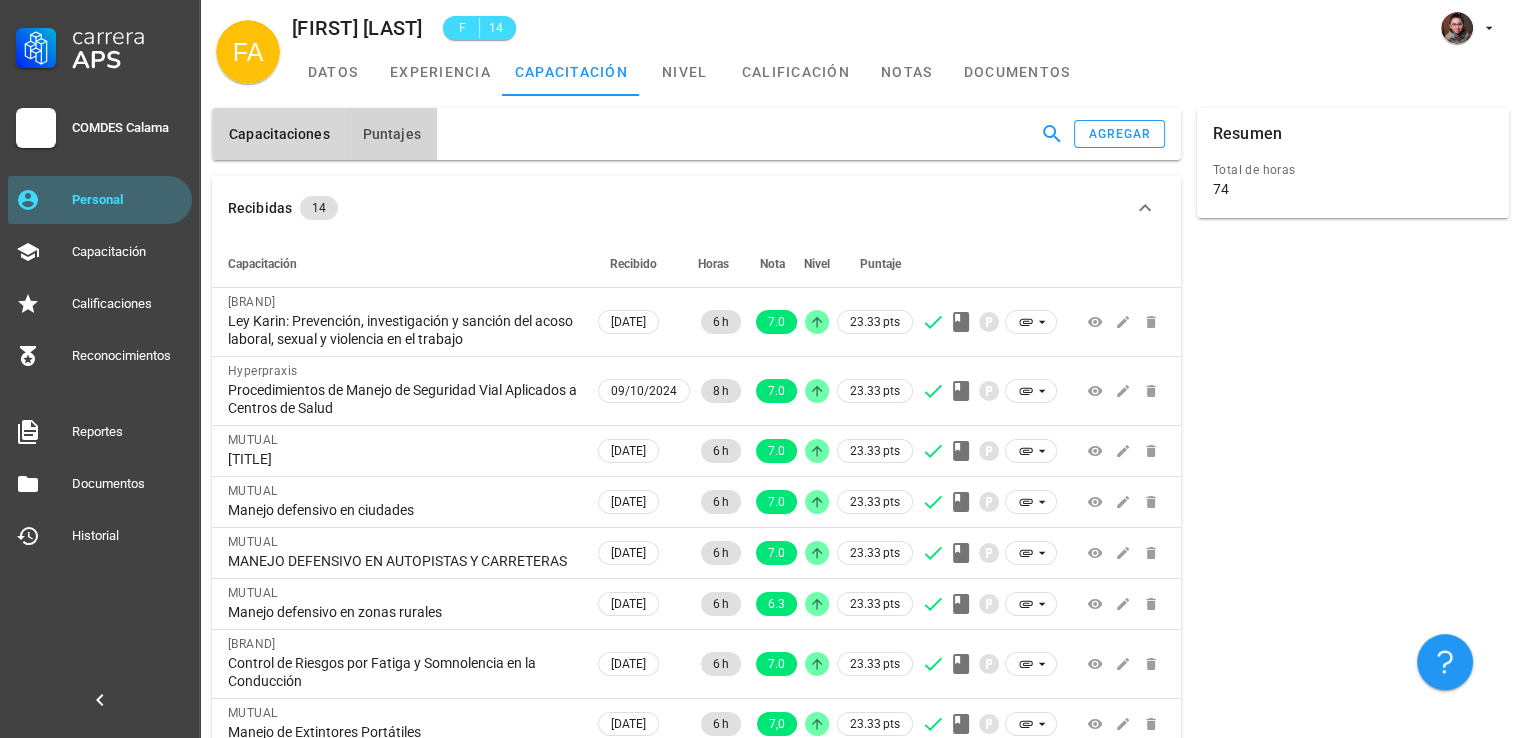 click on "Puntajes" at bounding box center [391, 134] 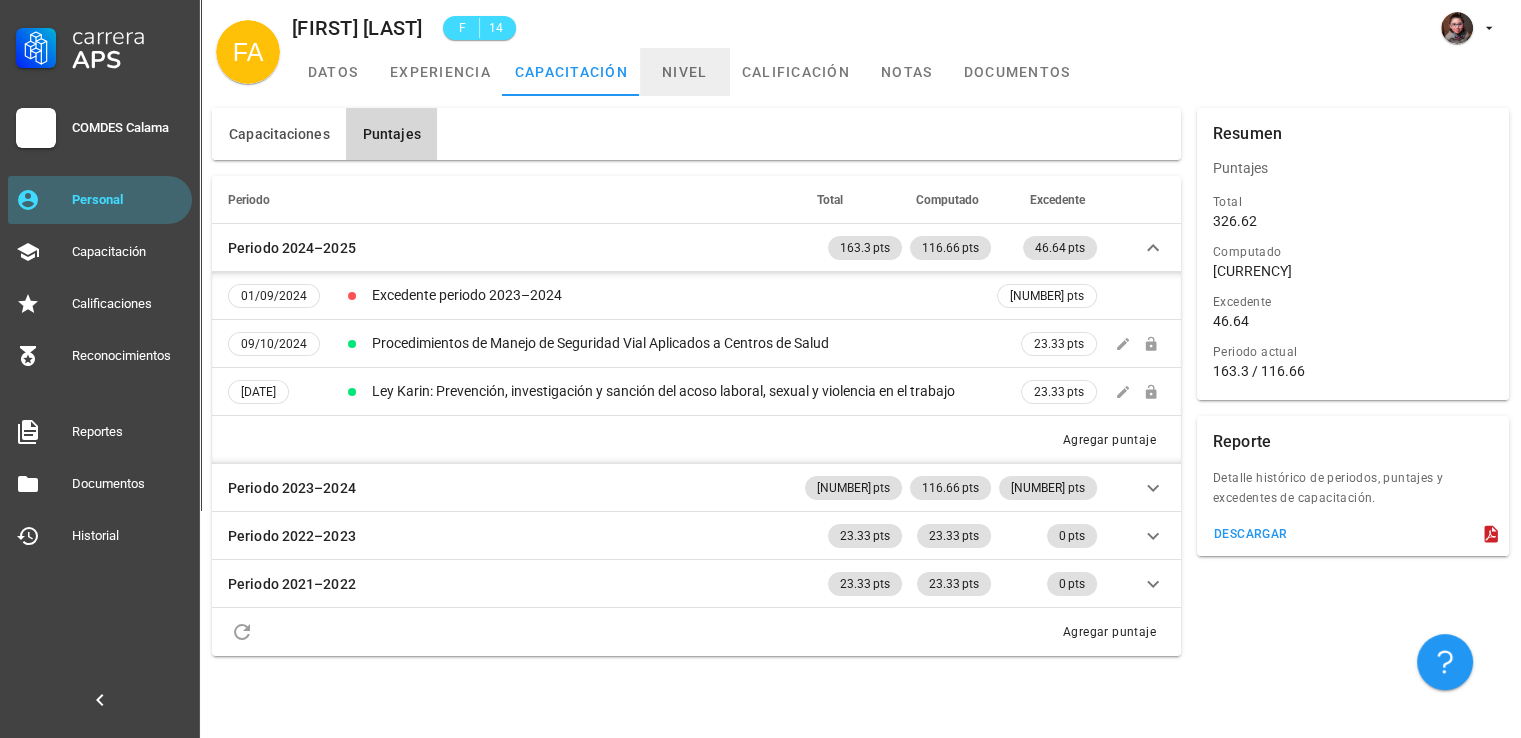 click on "nivel" at bounding box center (685, 72) 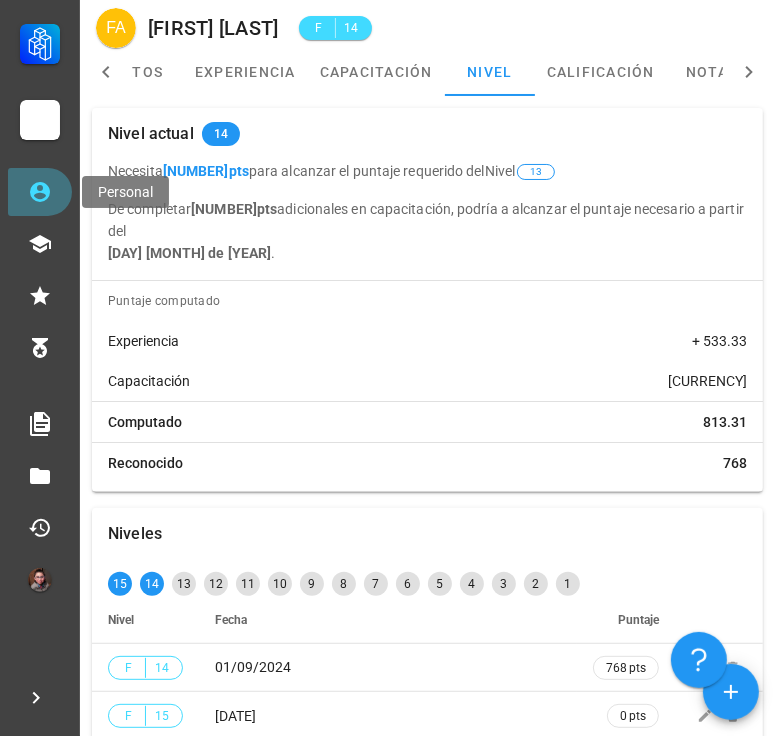click 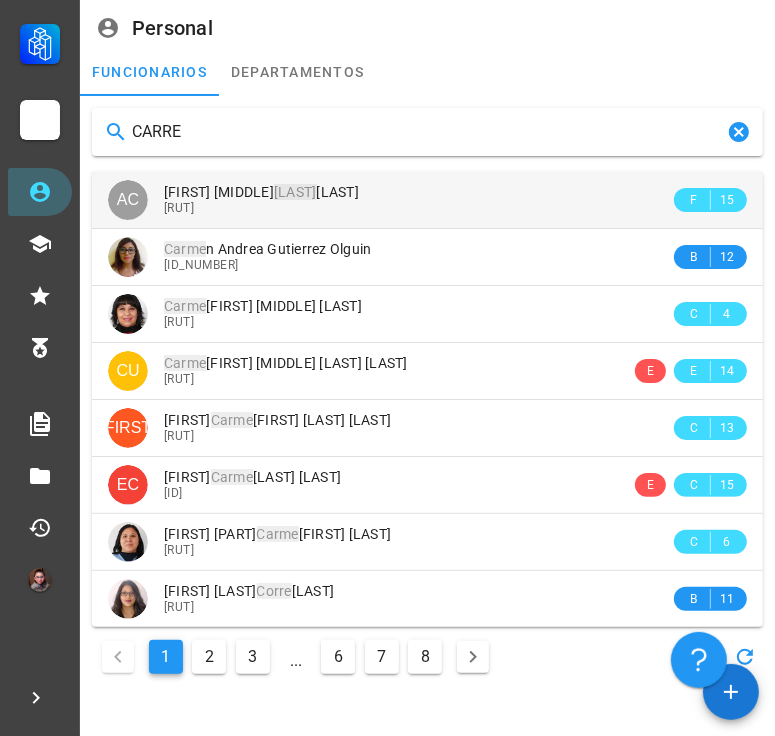 type on "CARRE" 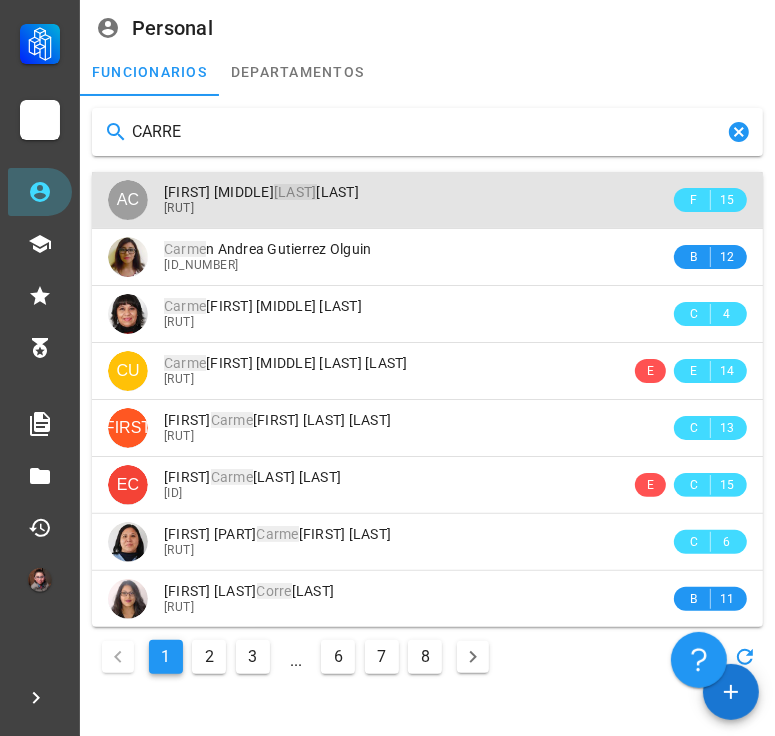 click on "[RUT]" at bounding box center (417, 208) 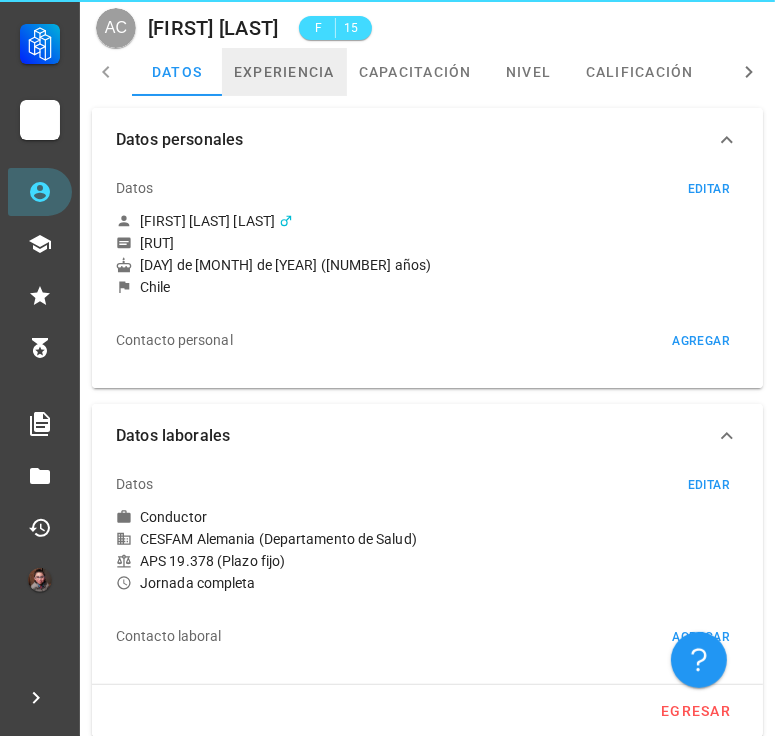 click on "experiencia" at bounding box center (284, 72) 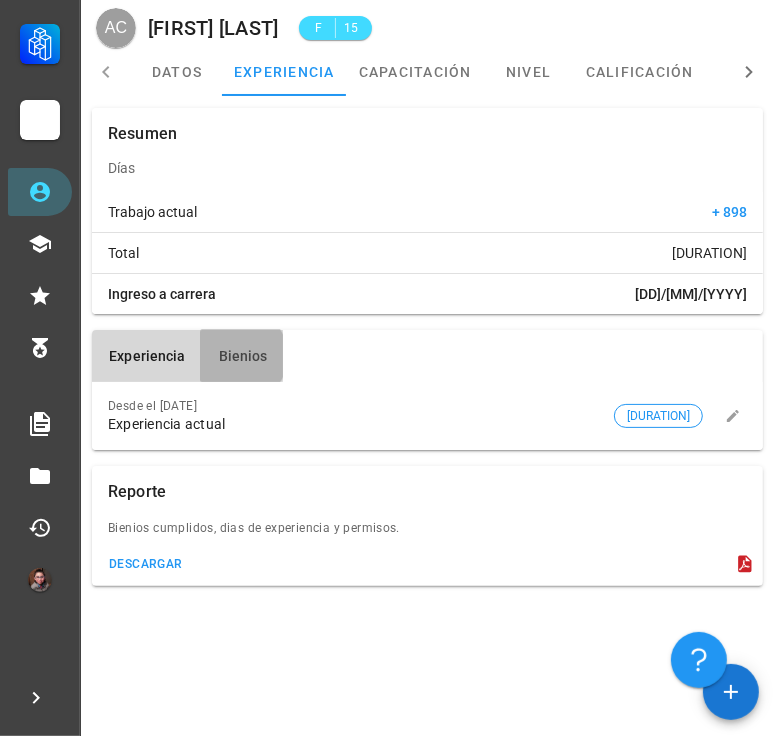 click on "Bienios" at bounding box center [242, 356] 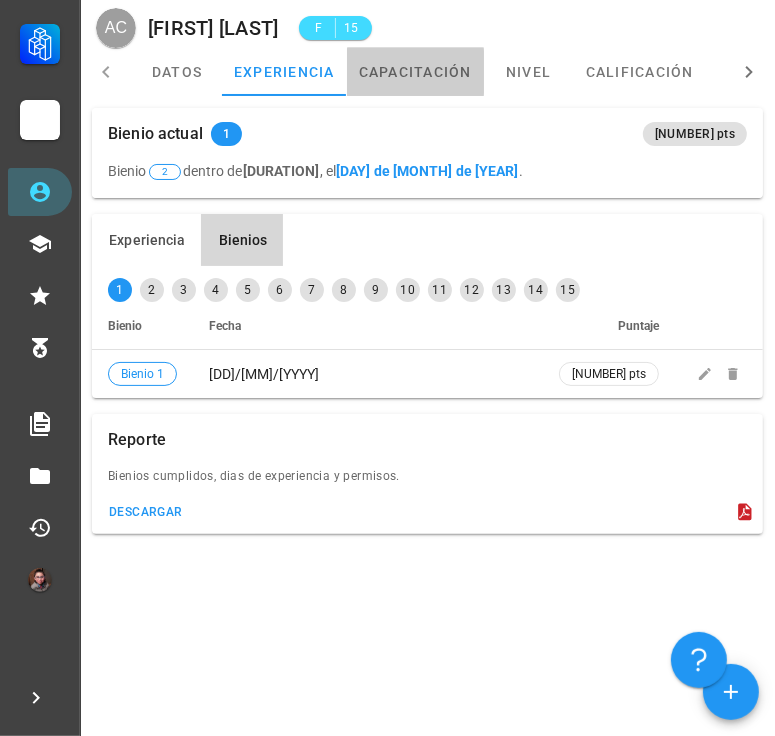 click on "capacitación" at bounding box center (415, 72) 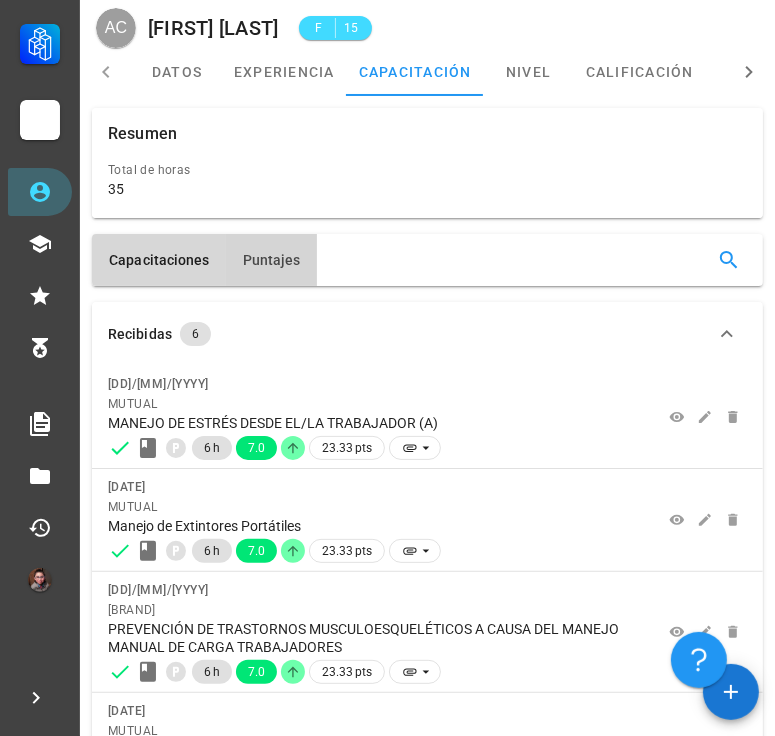 click on "Puntajes" at bounding box center [271, 260] 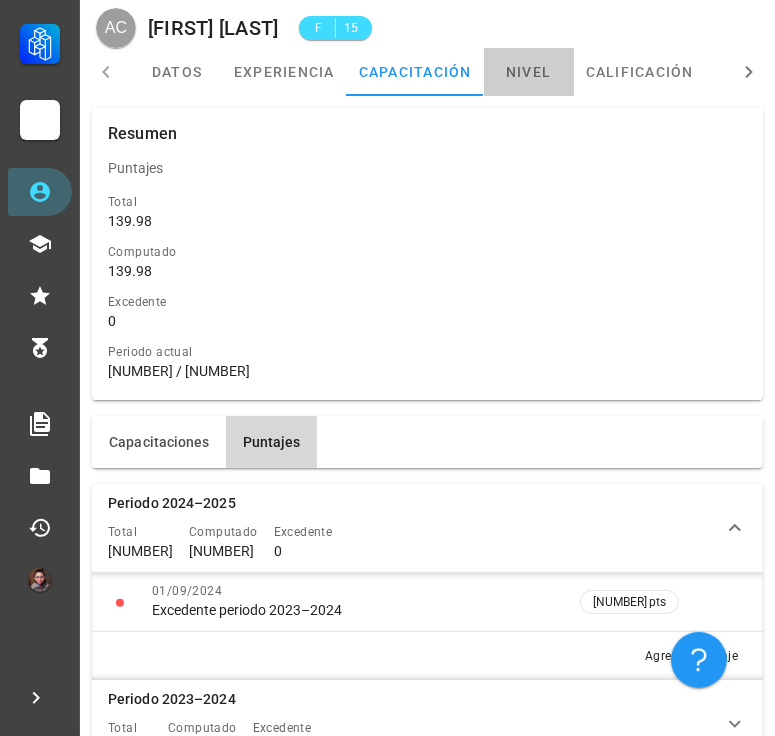 click on "nivel" at bounding box center [529, 72] 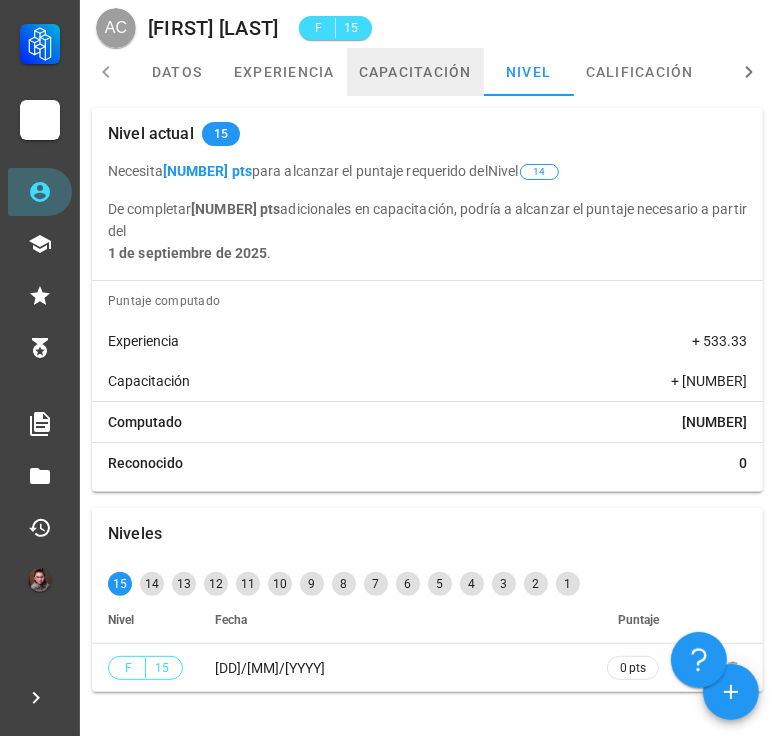 click on "capacitación" at bounding box center (415, 72) 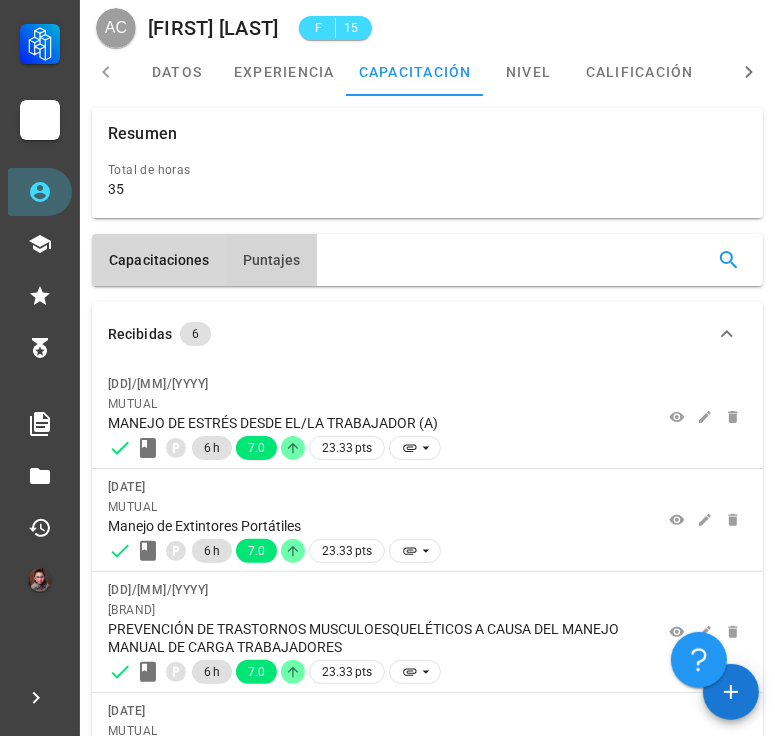 click on "Puntajes" at bounding box center (271, 260) 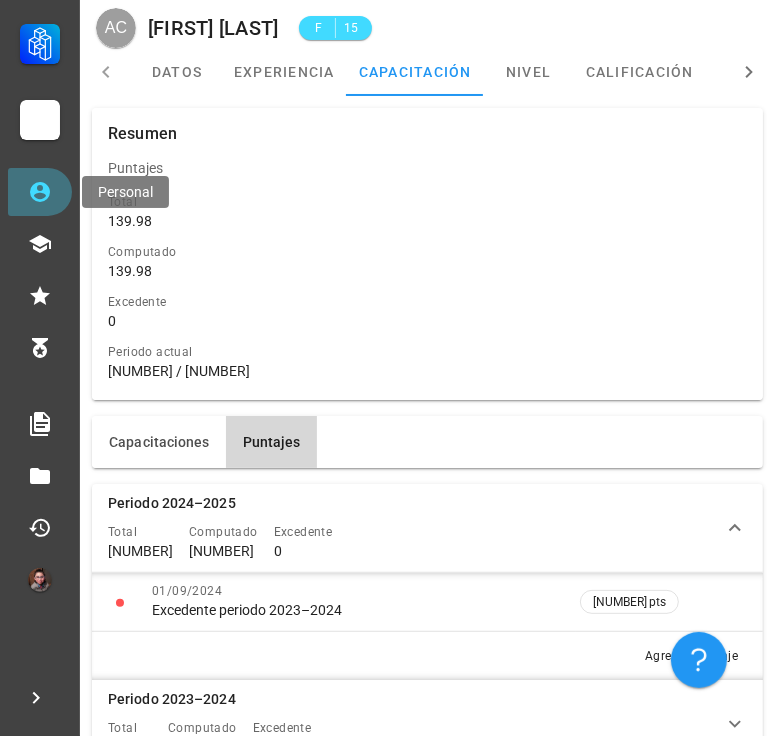 click on "Personal" at bounding box center [40, 192] 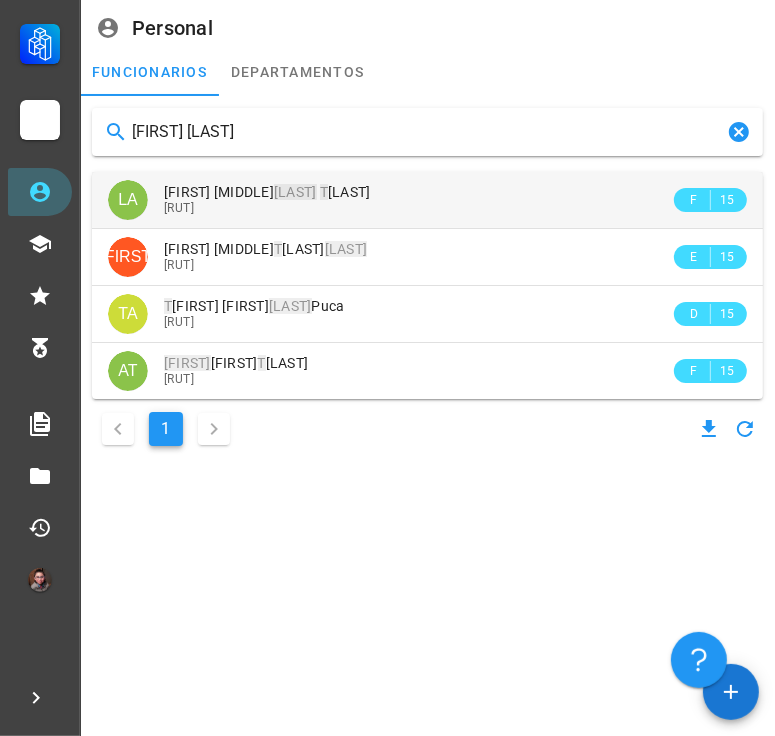 type on "[FIRST] [LAST]" 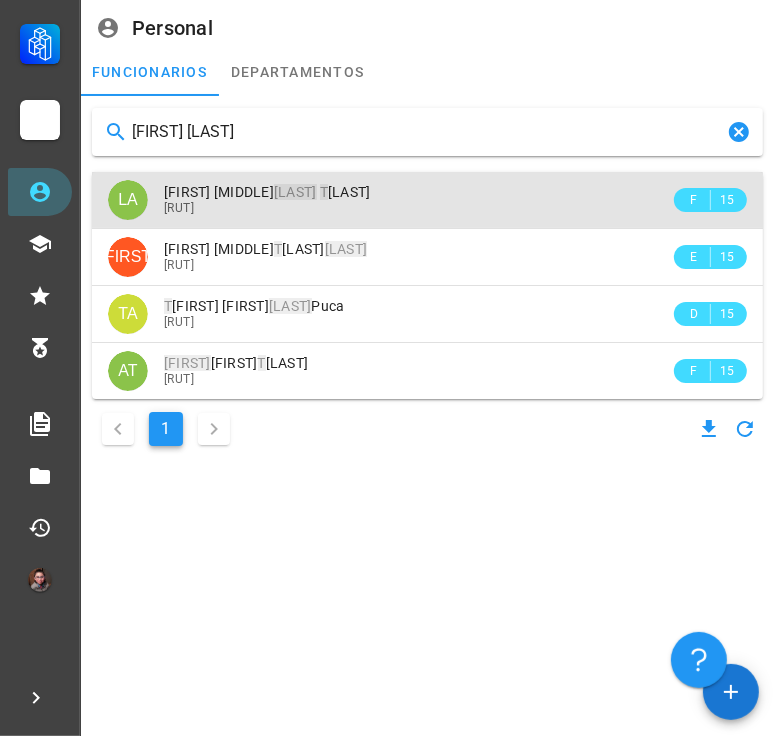 click on "[FIRST] [MIDDLE] [LAST] [LAST]" at bounding box center [417, 192] 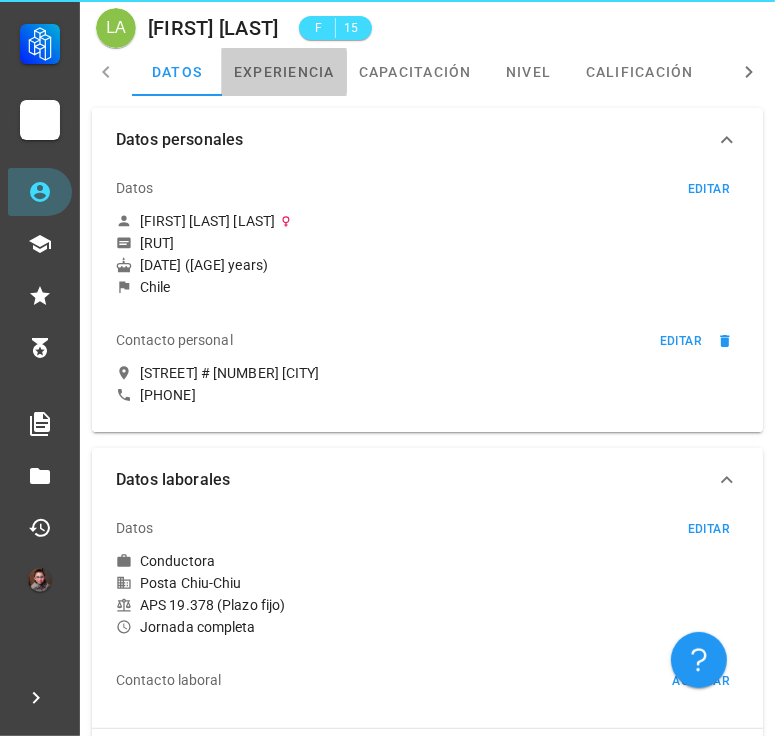click on "experiencia" at bounding box center [284, 72] 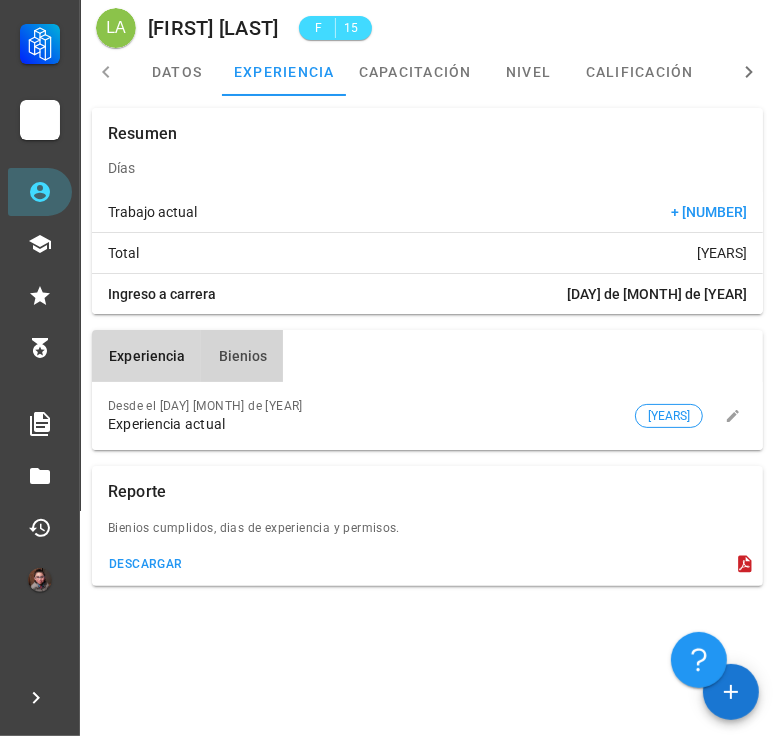 click on "Bienios" at bounding box center [242, 356] 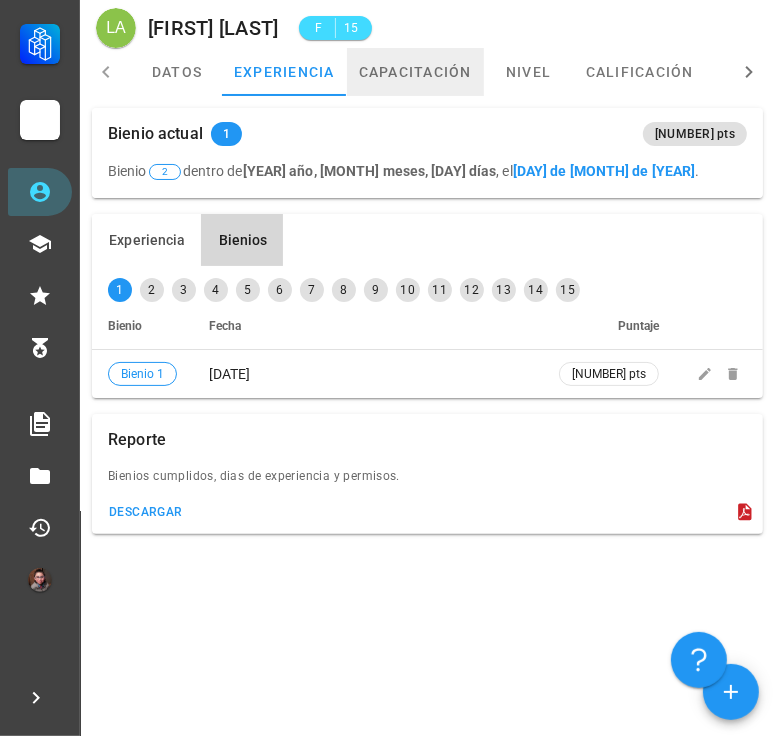 click on "capacitación" at bounding box center [415, 72] 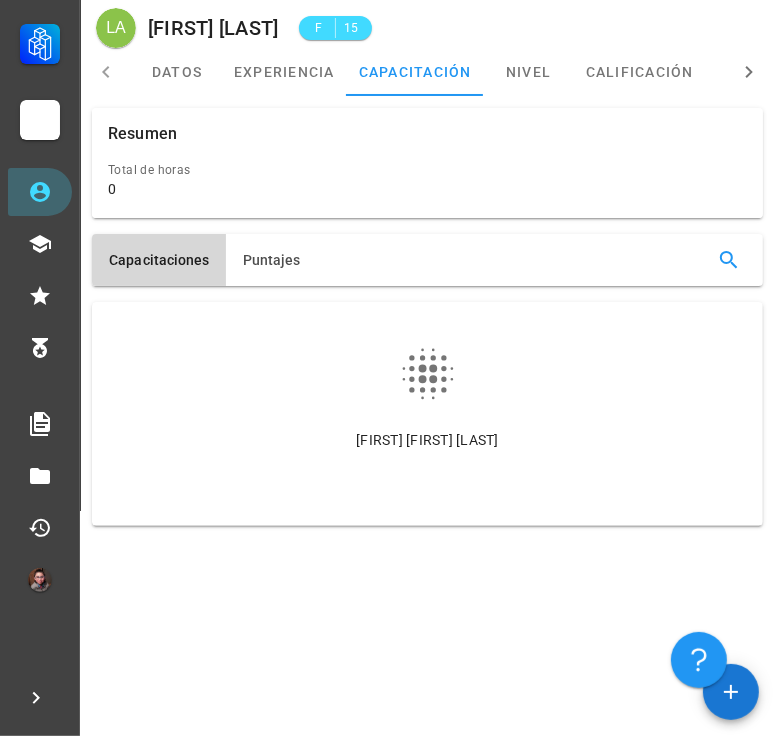 click on "Capacitaciones
Puntajes" at bounding box center (427, 260) 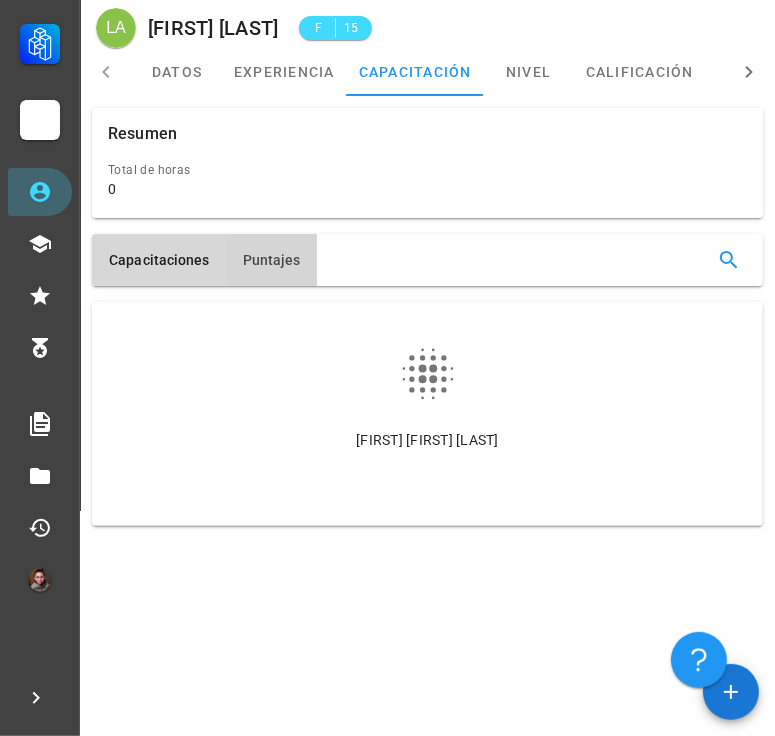 click on "Puntajes" at bounding box center [271, 260] 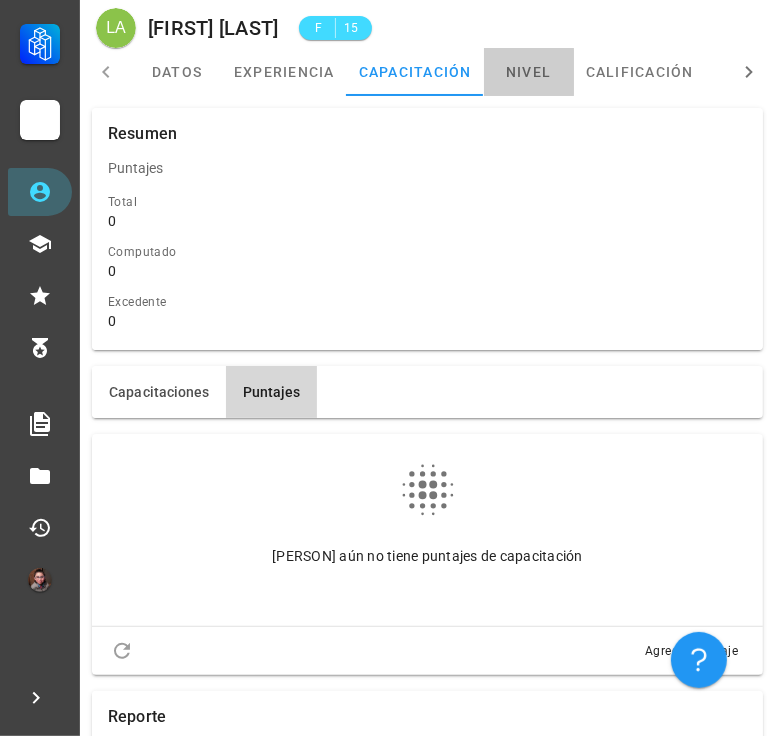 click on "nivel" at bounding box center [529, 72] 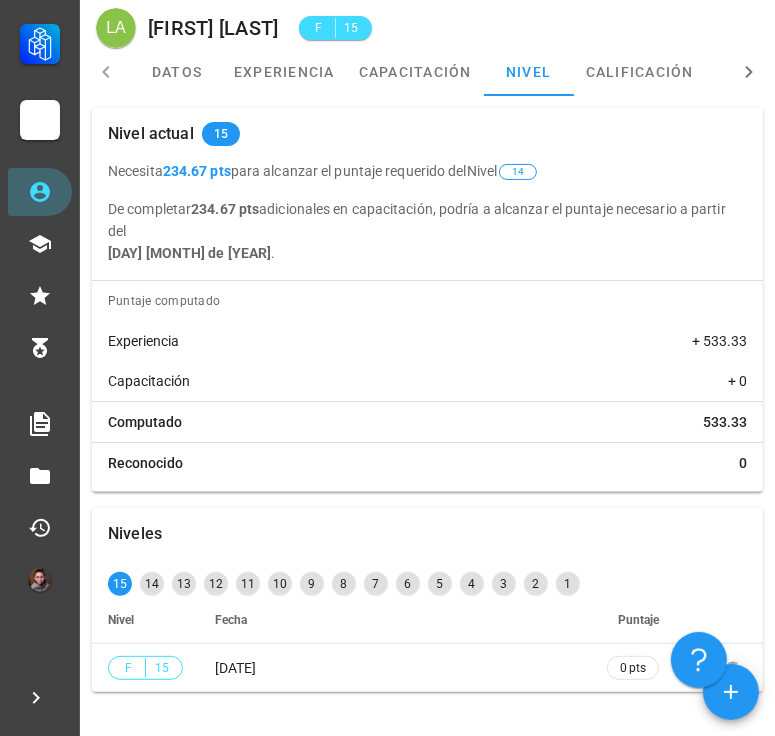 scroll, scrollTop: 35, scrollLeft: 0, axis: vertical 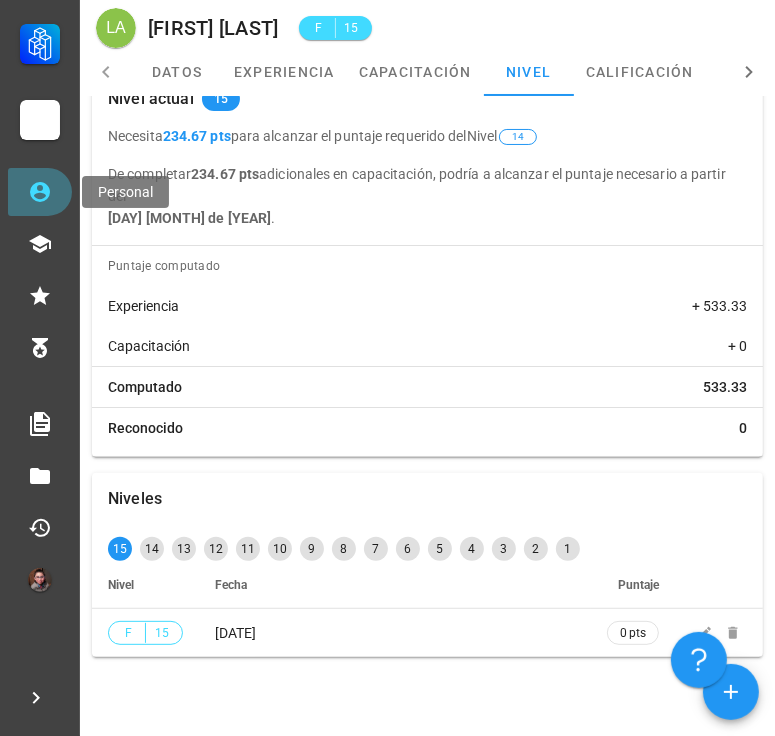 click on "Personal" at bounding box center [40, 192] 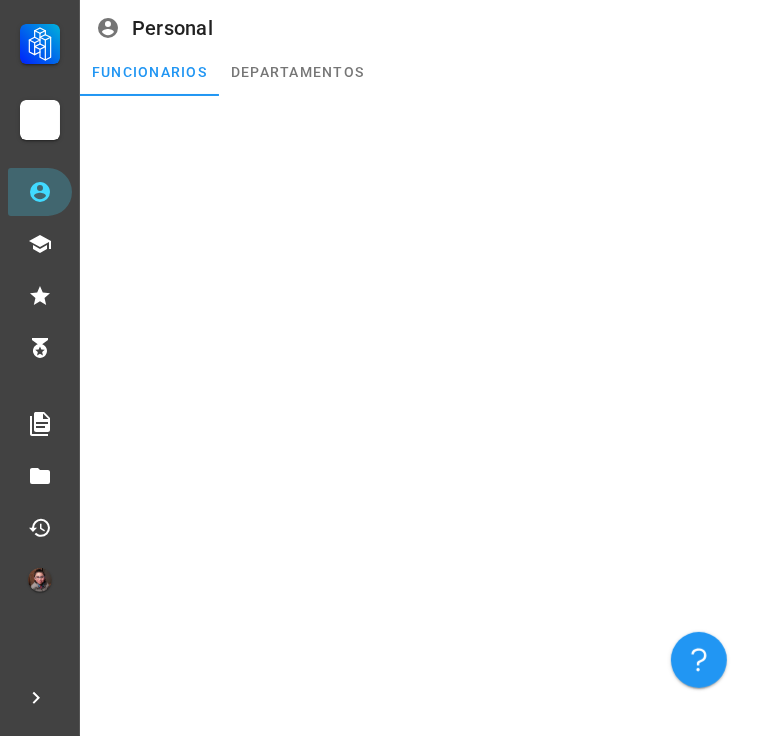scroll, scrollTop: 0, scrollLeft: 0, axis: both 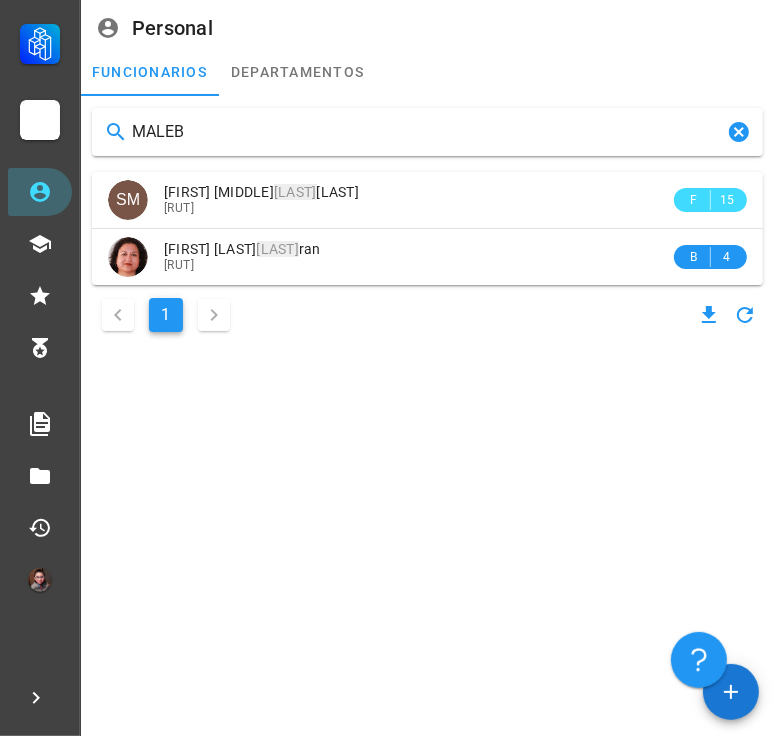 type on "MALEB" 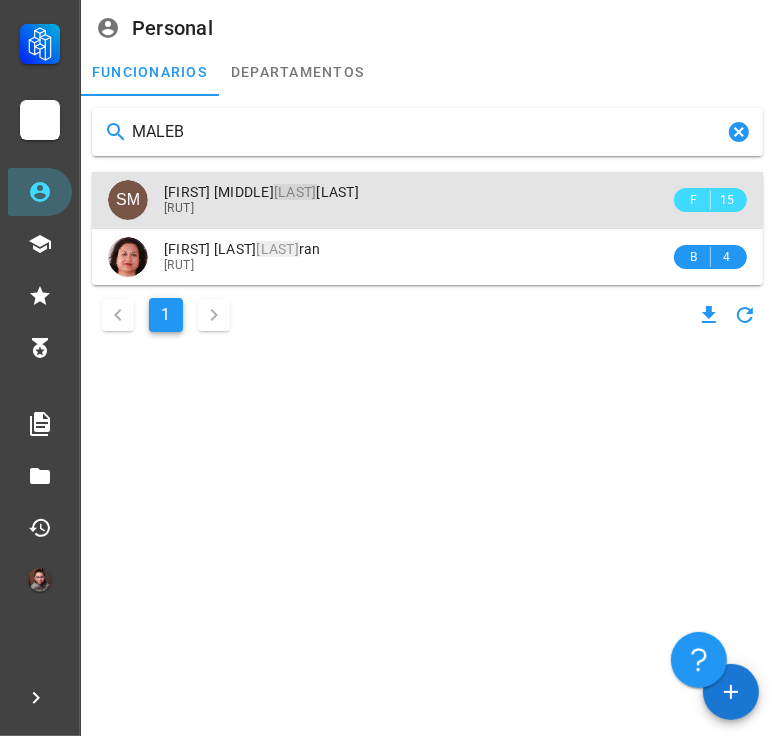 click on "[FIRST] [FIRST] [LAST] [LAST]" at bounding box center (261, 192) 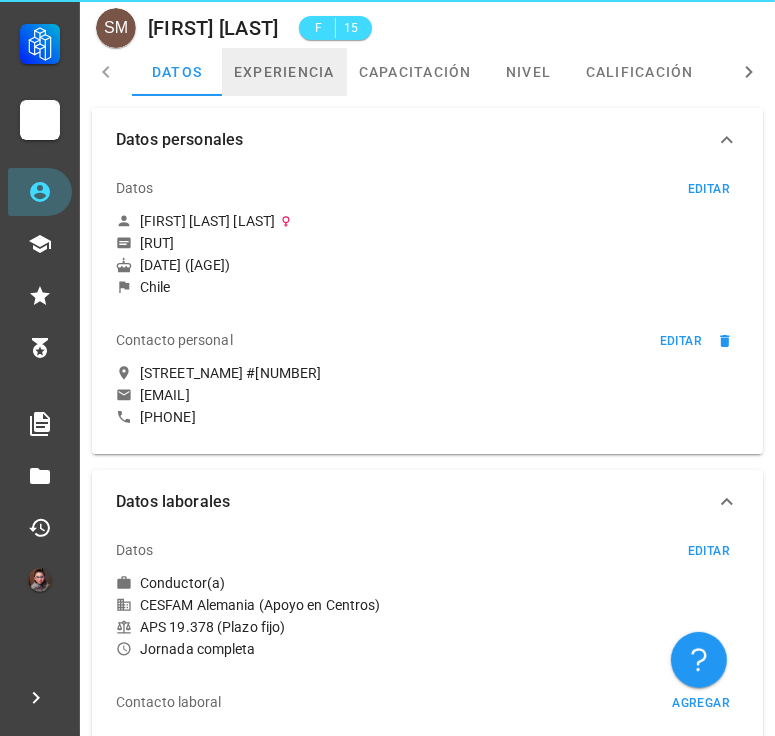 click on "experiencia" at bounding box center [284, 72] 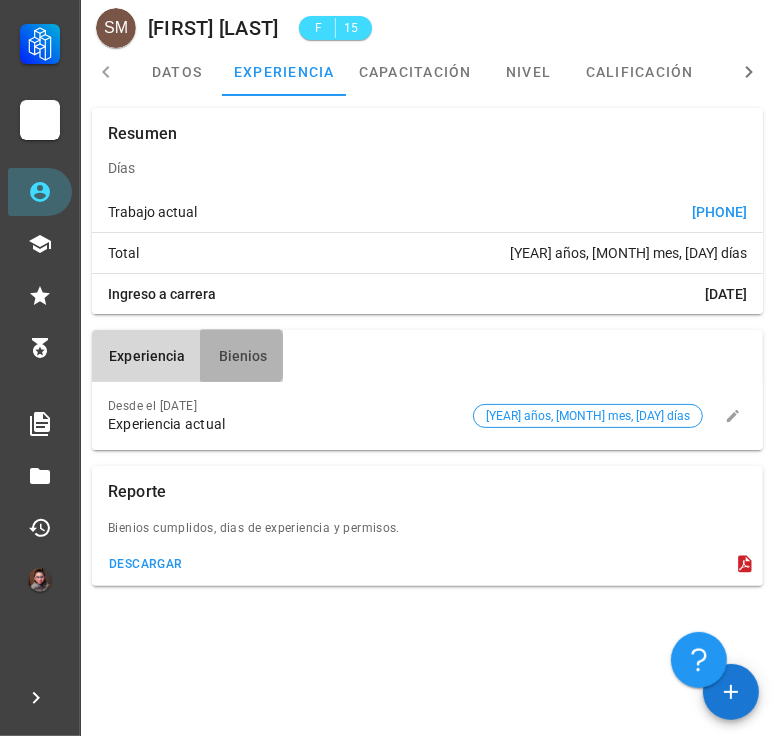 click on "Bienios" at bounding box center [242, 356] 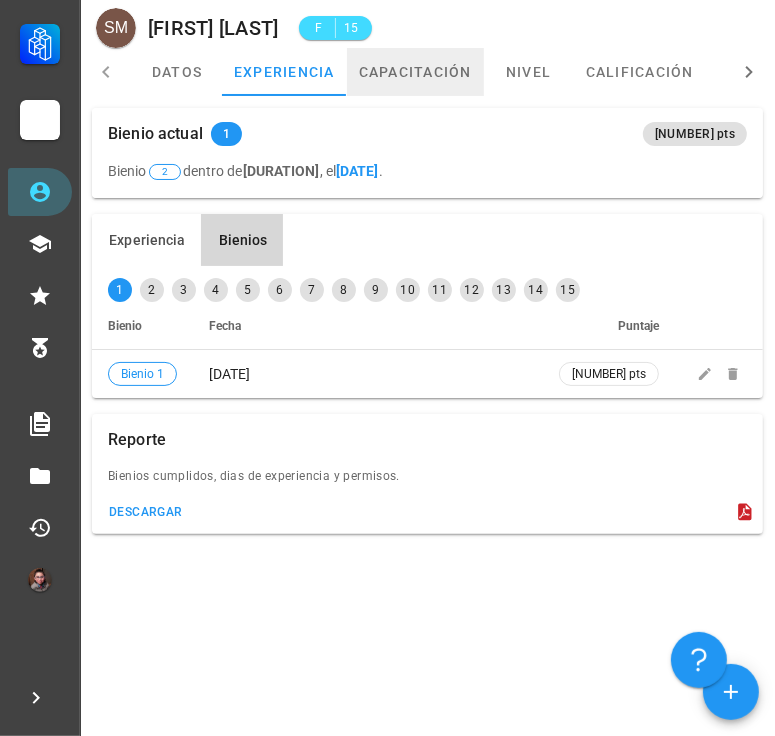 click on "capacitación" at bounding box center (415, 72) 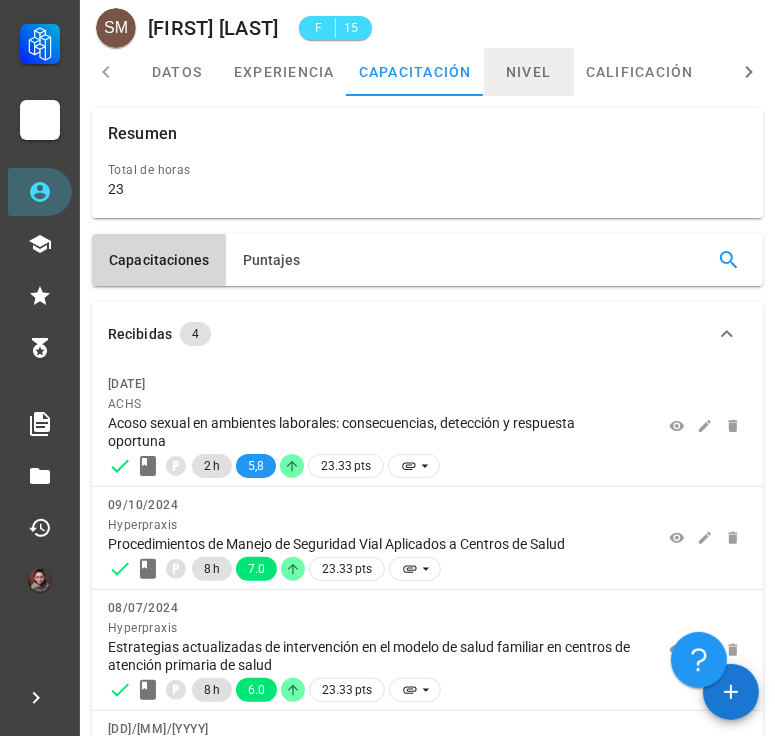 click on "nivel" at bounding box center (529, 72) 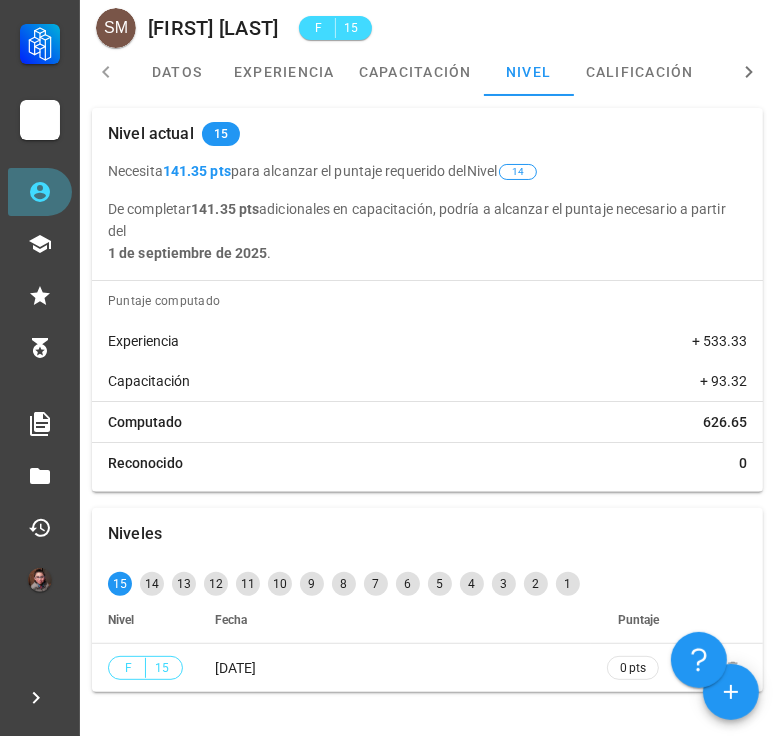 click on "Personal" at bounding box center [40, 192] 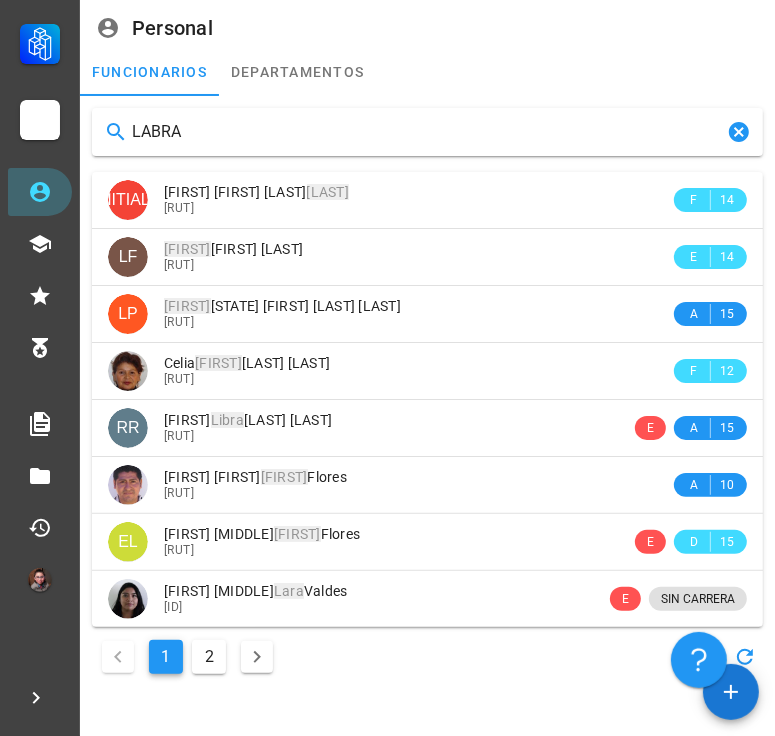 type on "LABRA" 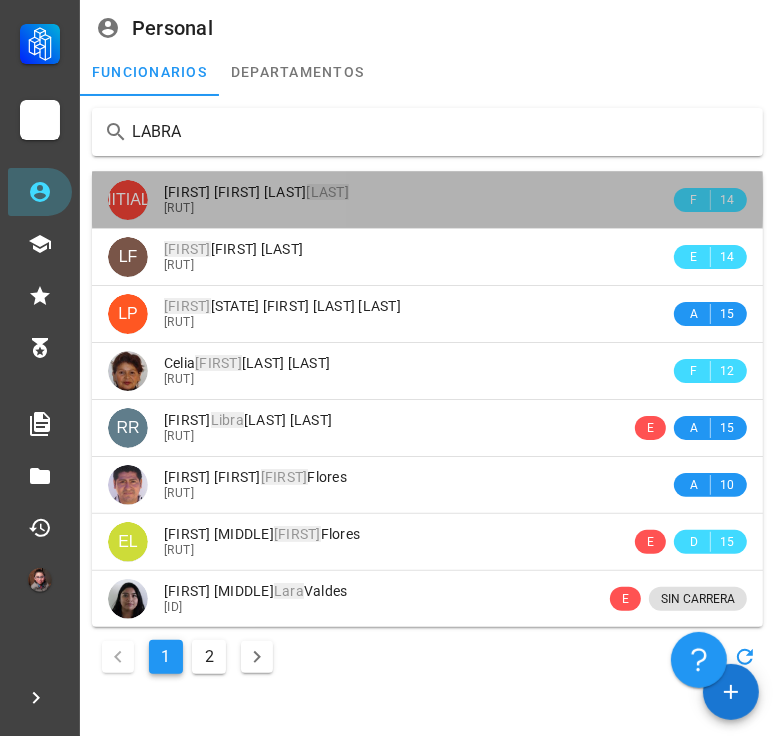 click on "[FIRST] [FIRST] [LAST] [LAST] [RUT]" at bounding box center (417, 199) 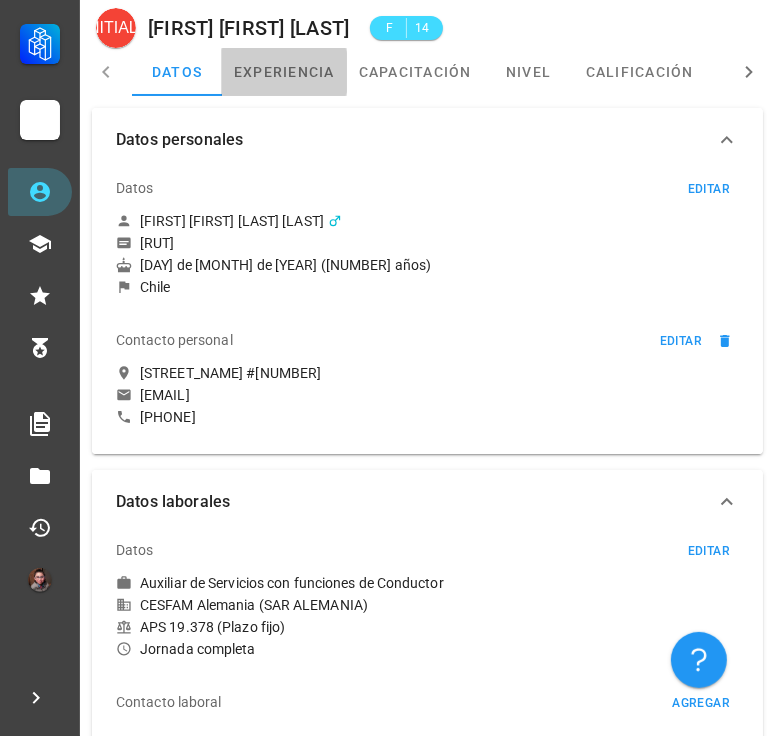 click on "experiencia" at bounding box center (284, 72) 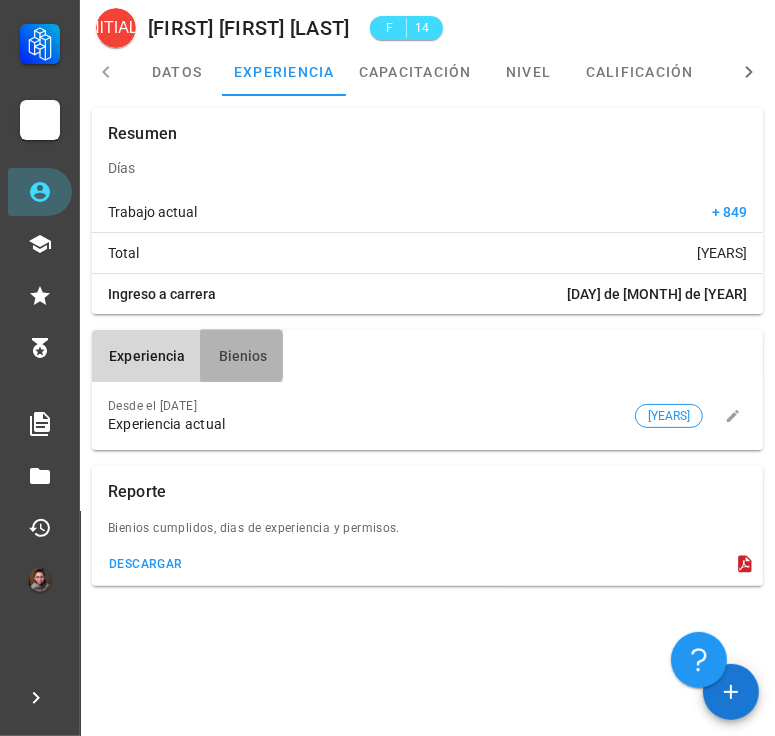 click on "Bienios" at bounding box center (242, 356) 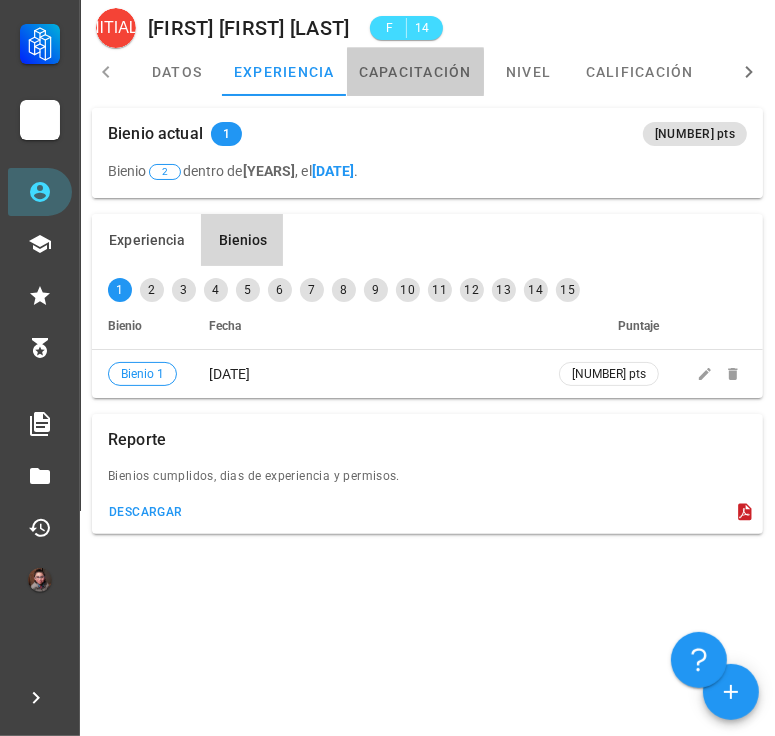 click on "capacitación" at bounding box center [415, 72] 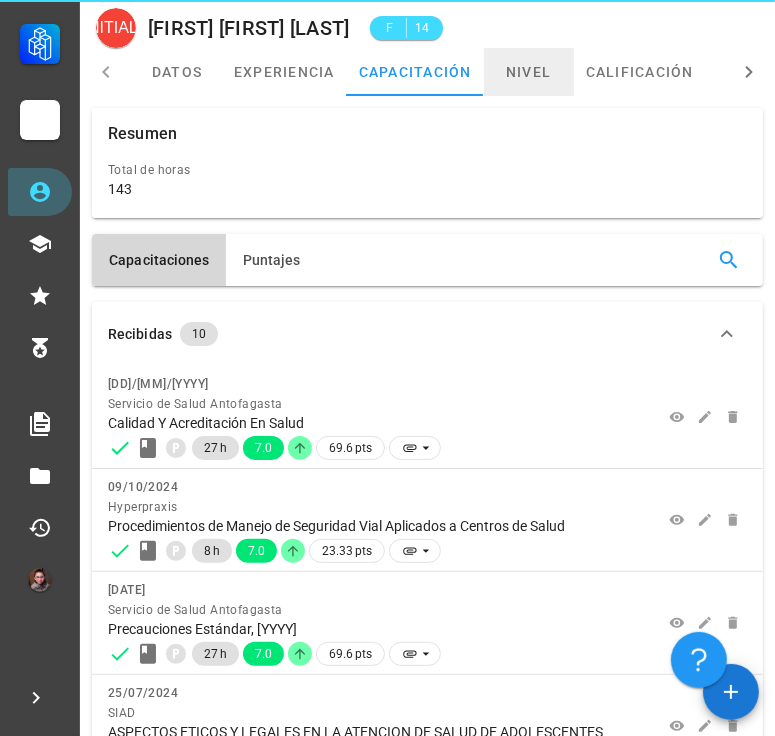 click on "nivel" at bounding box center (529, 72) 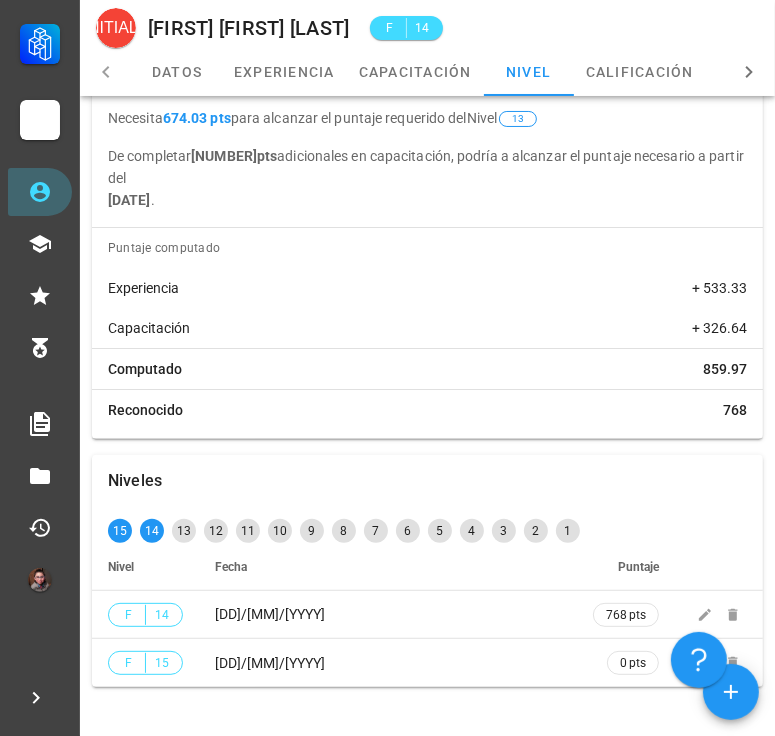 scroll, scrollTop: 83, scrollLeft: 0, axis: vertical 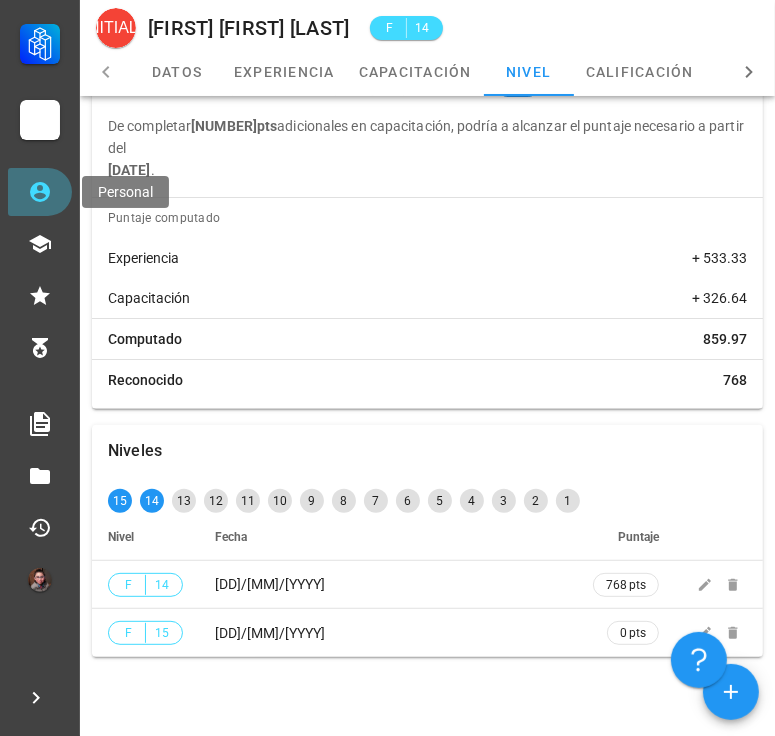 click on "Personal" at bounding box center (40, 192) 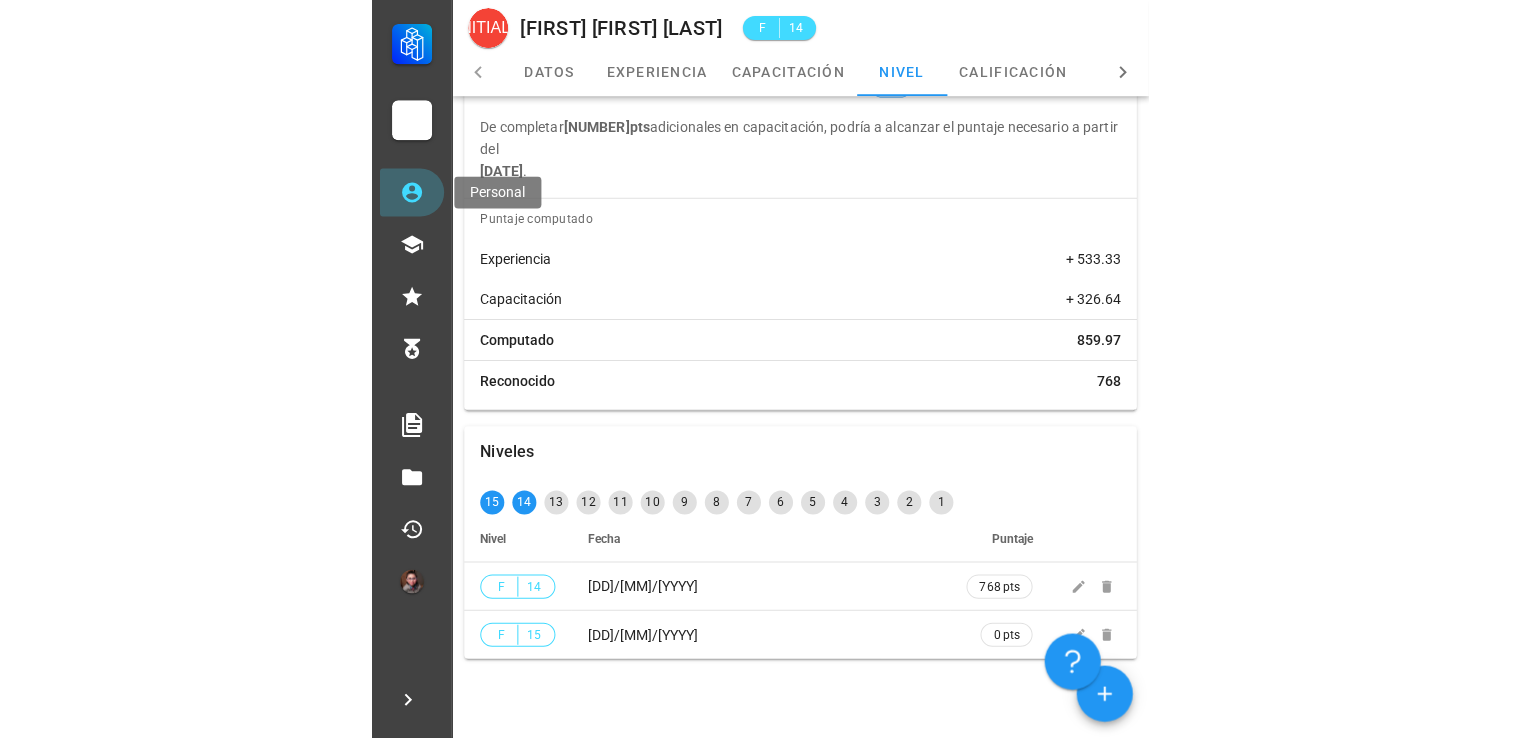 scroll, scrollTop: 0, scrollLeft: 0, axis: both 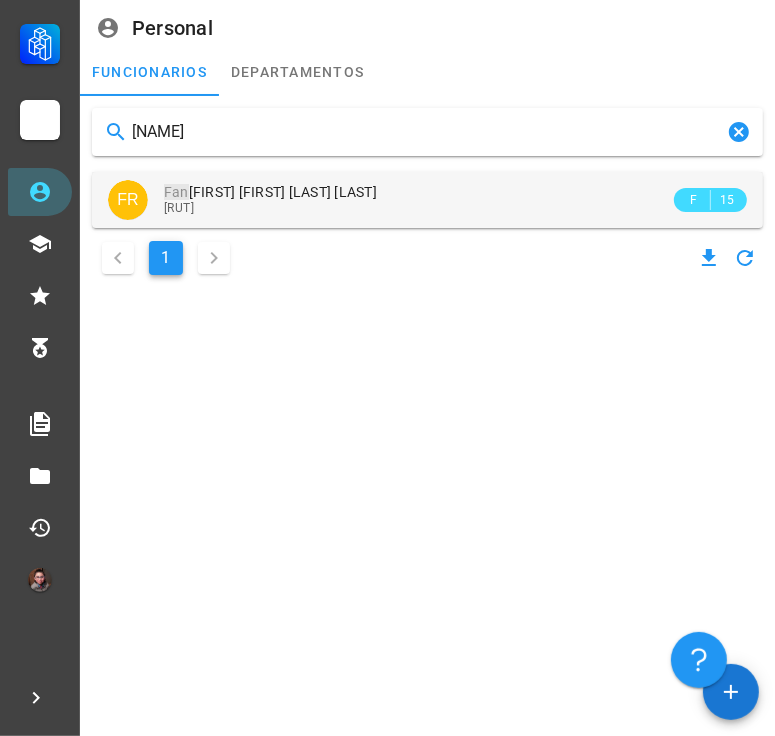 type on "[NAME]" 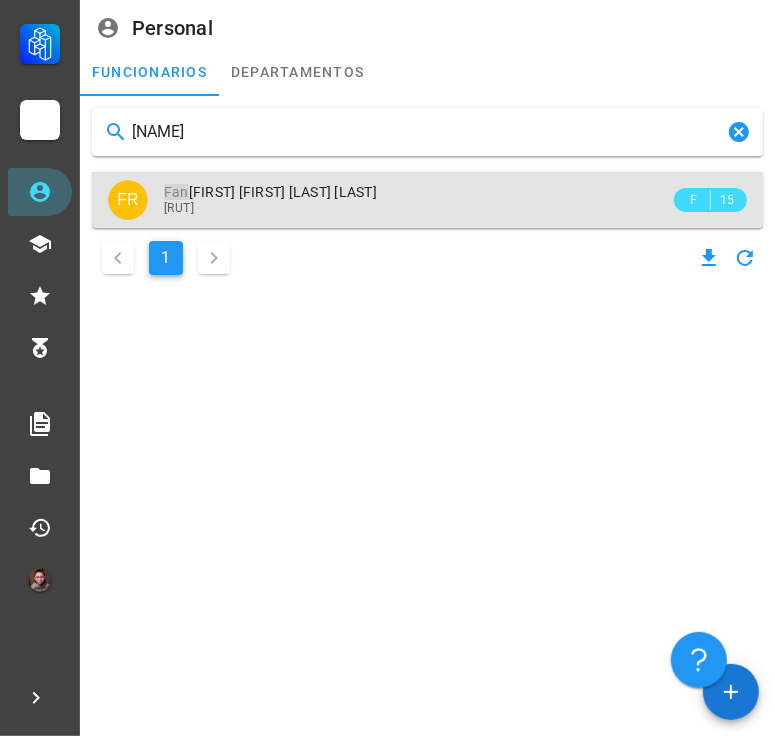 click on "[RUT]" at bounding box center (417, 208) 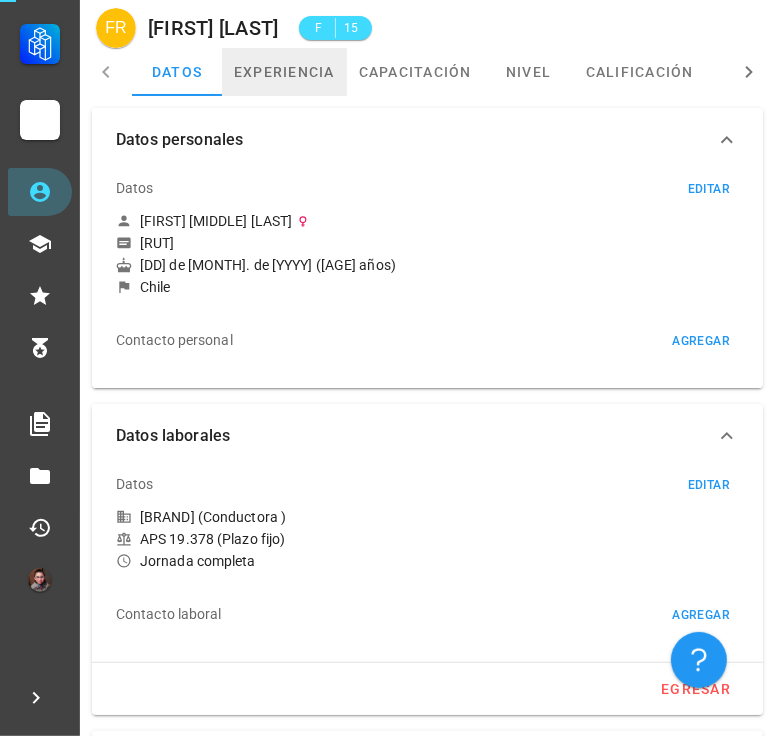 click on "experiencia" at bounding box center [284, 72] 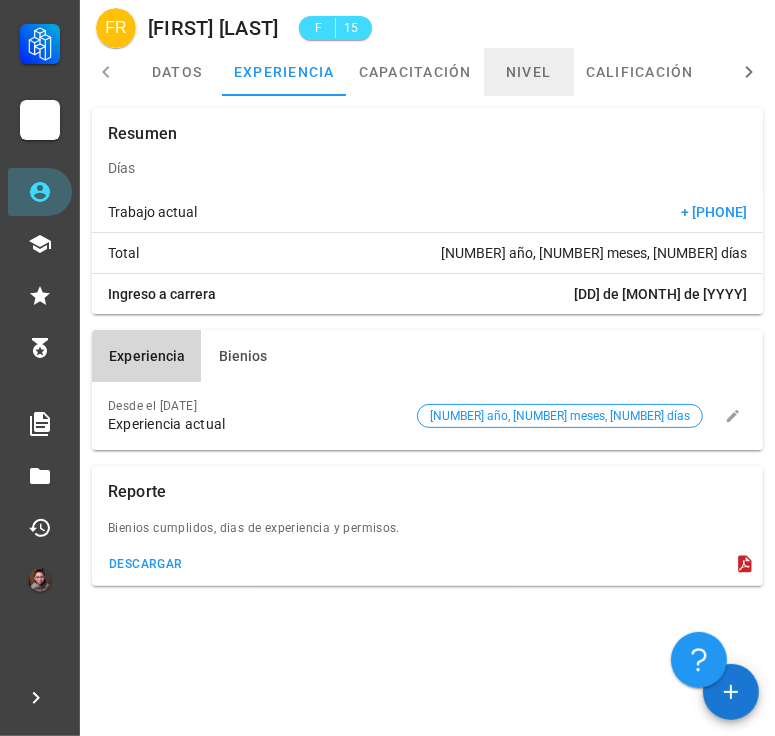 click on "nivel" at bounding box center (529, 72) 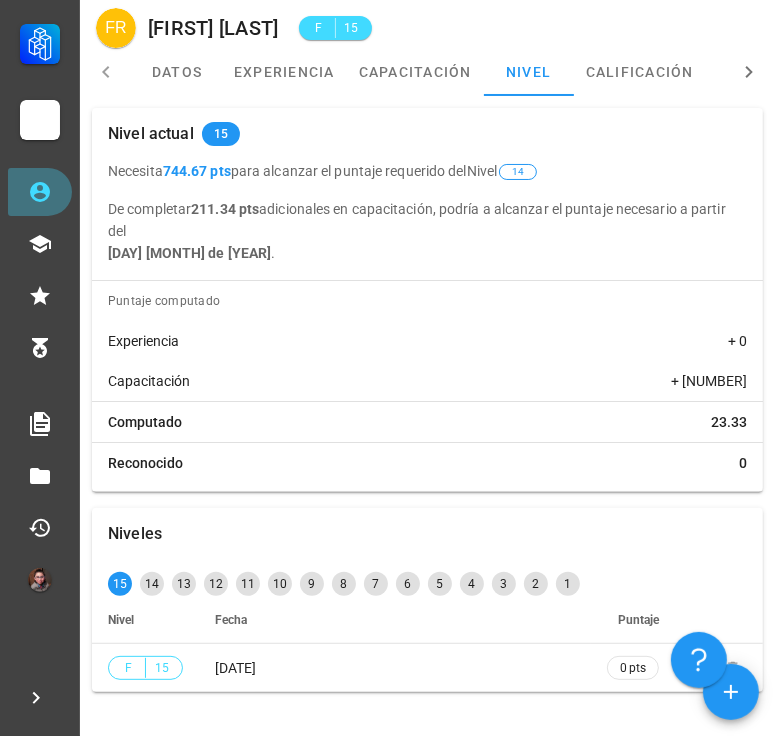 click on "Personal" at bounding box center [40, 192] 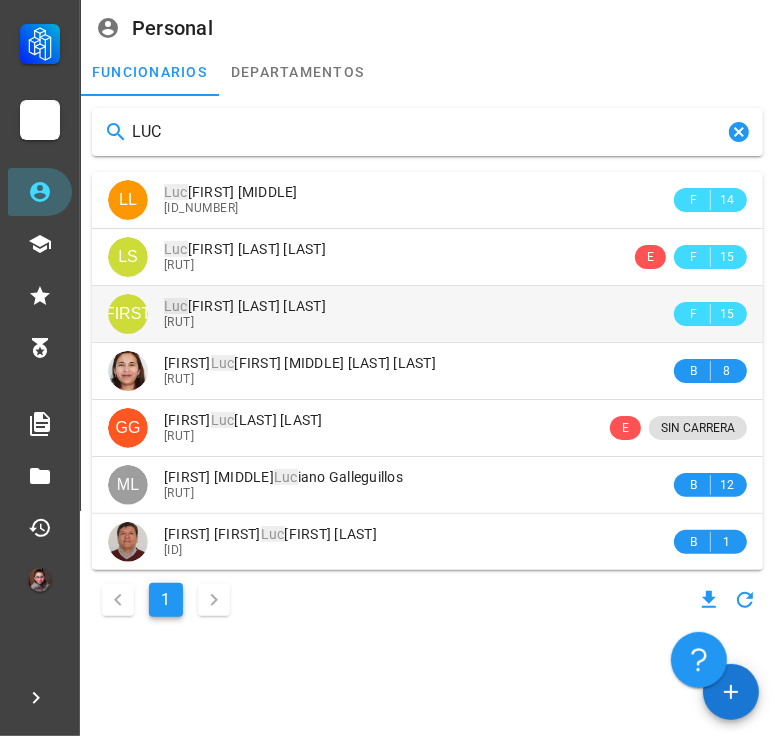 type on "LUC" 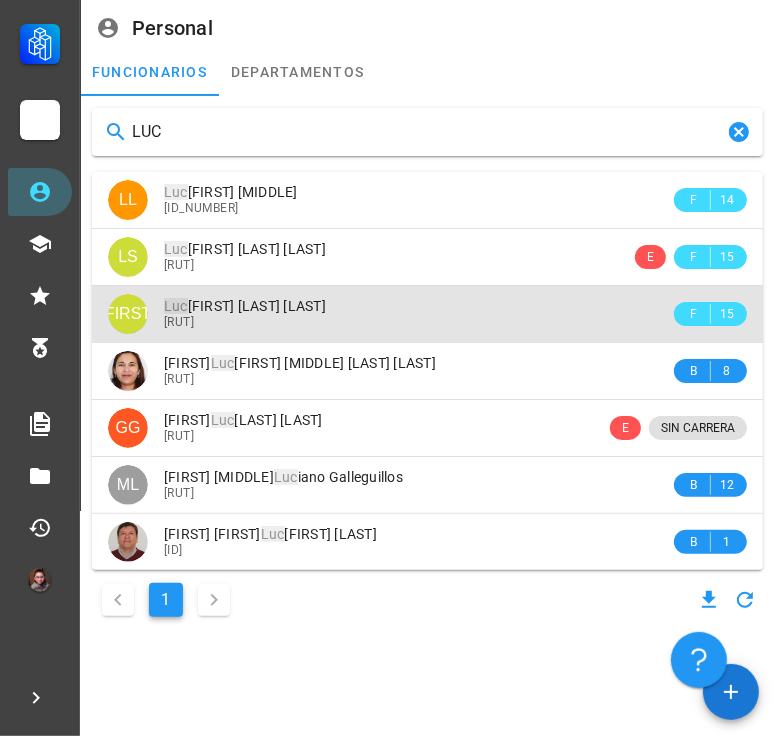 click on "[RUT]" at bounding box center [417, 322] 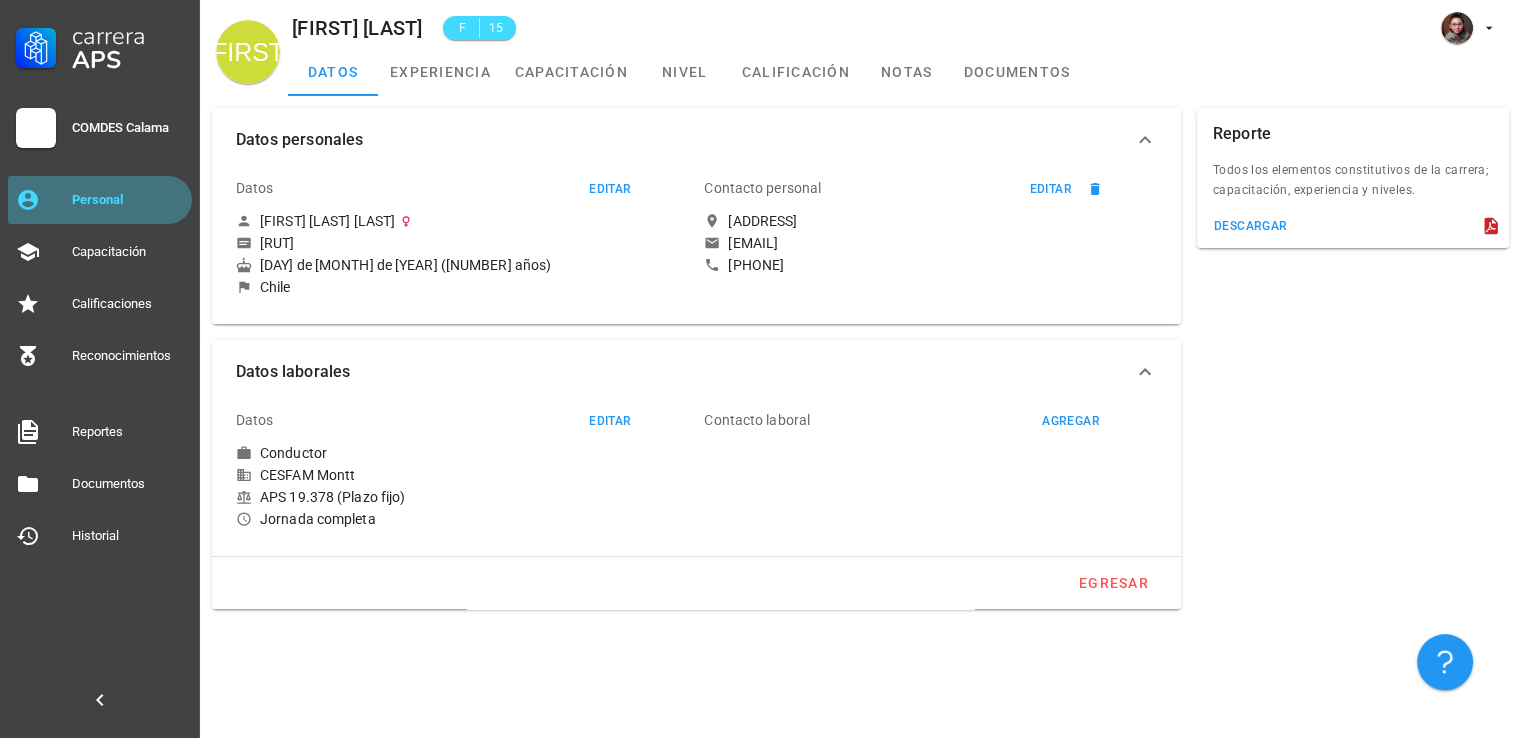 click on "Personal" at bounding box center [128, 200] 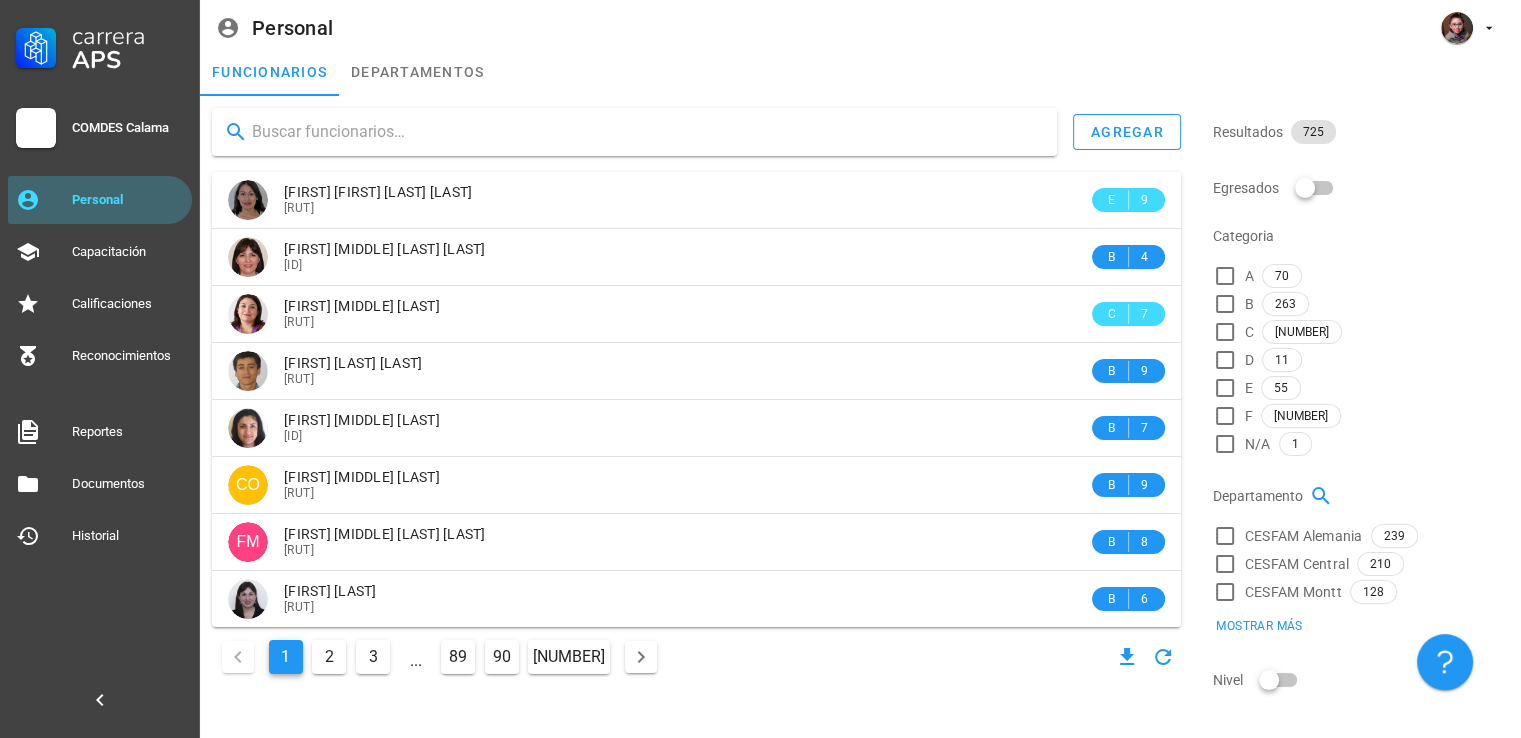 click at bounding box center (646, 132) 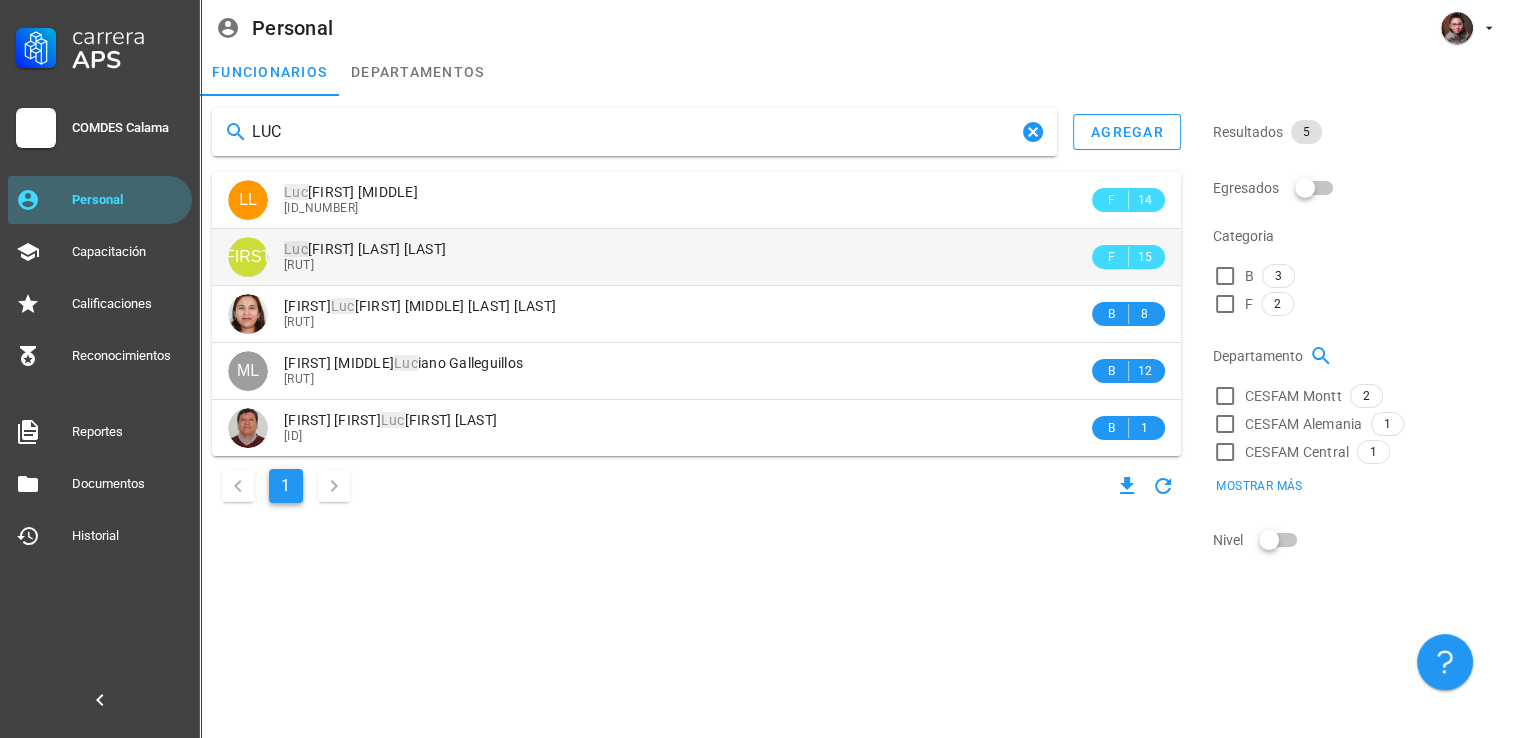 type on "LUC" 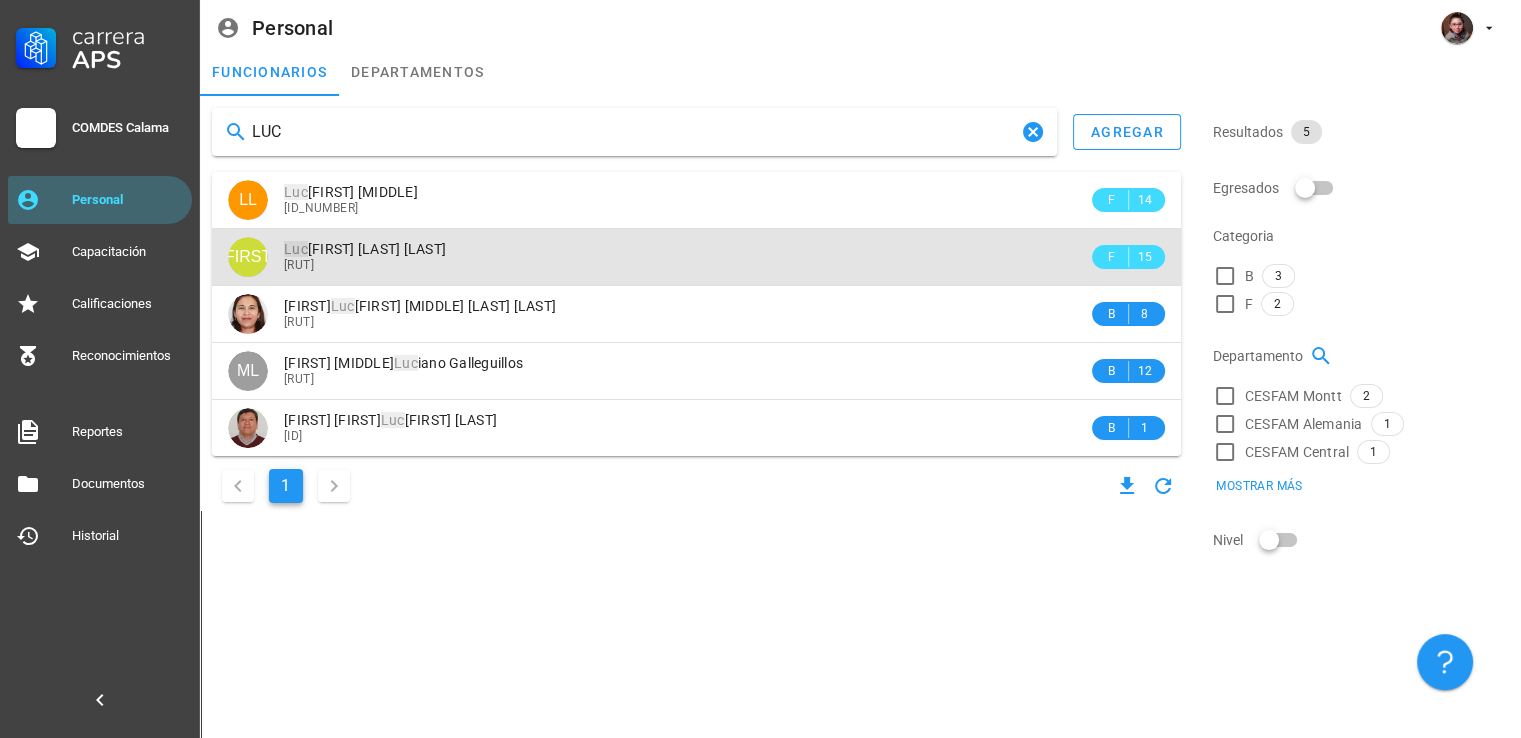 click on "[RUT]" at bounding box center (686, 265) 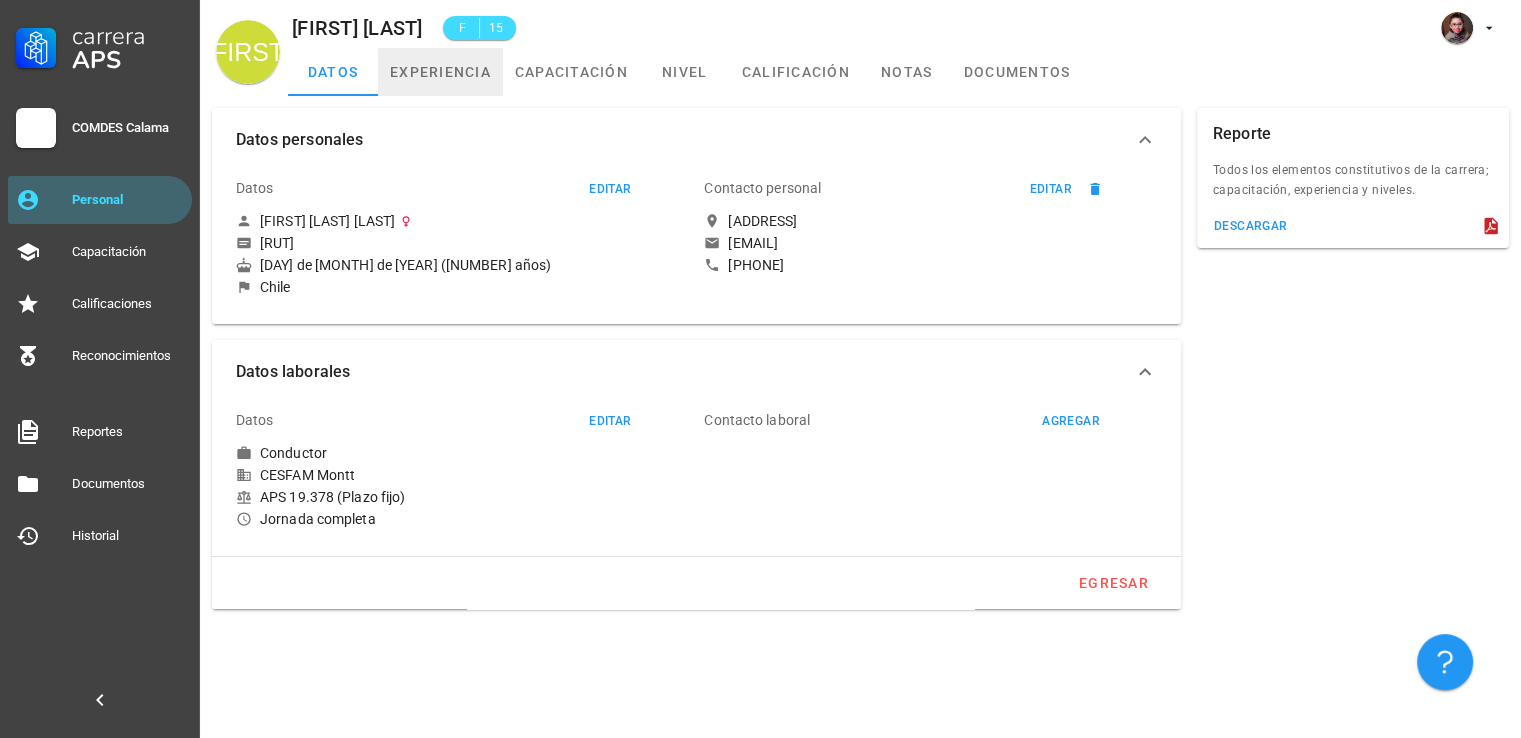 click on "experiencia" at bounding box center (440, 72) 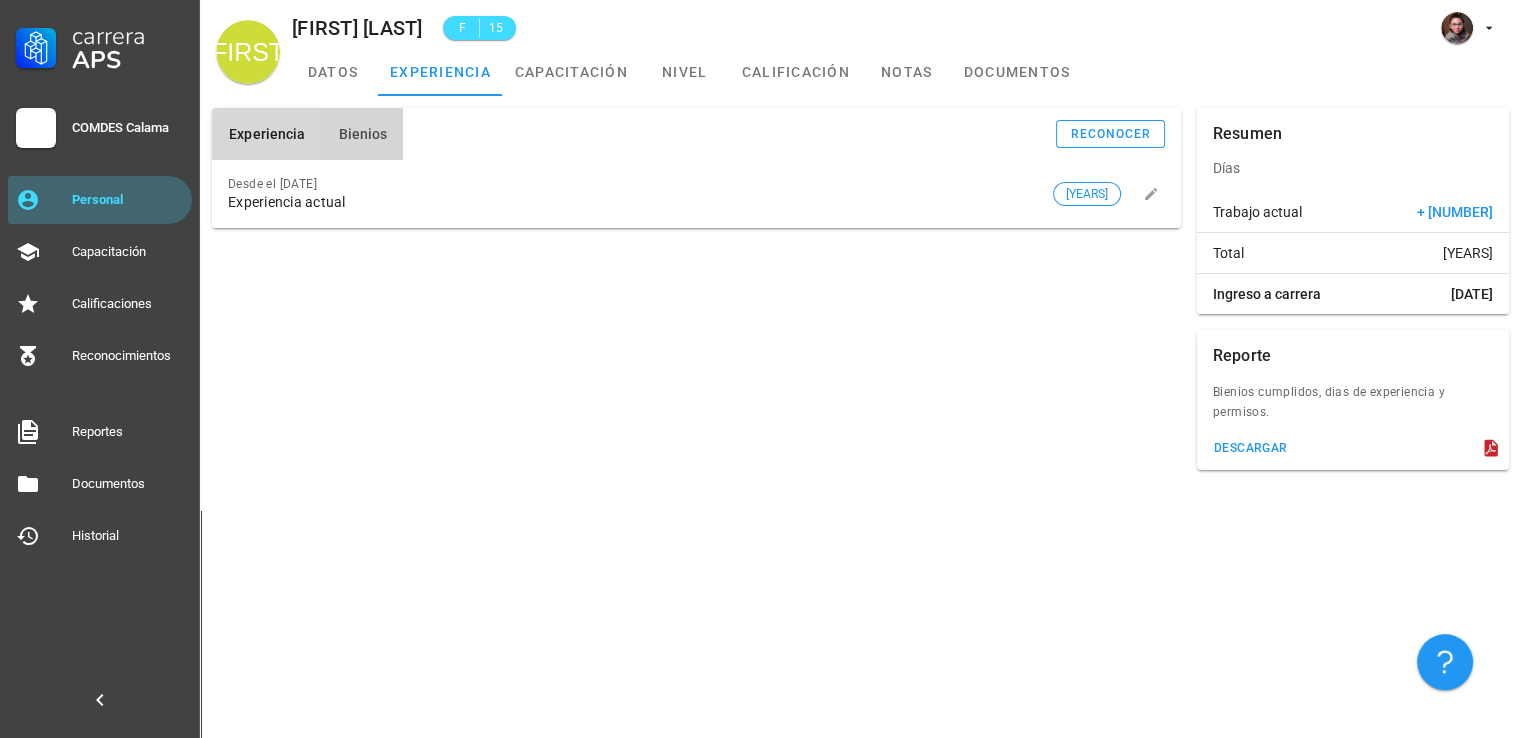 click on "Bienios" at bounding box center (362, 134) 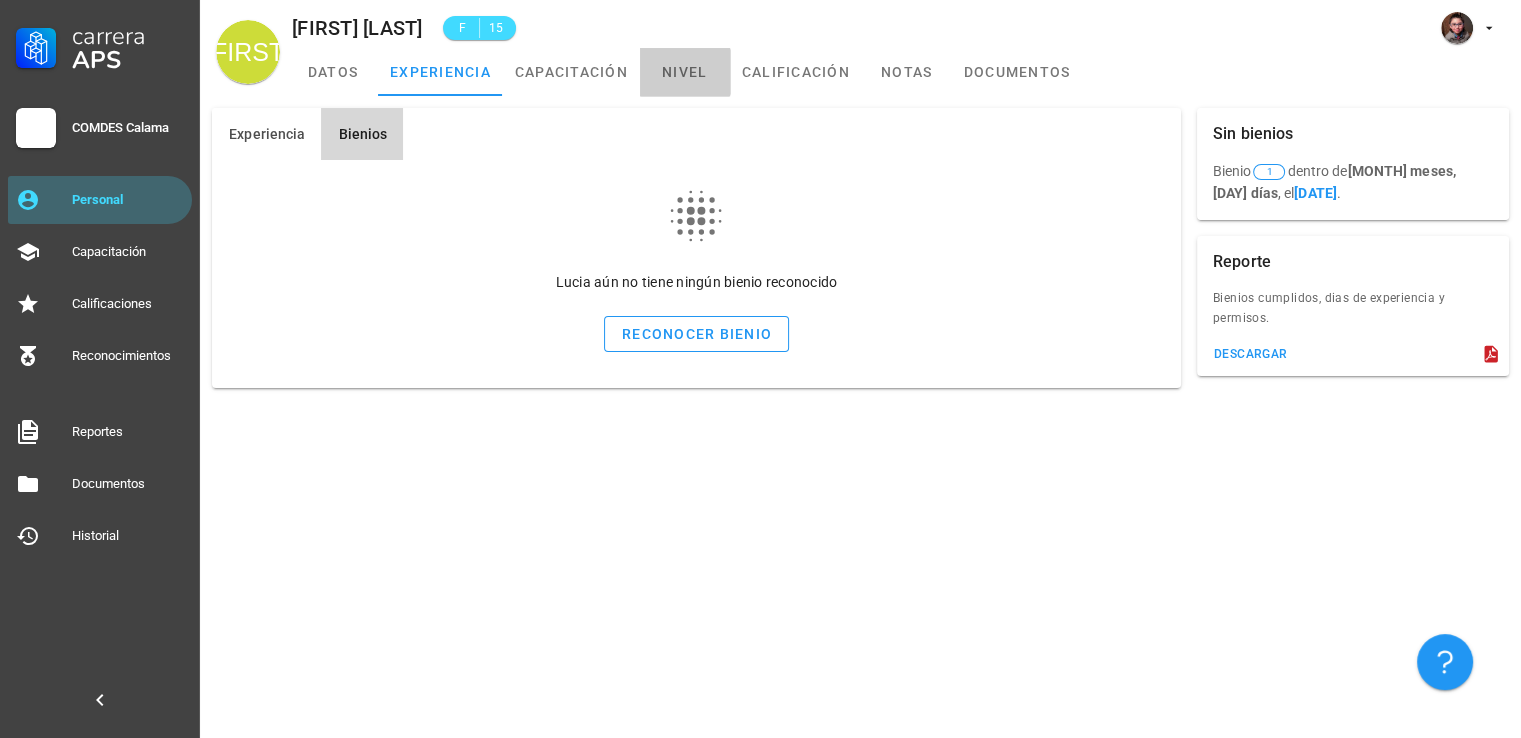 click on "nivel" at bounding box center (685, 72) 